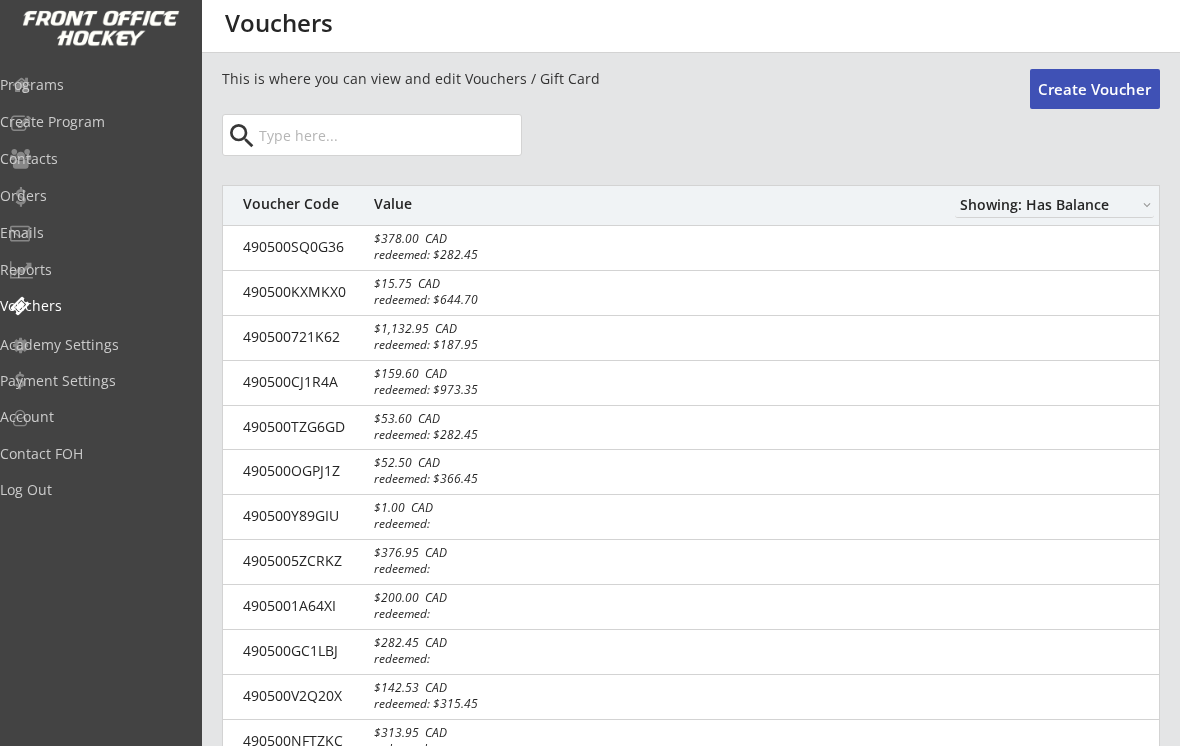 select on ""Showing: Has Balance"" 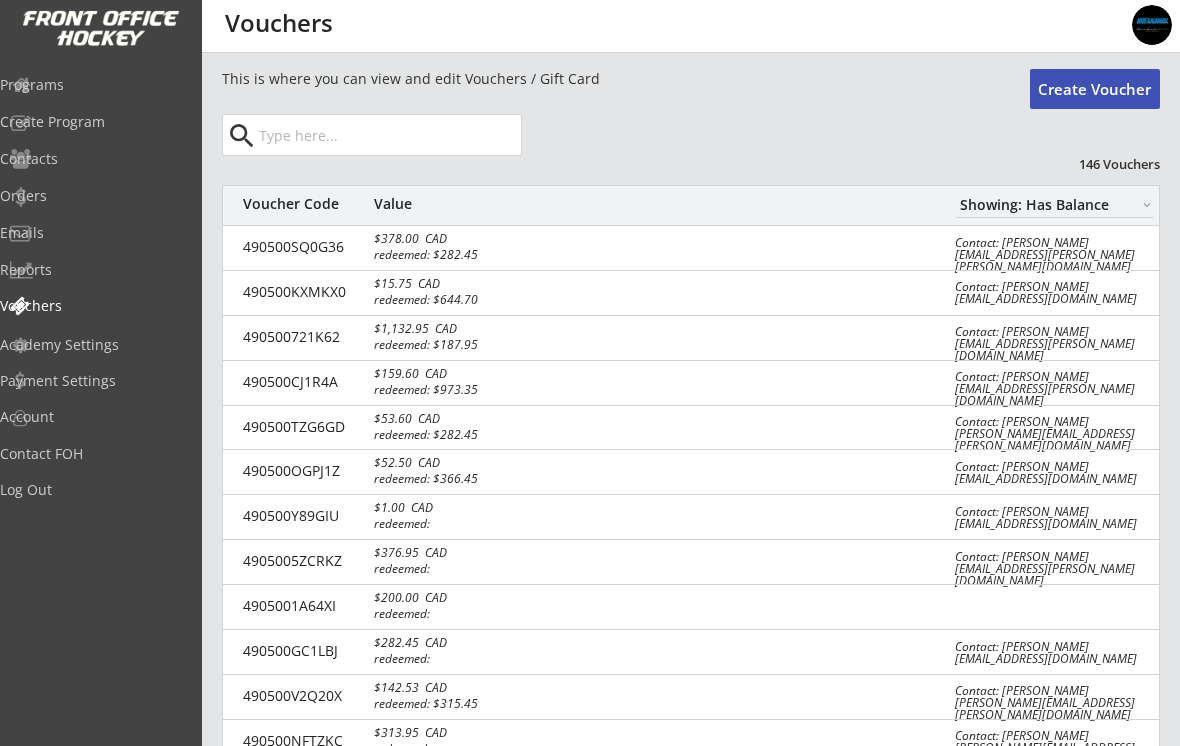 click on "Academy Settings" at bounding box center [95, 345] 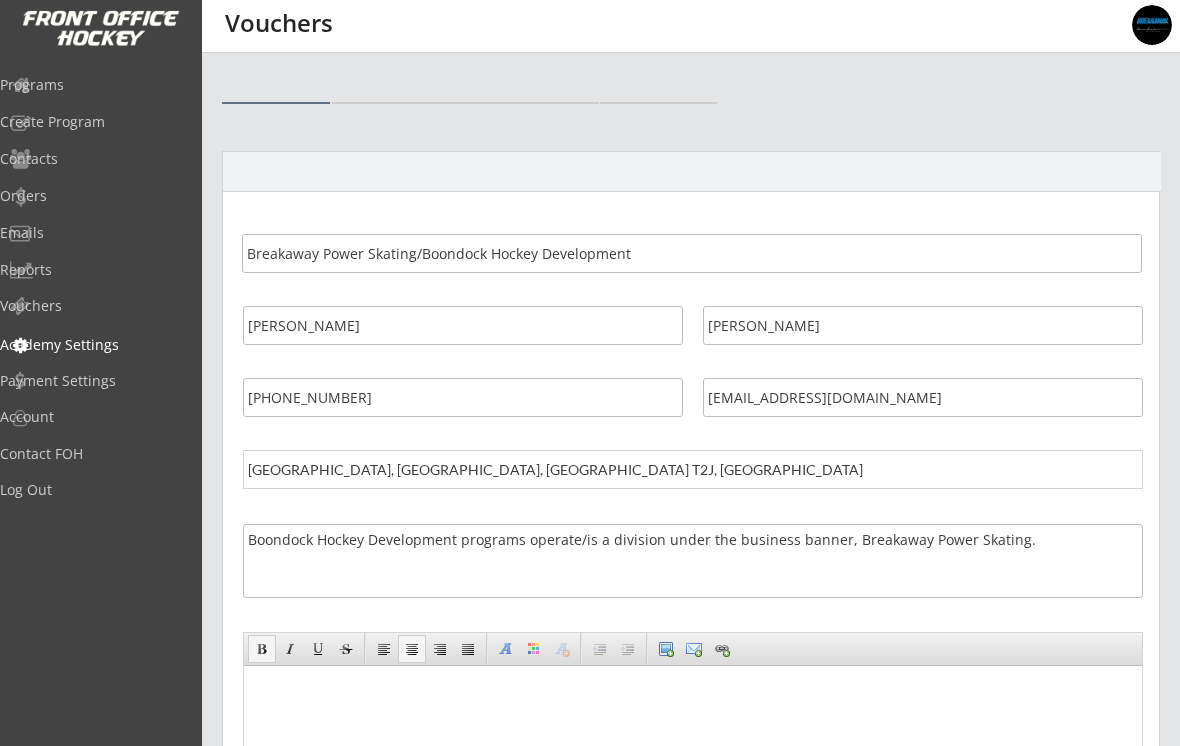 select on ""CAD"" 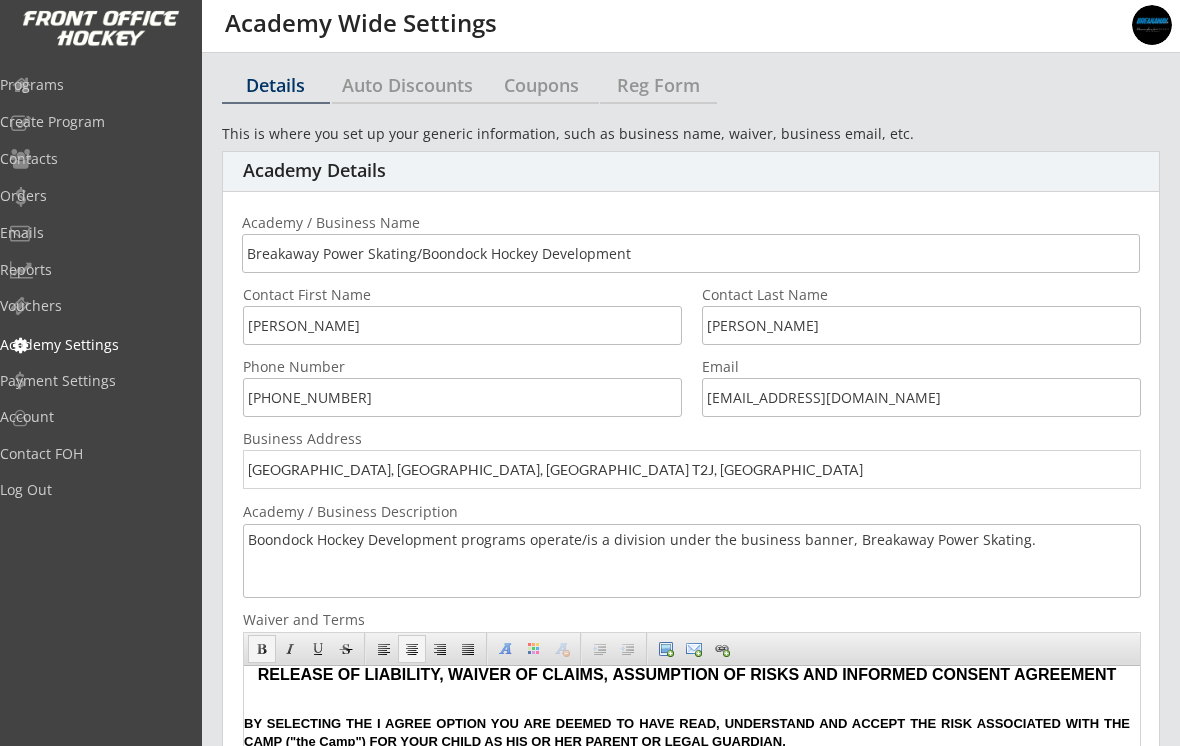 scroll, scrollTop: 0, scrollLeft: 0, axis: both 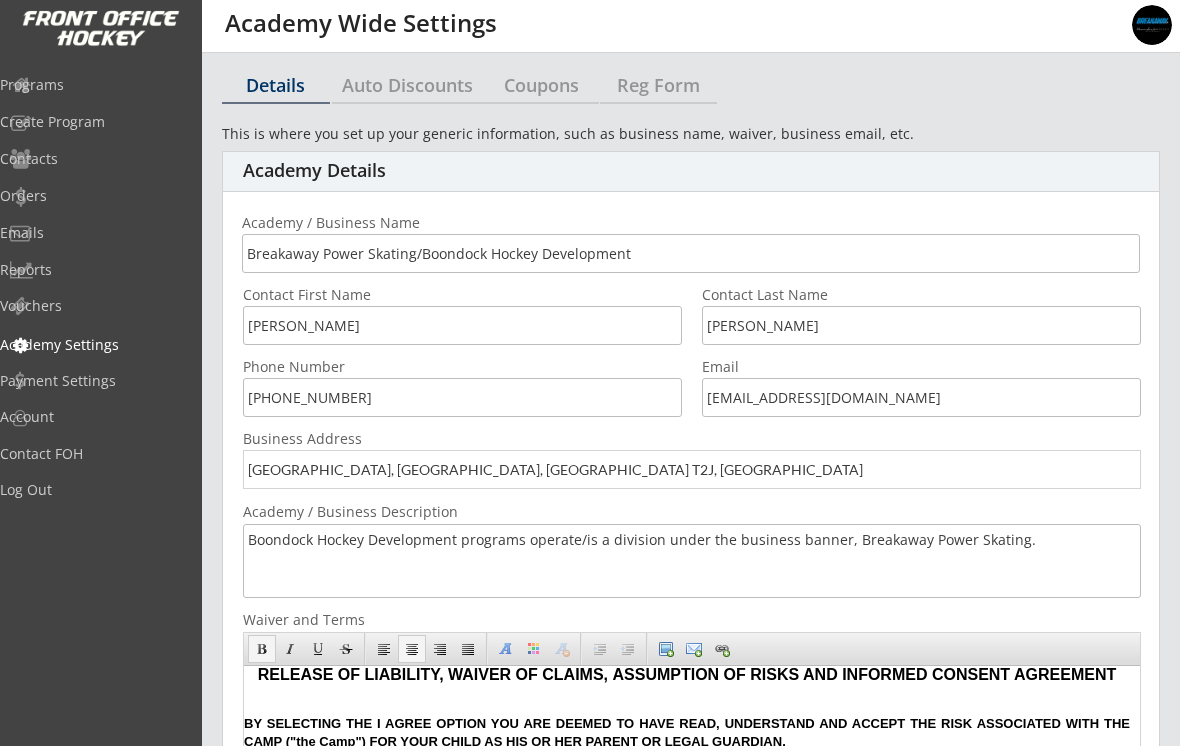 click on "Coupons" at bounding box center [541, 86] 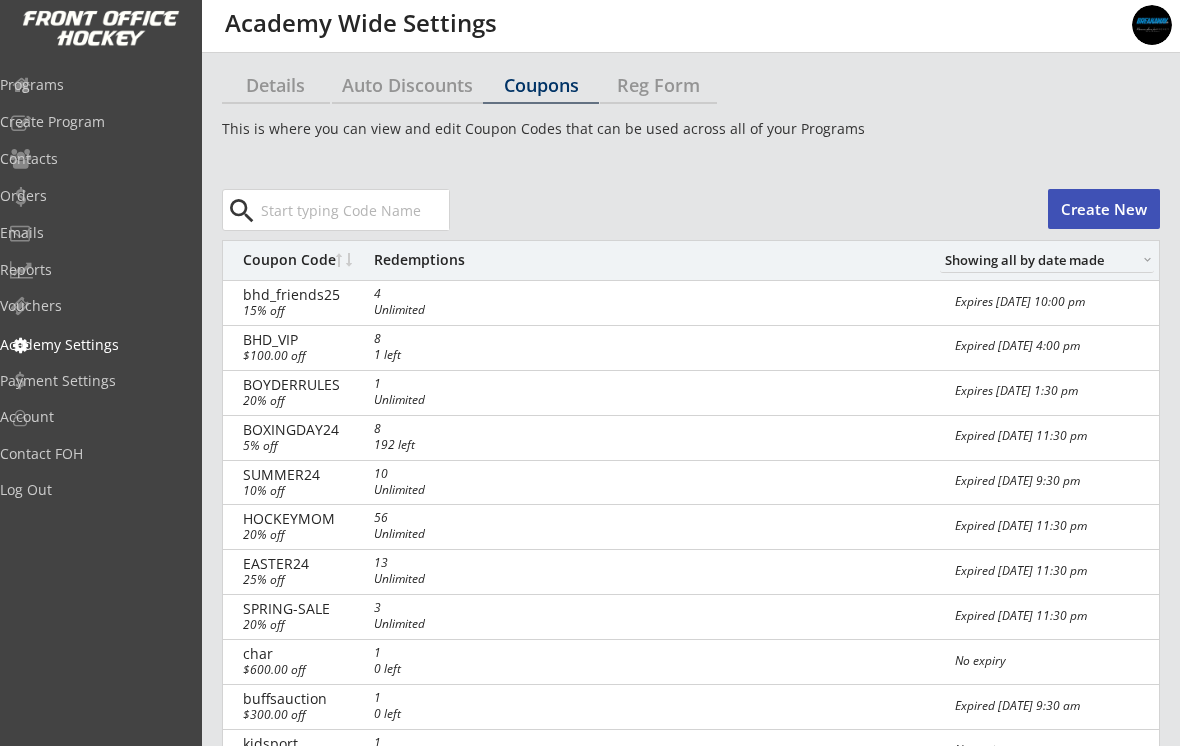 click on "15% off" at bounding box center [340, 311] 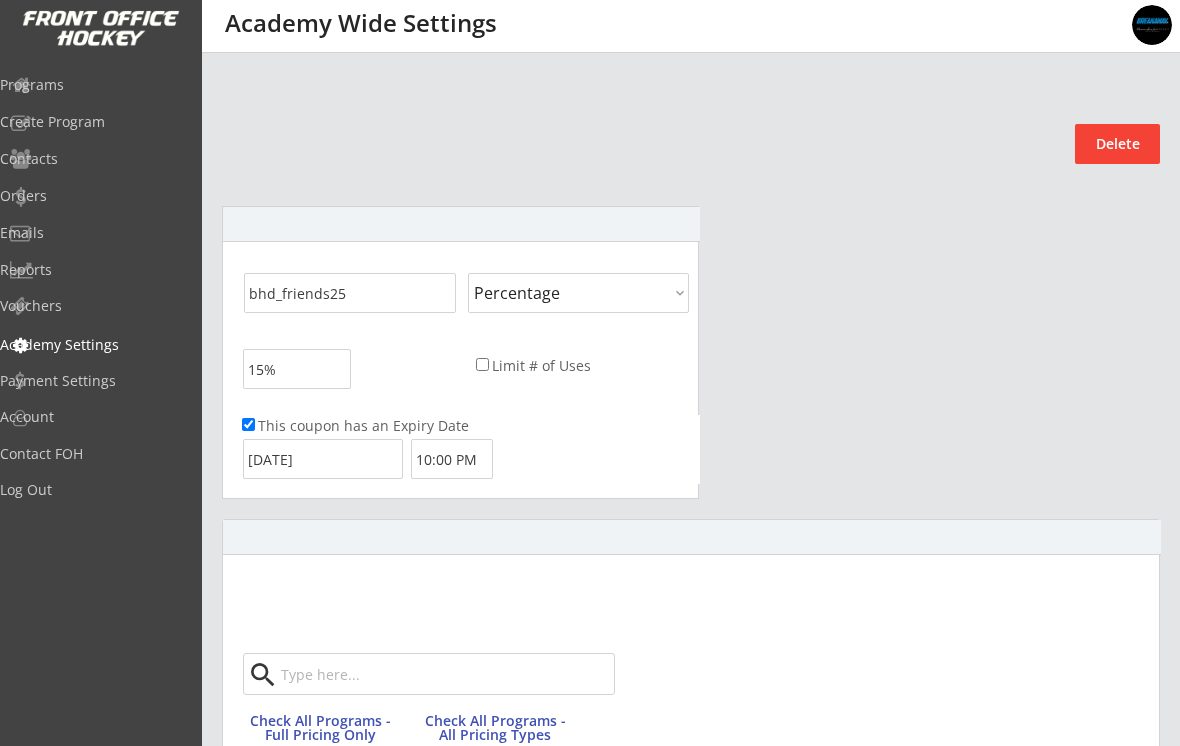 scroll, scrollTop: 1608, scrollLeft: 0, axis: vertical 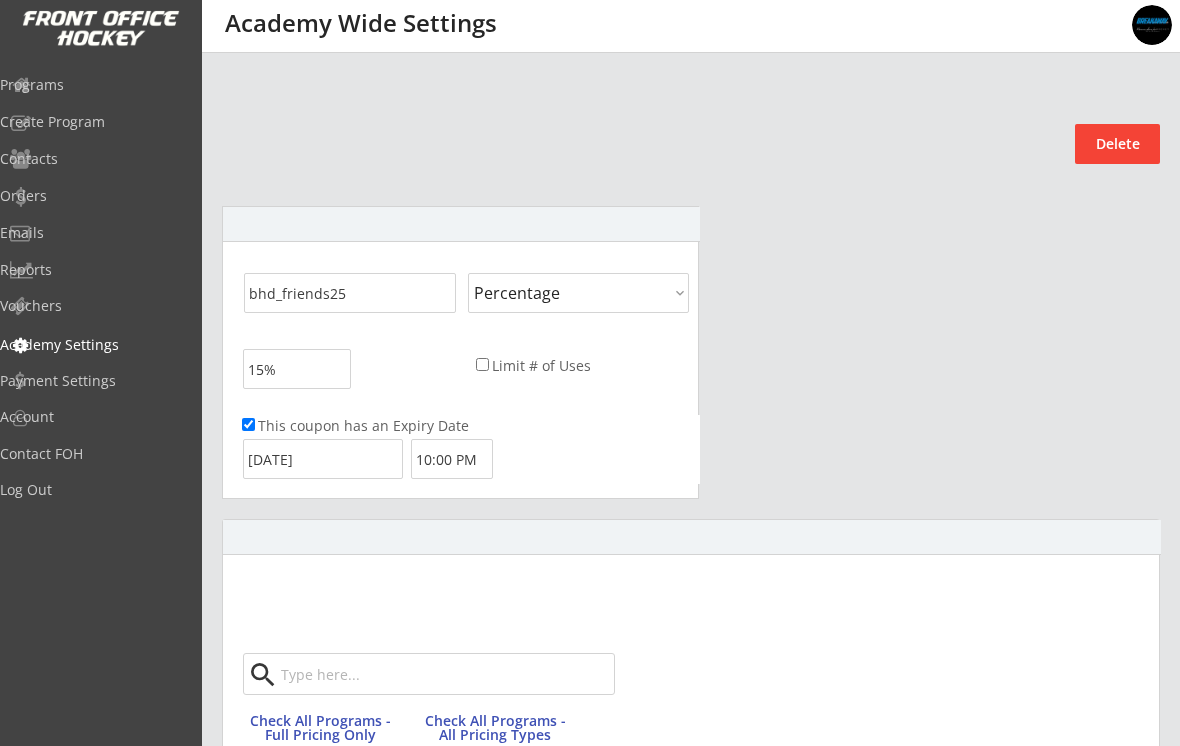 select on ""Percentage"" 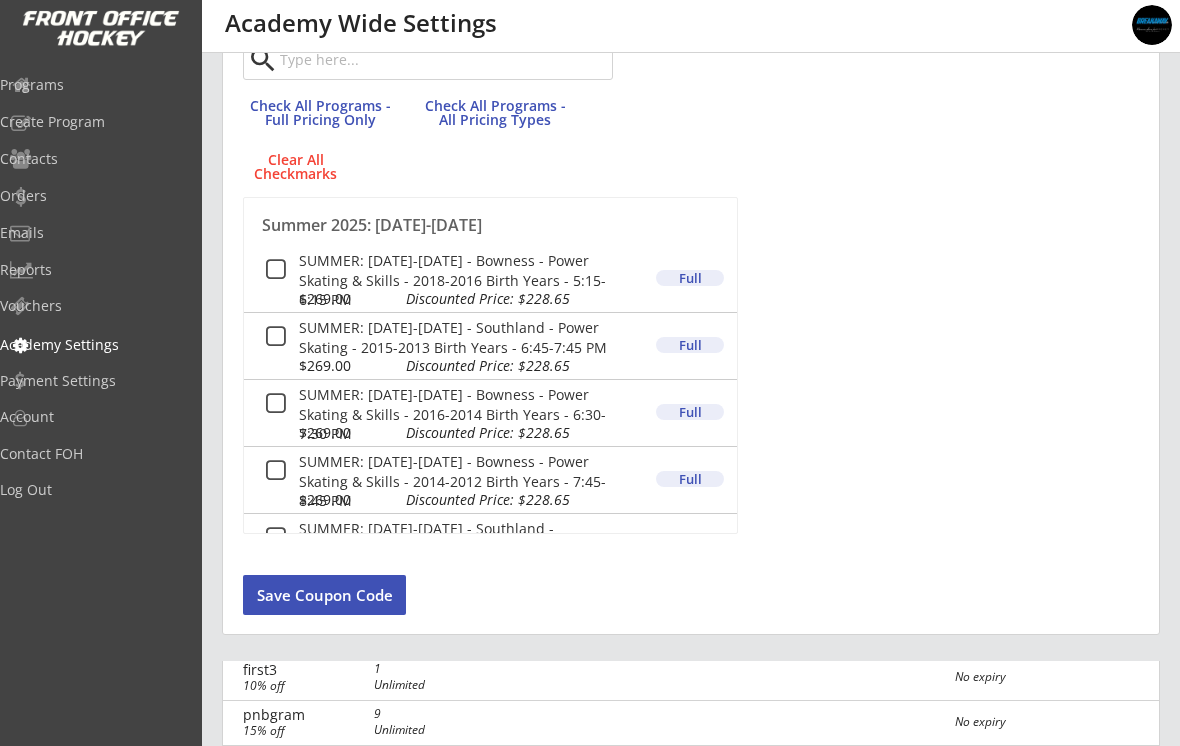 scroll, scrollTop: 659, scrollLeft: 0, axis: vertical 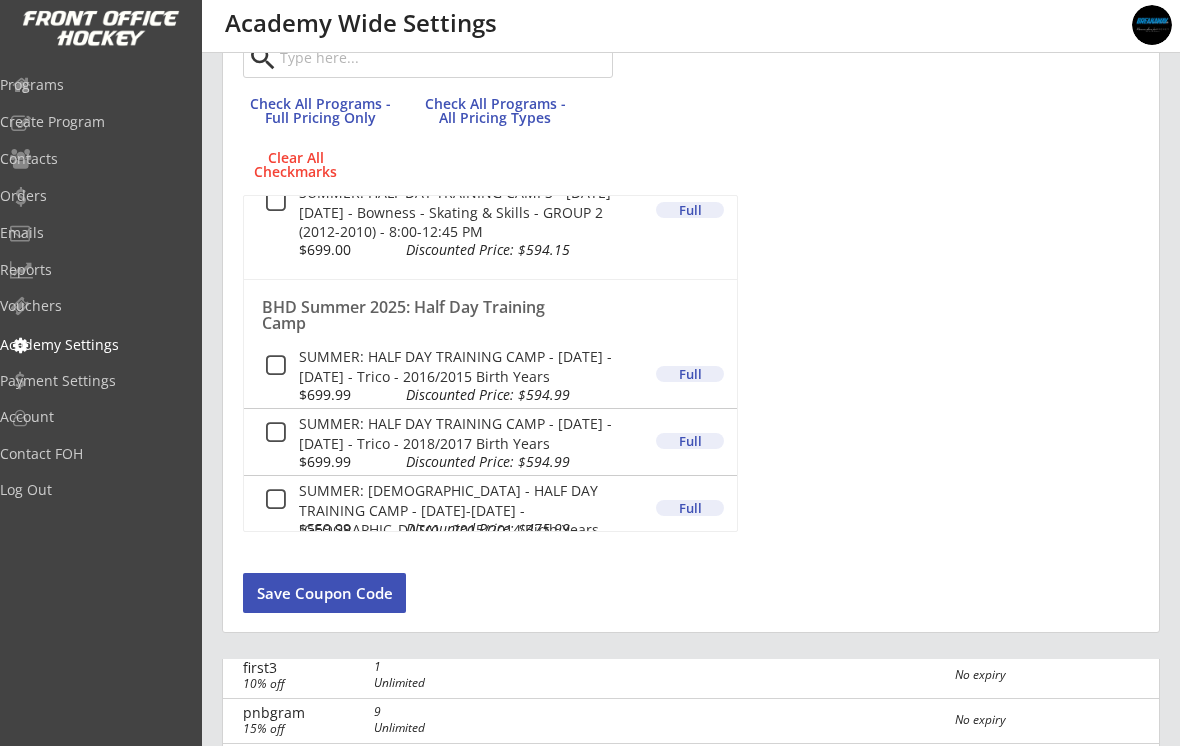 click at bounding box center [275, 366] 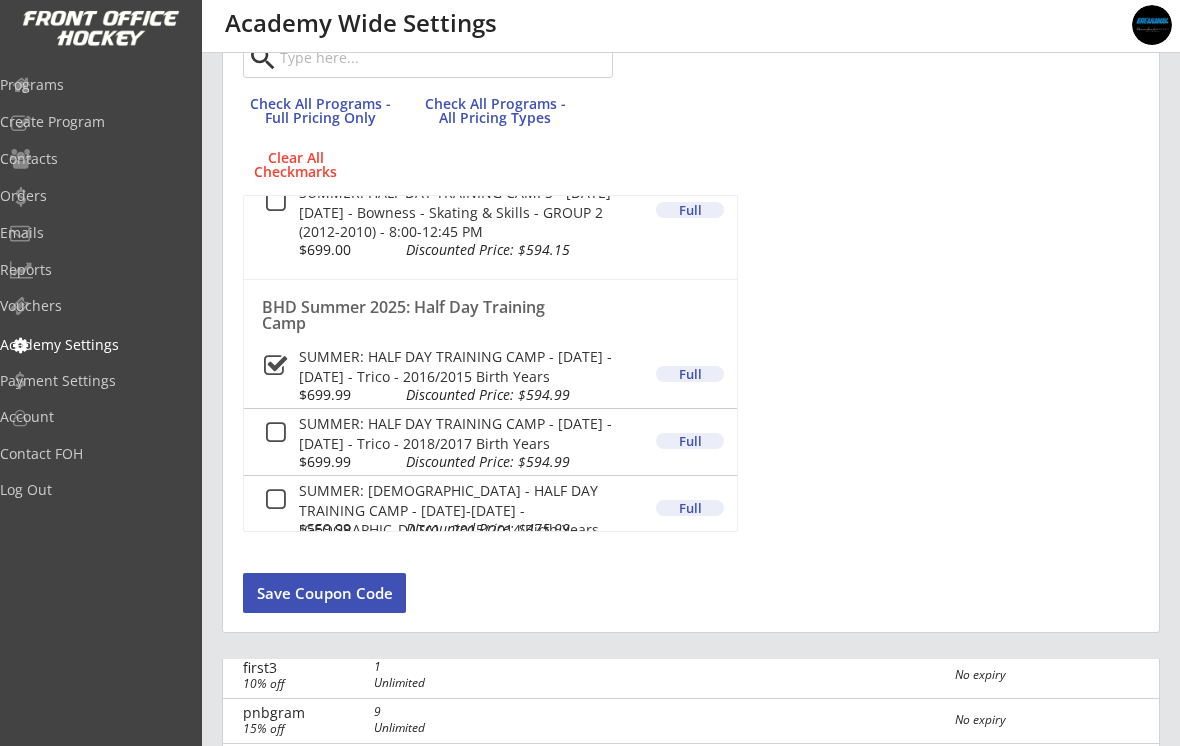 click at bounding box center (275, 433) 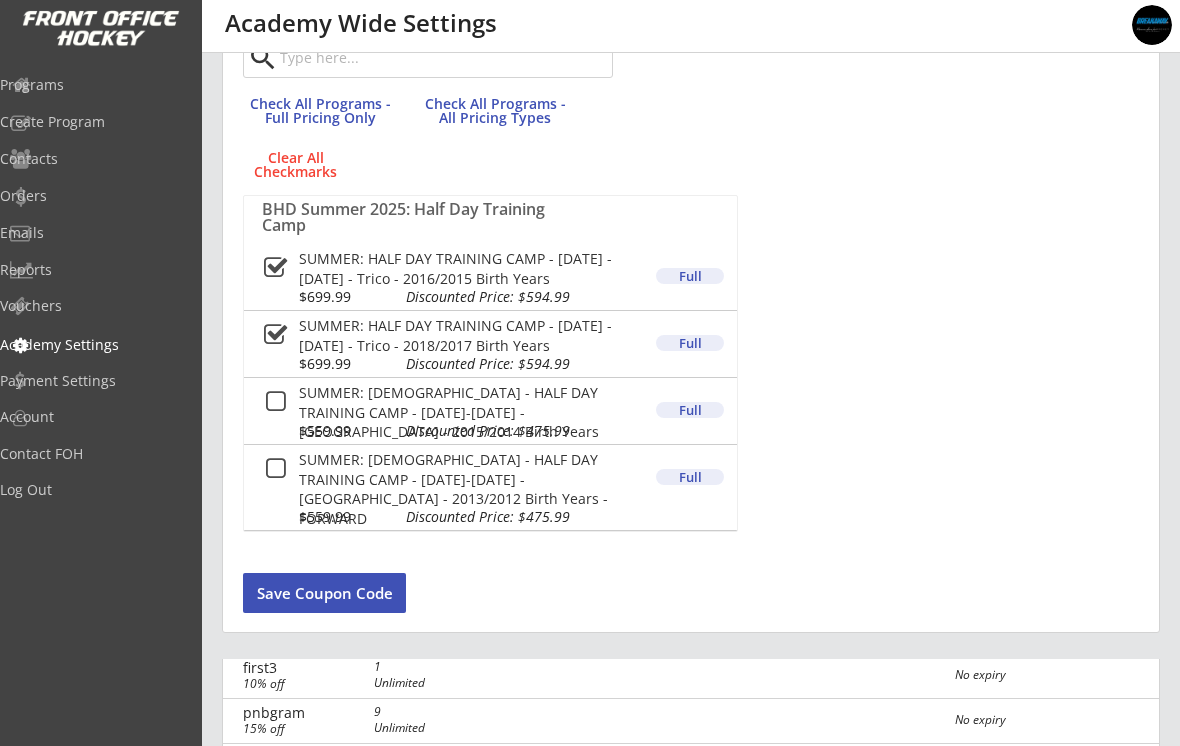 scroll, scrollTop: 4697, scrollLeft: 0, axis: vertical 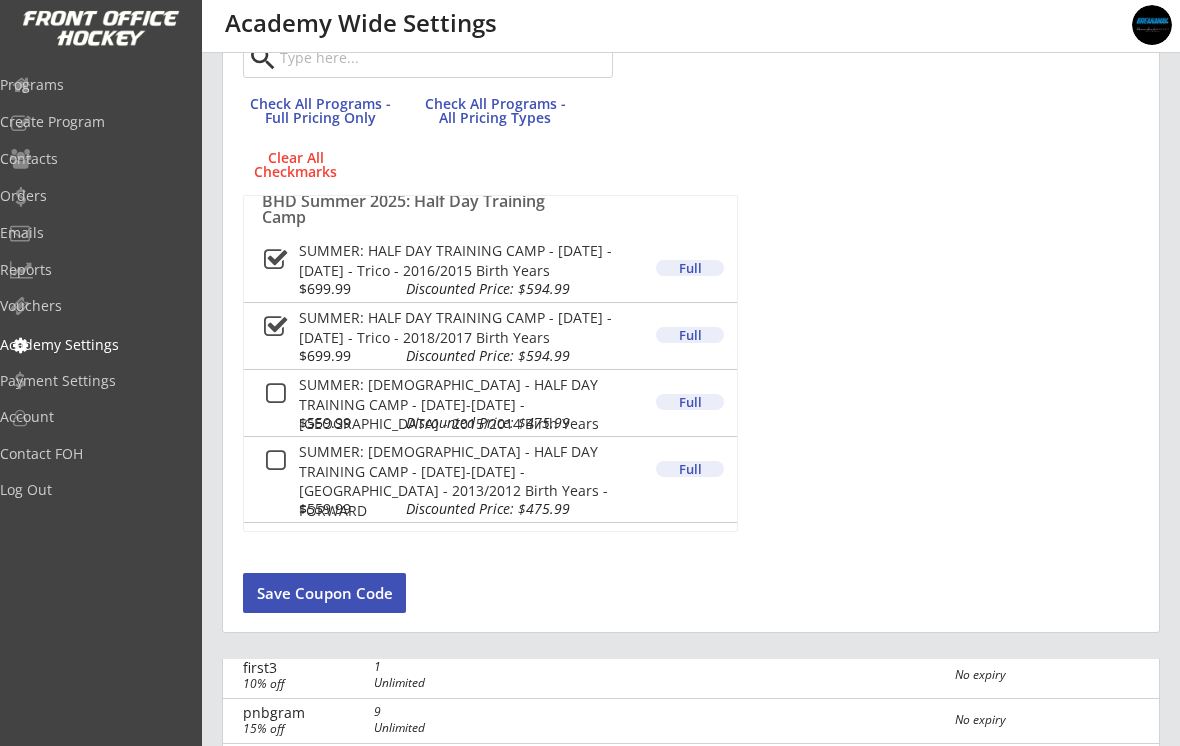 click at bounding box center [275, 394] 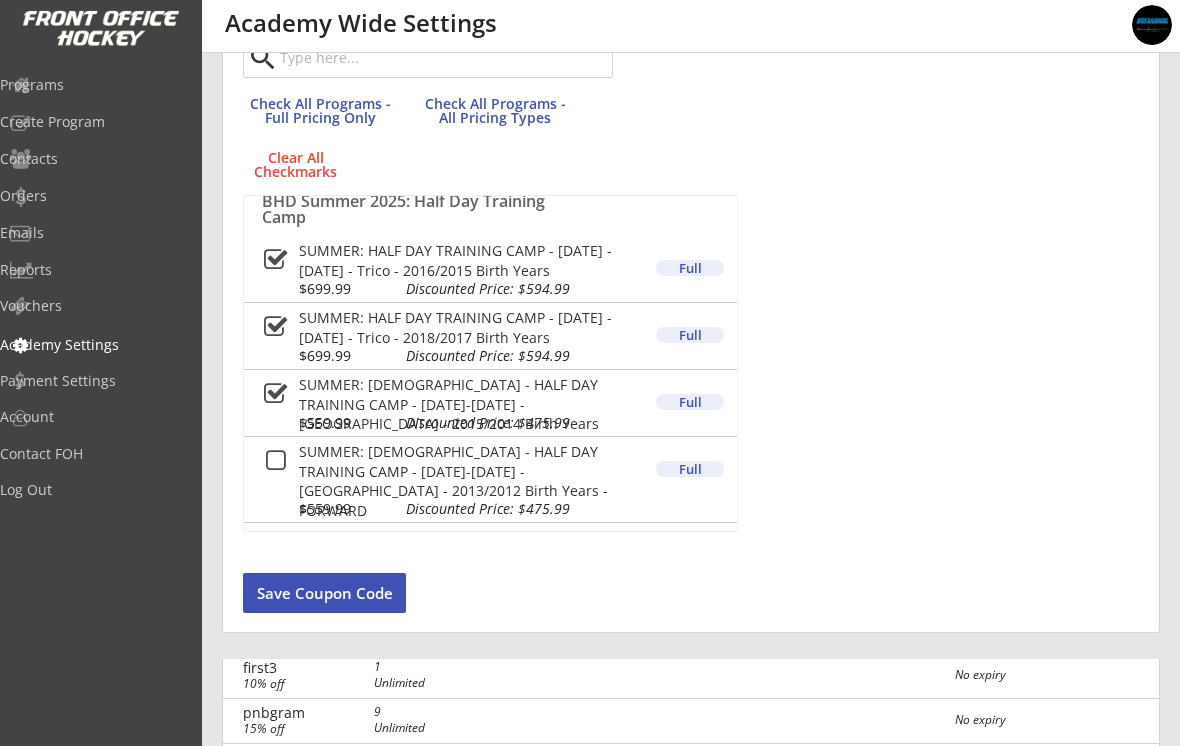 click at bounding box center (275, 461) 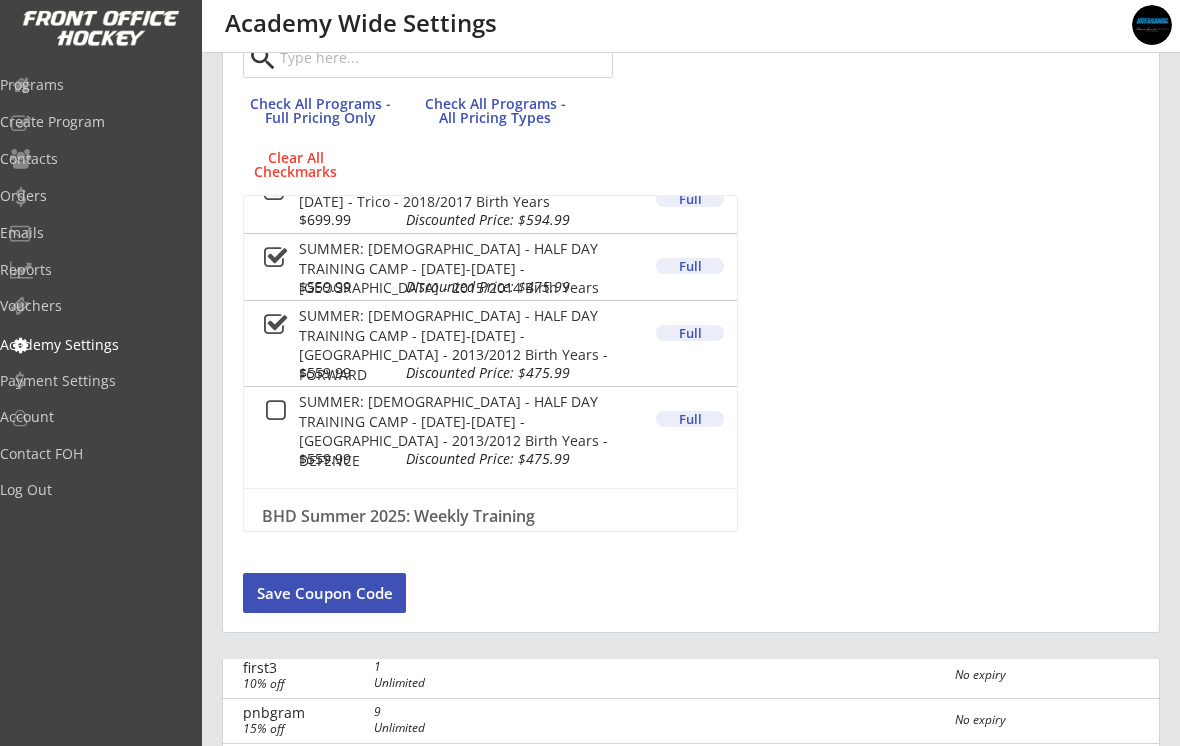 click at bounding box center (275, 411) 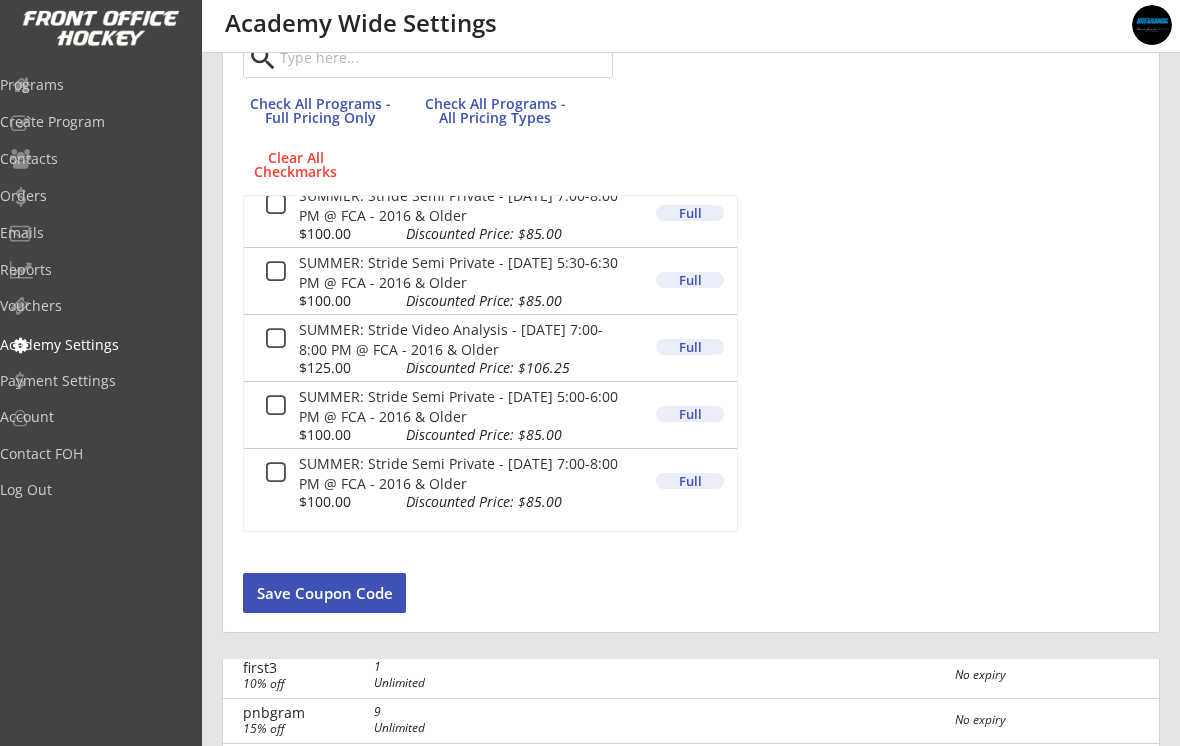 scroll, scrollTop: 9652, scrollLeft: 0, axis: vertical 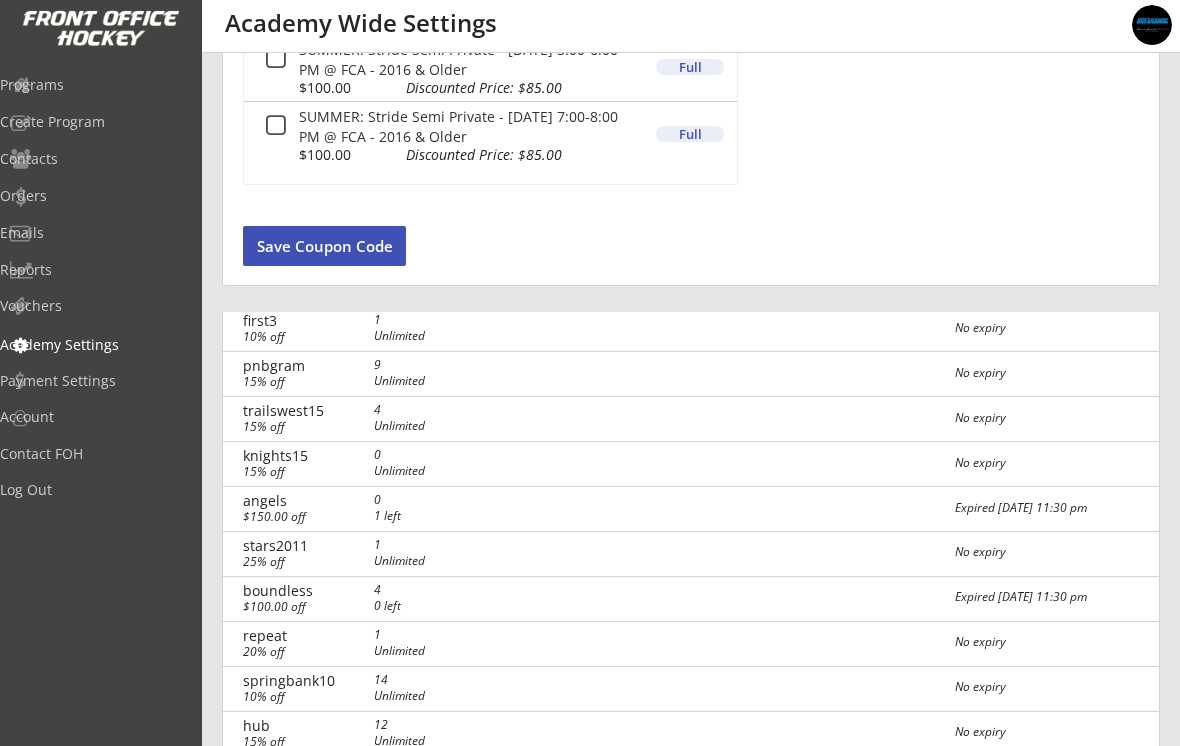 click on "Save Coupon Code" at bounding box center [324, 246] 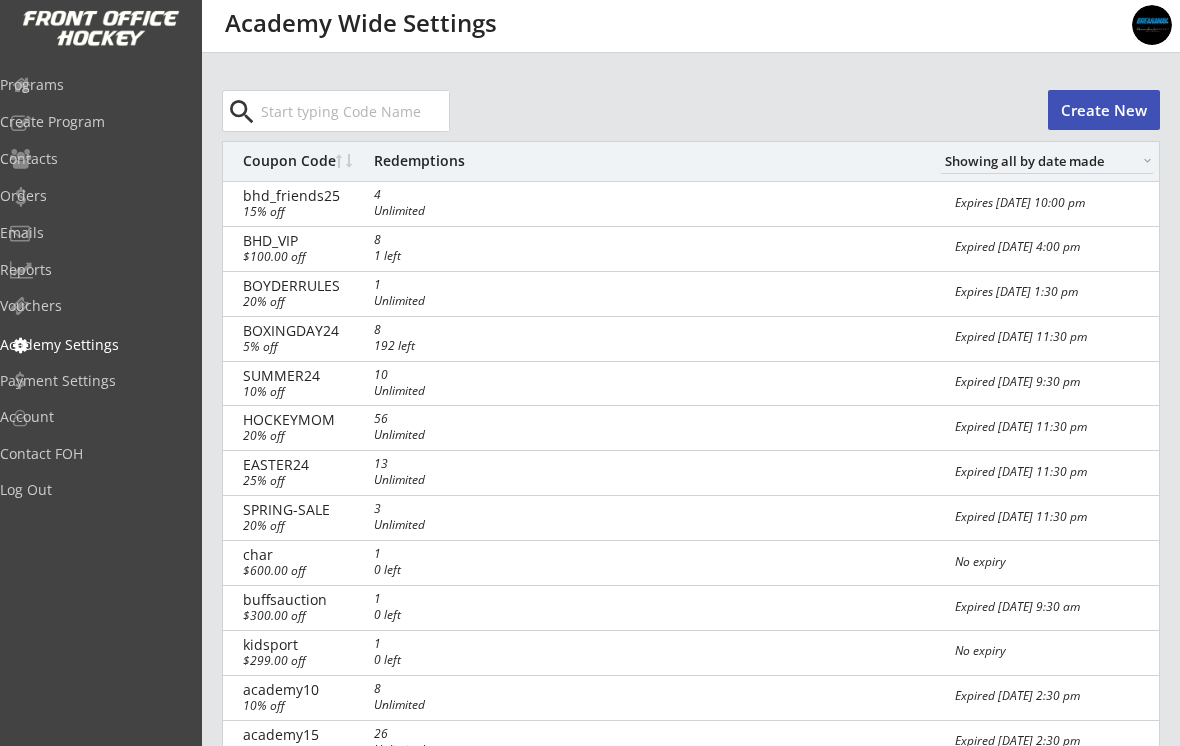 scroll, scrollTop: 3, scrollLeft: 0, axis: vertical 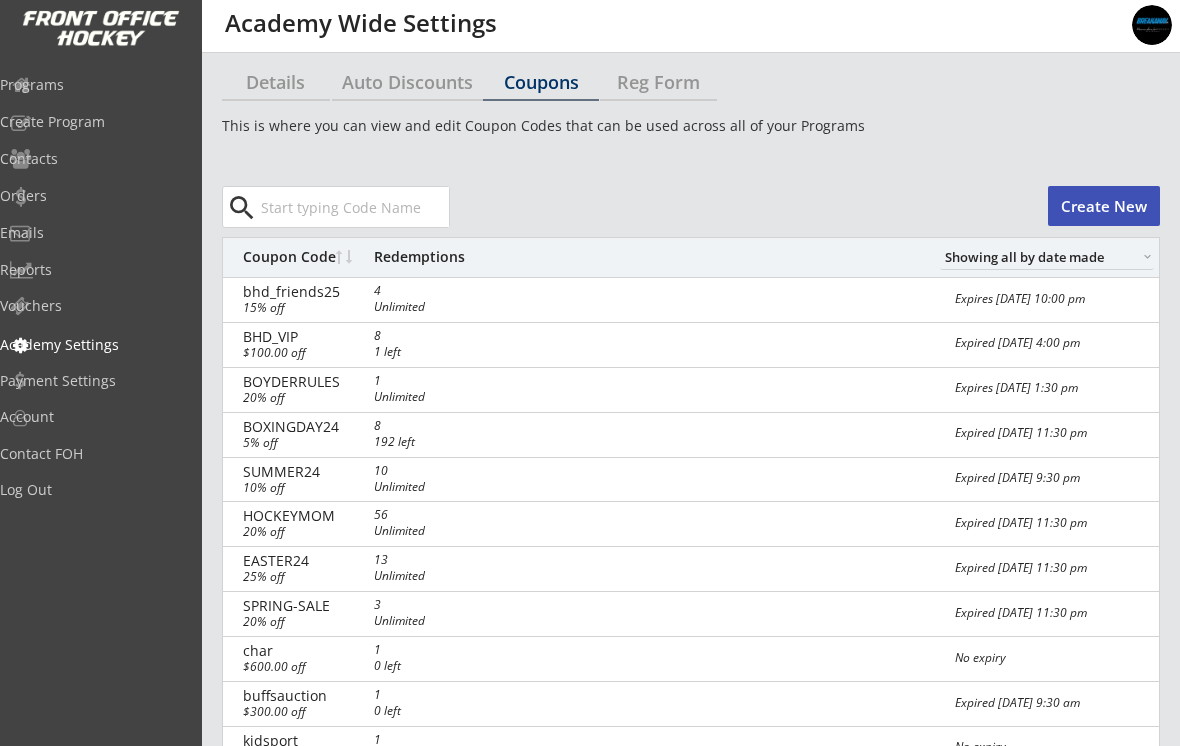 click on "bhd_friends25 4 Unlimited 15% off Expires Aug 16, 2025 10:00 pm" at bounding box center [691, 300] 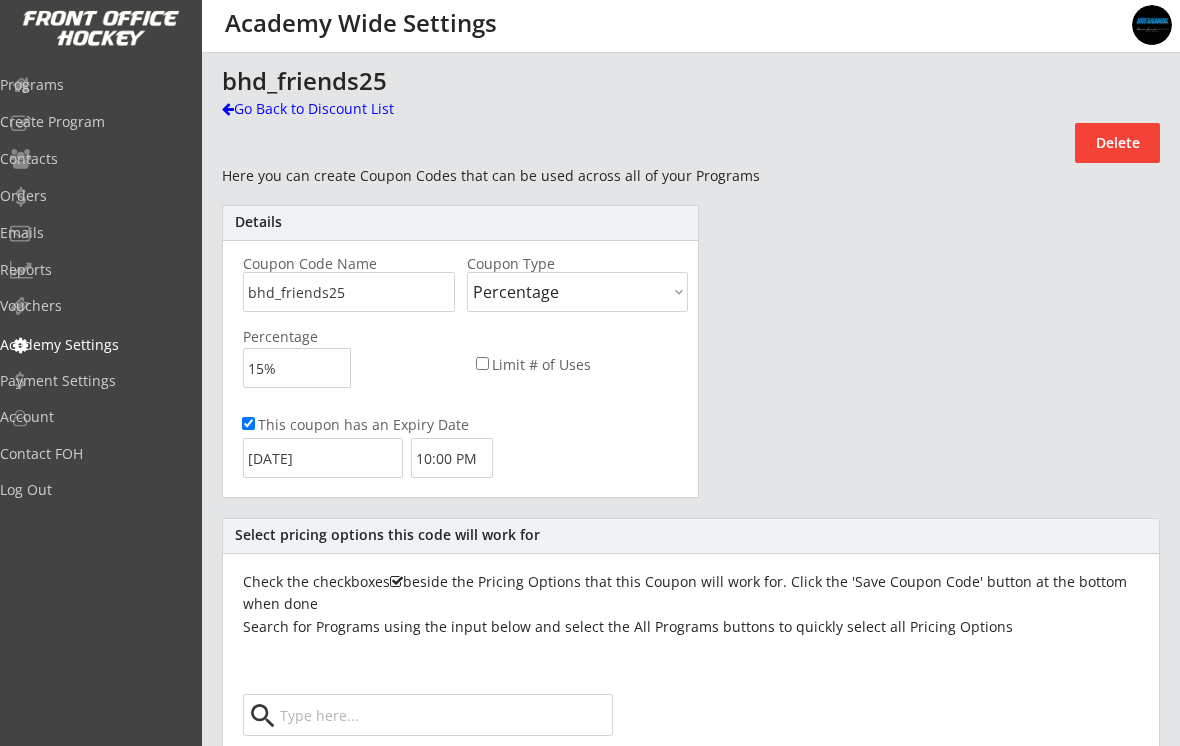 scroll, scrollTop: 0, scrollLeft: 0, axis: both 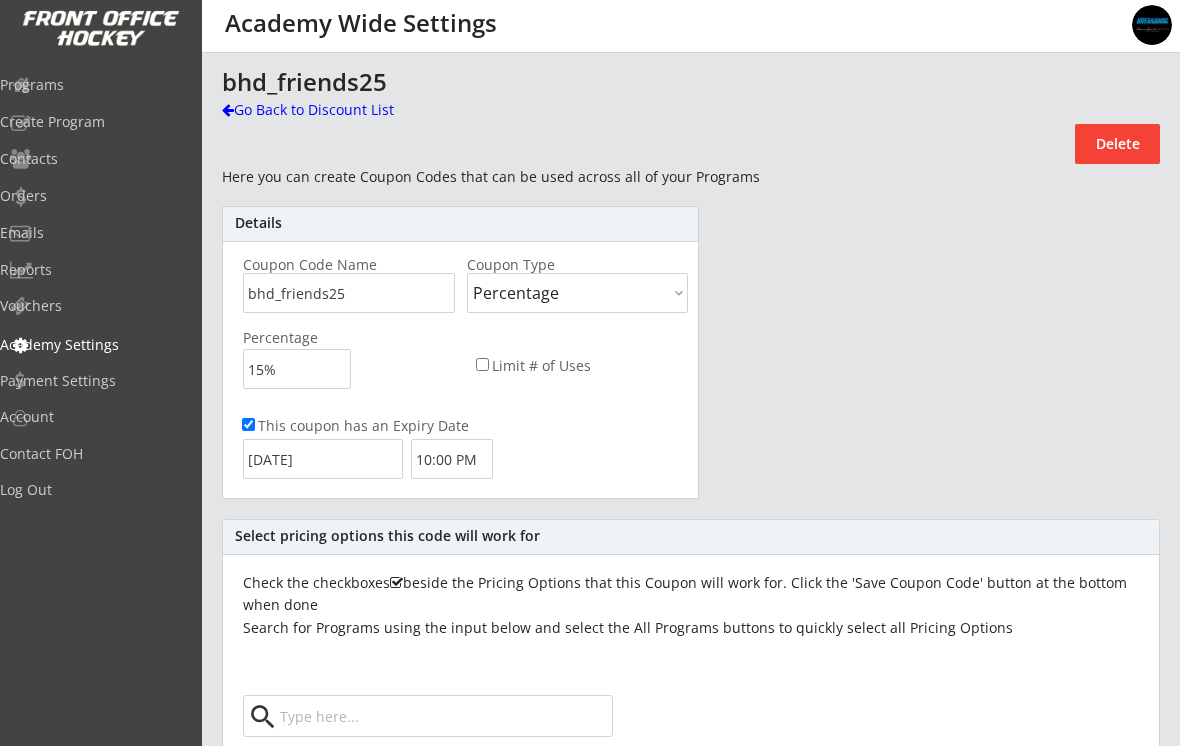 click on "Programs" at bounding box center [95, 85] 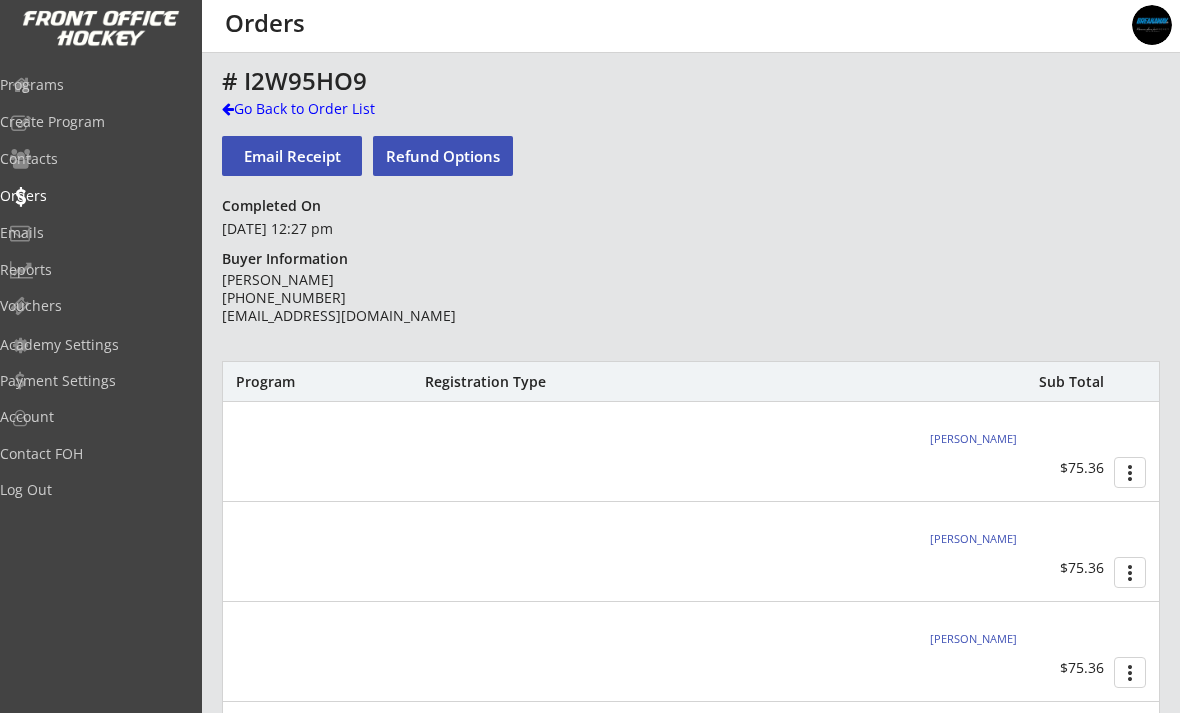 scroll, scrollTop: 0, scrollLeft: 0, axis: both 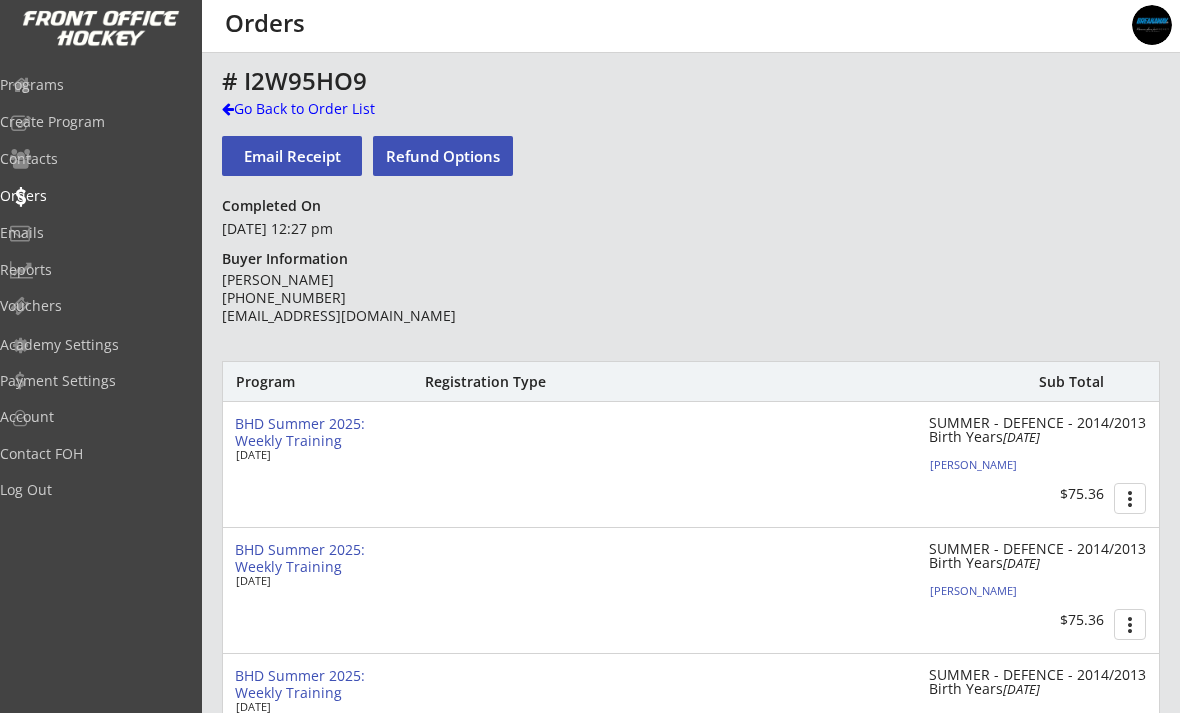 click on "[PERSON_NAME]" at bounding box center [1041, 464] 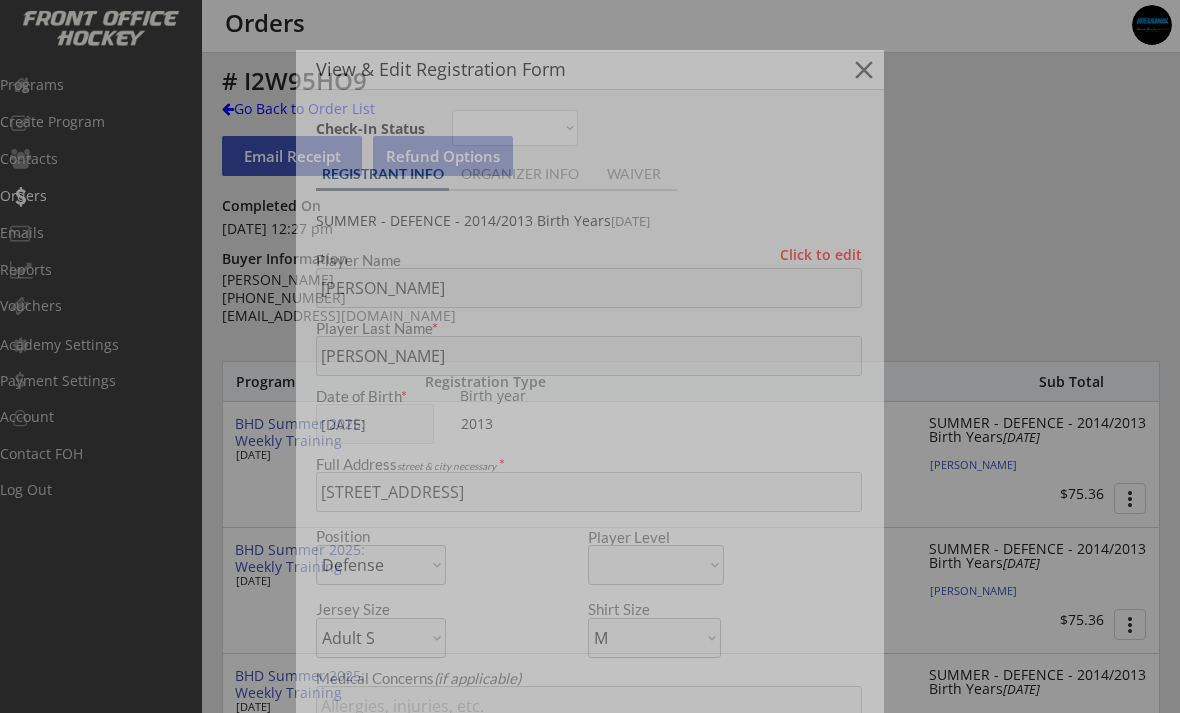 type on "[DEMOGRAPHIC_DATA]" 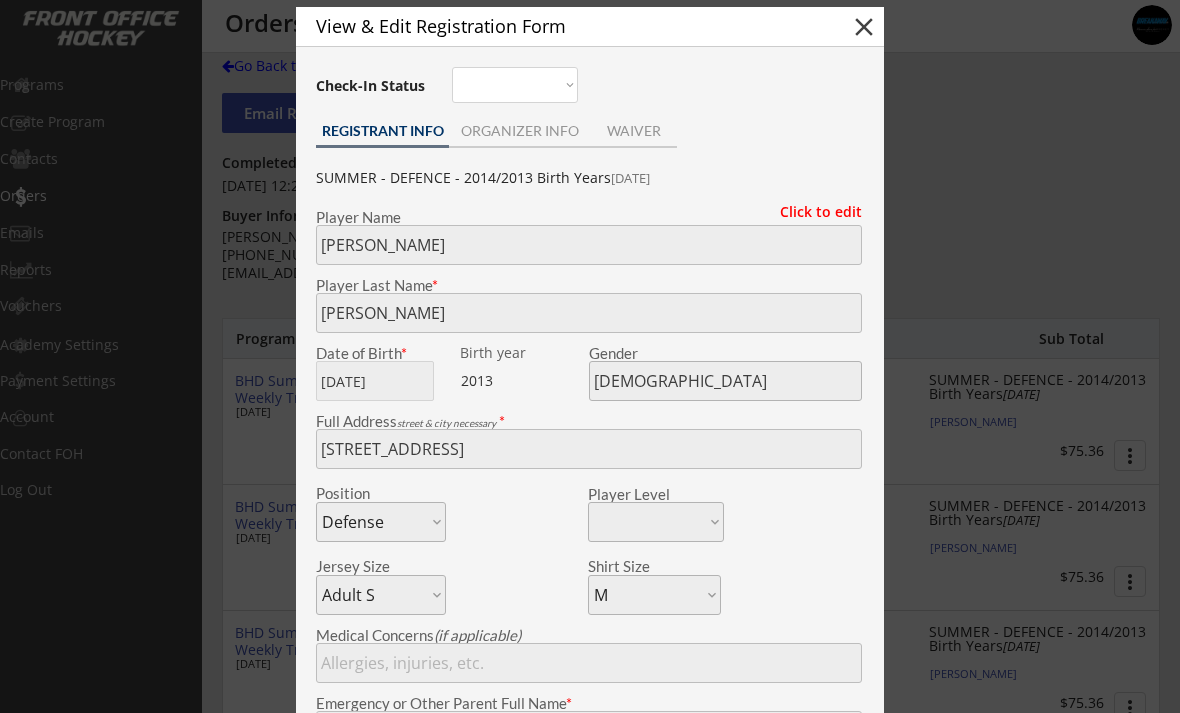 scroll, scrollTop: 0, scrollLeft: 0, axis: both 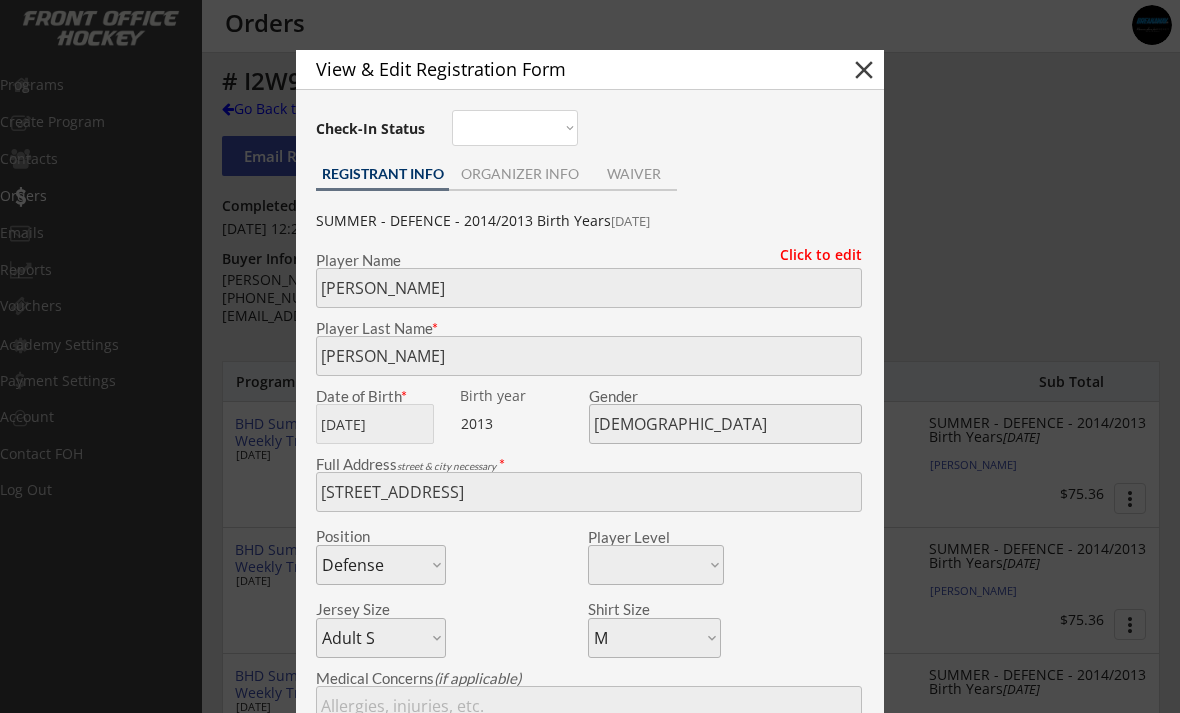 click on "close" at bounding box center (864, 70) 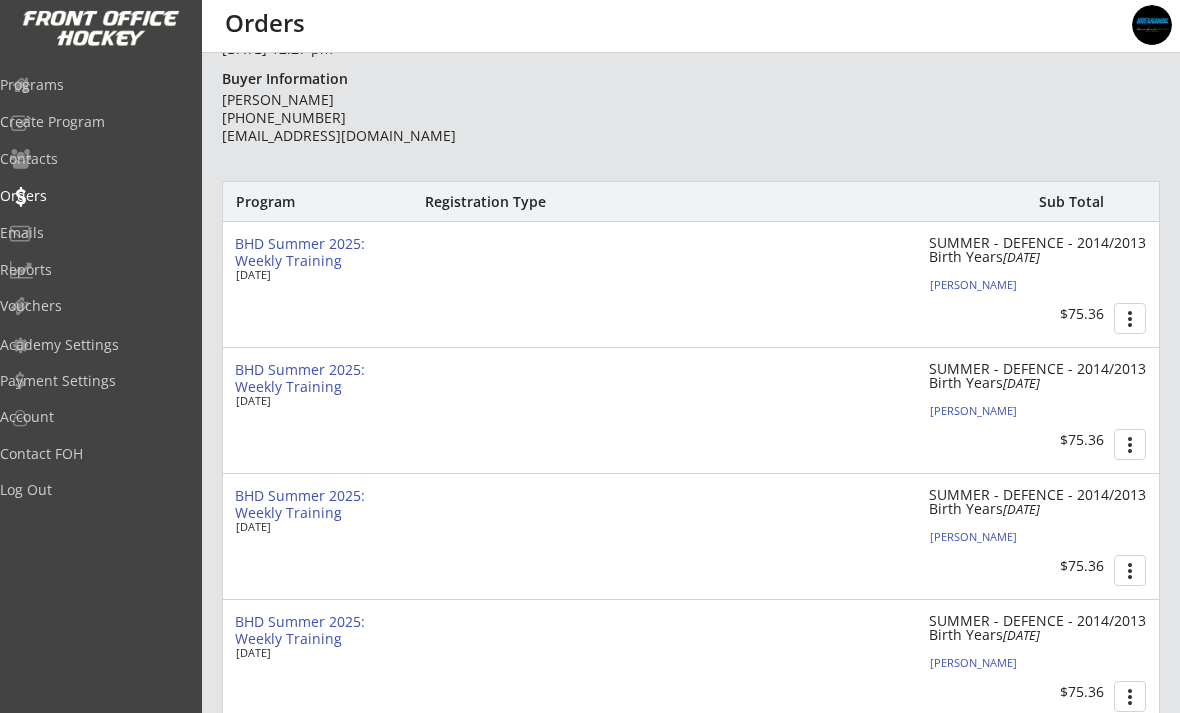 scroll, scrollTop: 179, scrollLeft: 0, axis: vertical 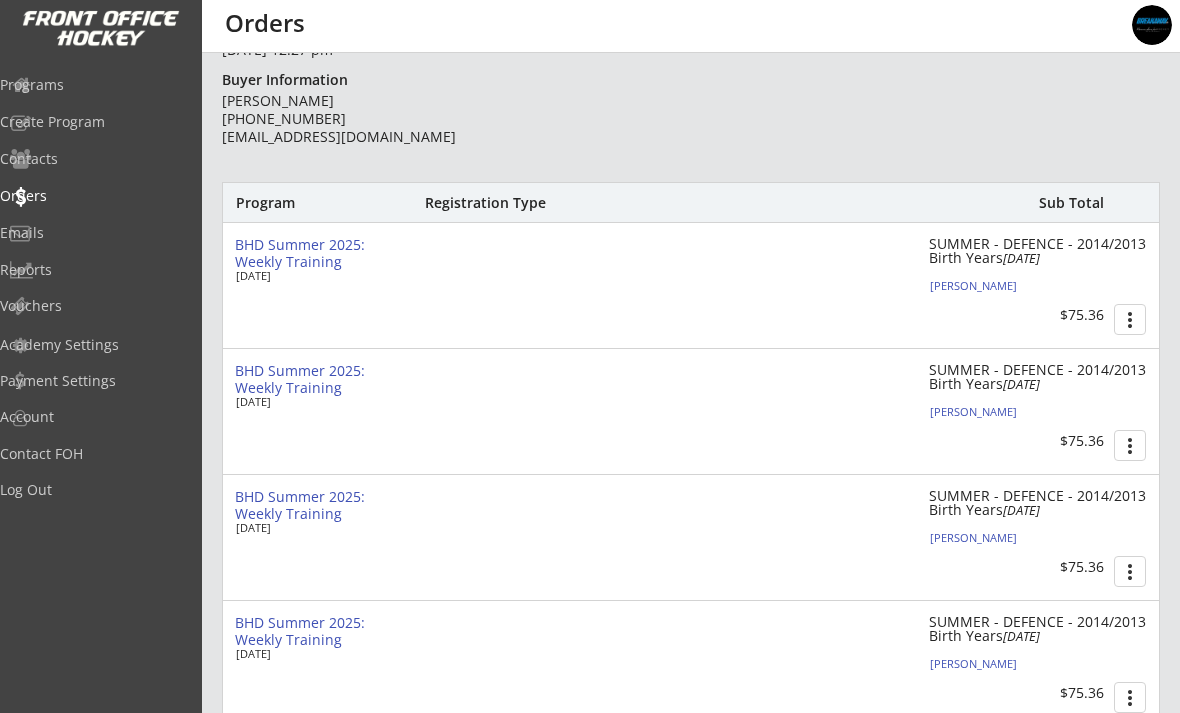 click on "[PERSON_NAME]" at bounding box center (1041, 285) 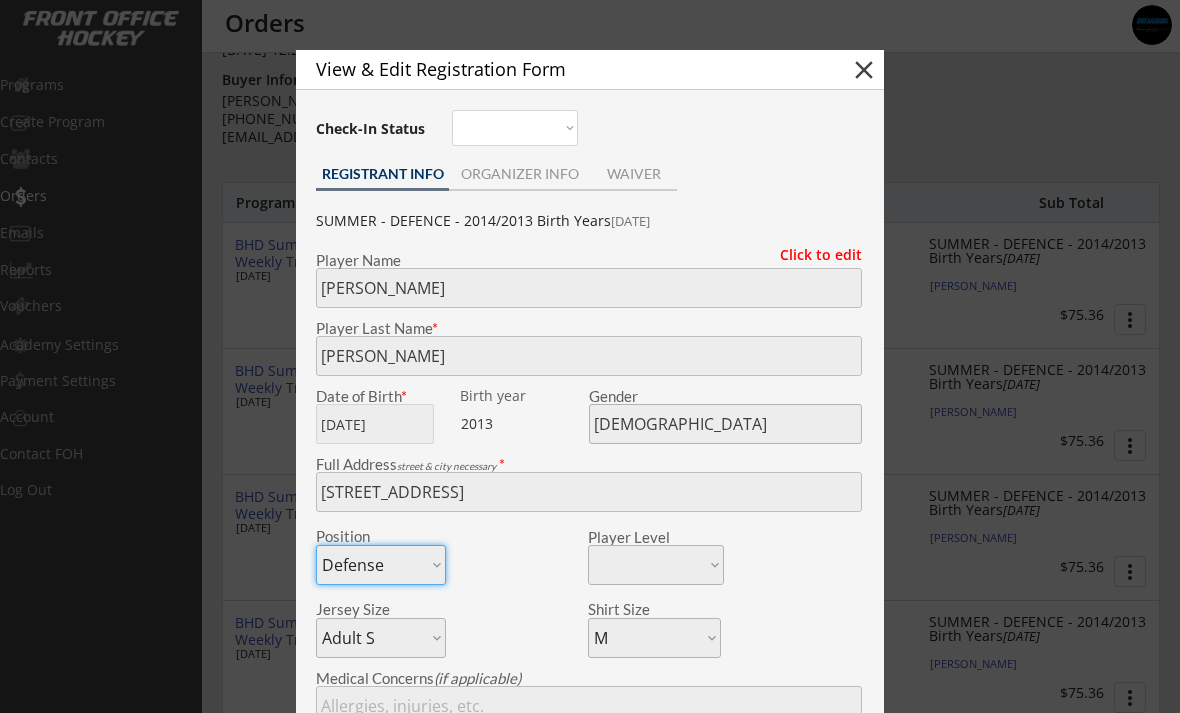 click on "ORGANIZER INFO" at bounding box center [519, 174] 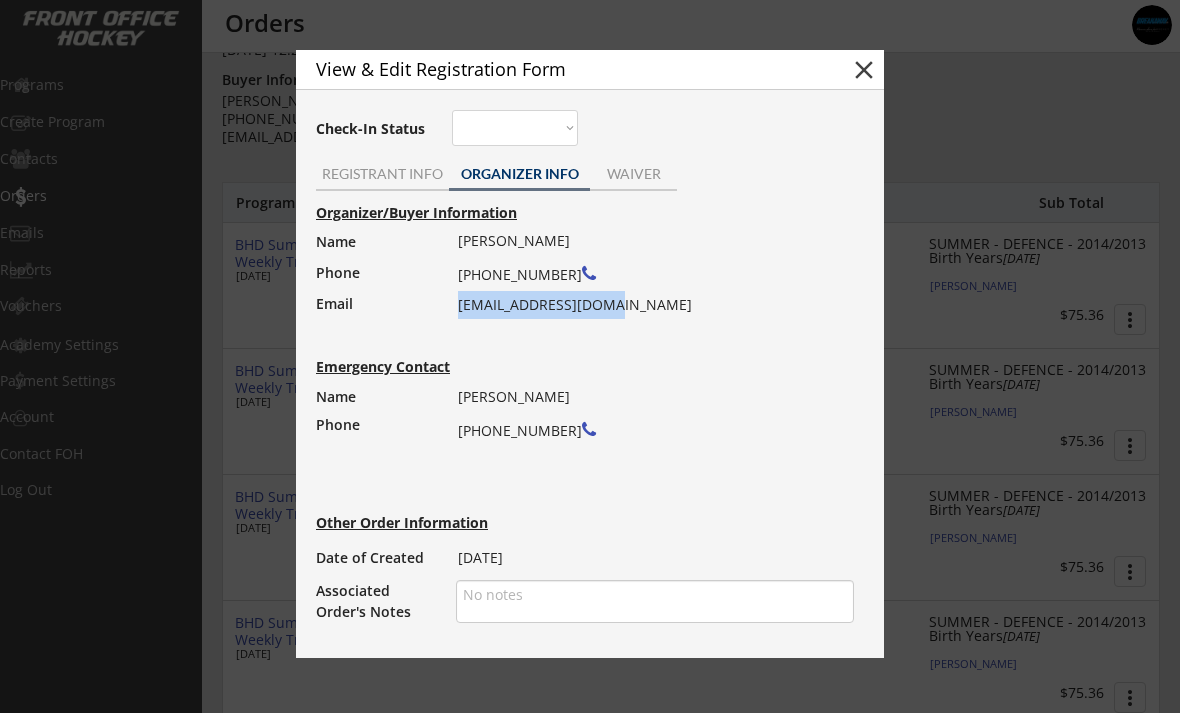 copy on "[EMAIL_ADDRESS][DOMAIN_NAME]" 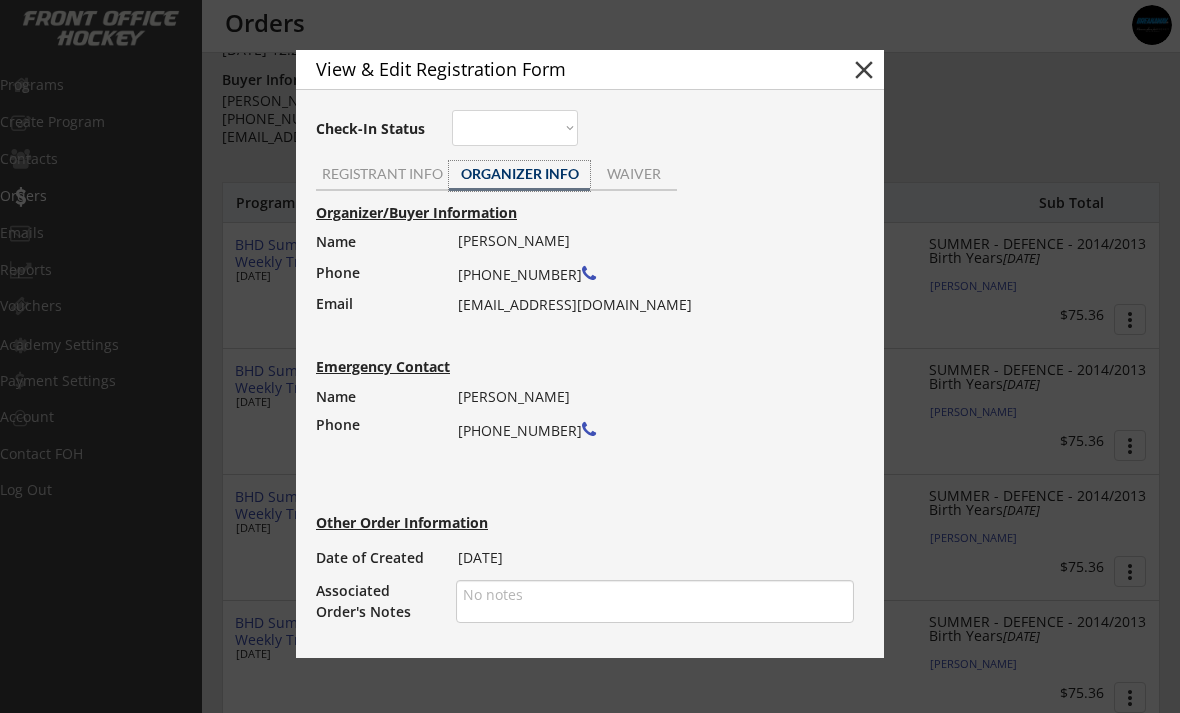 click at bounding box center (590, 356) 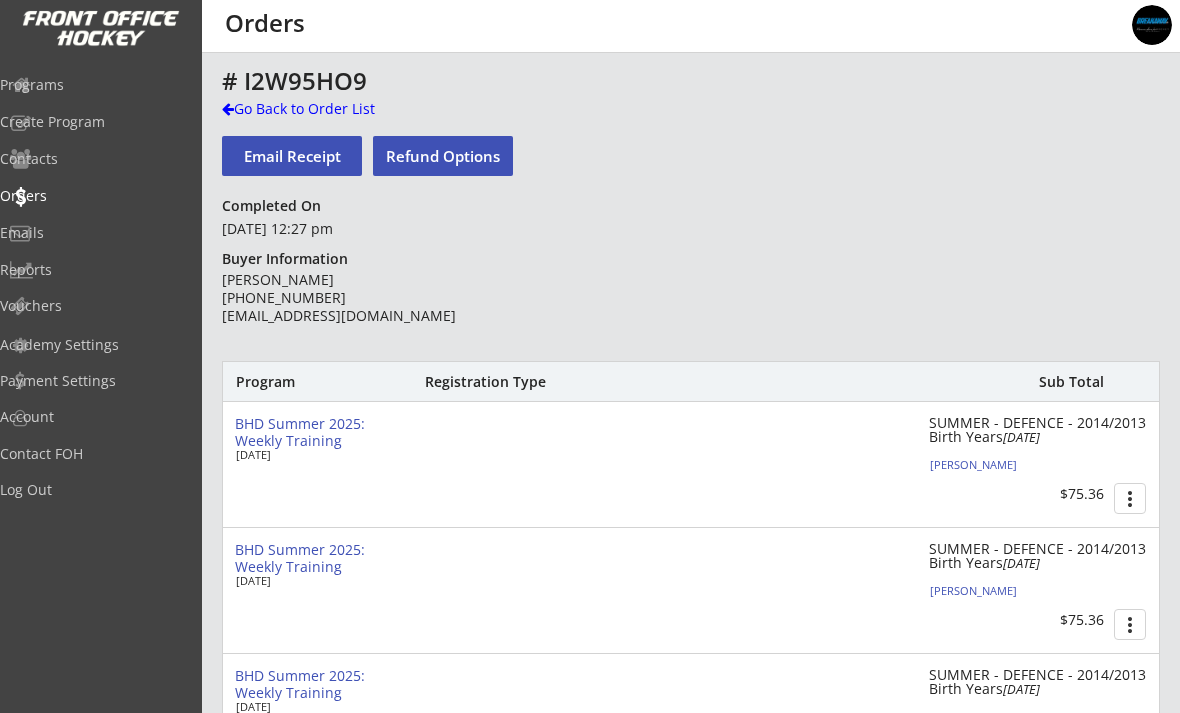 scroll, scrollTop: 16, scrollLeft: 0, axis: vertical 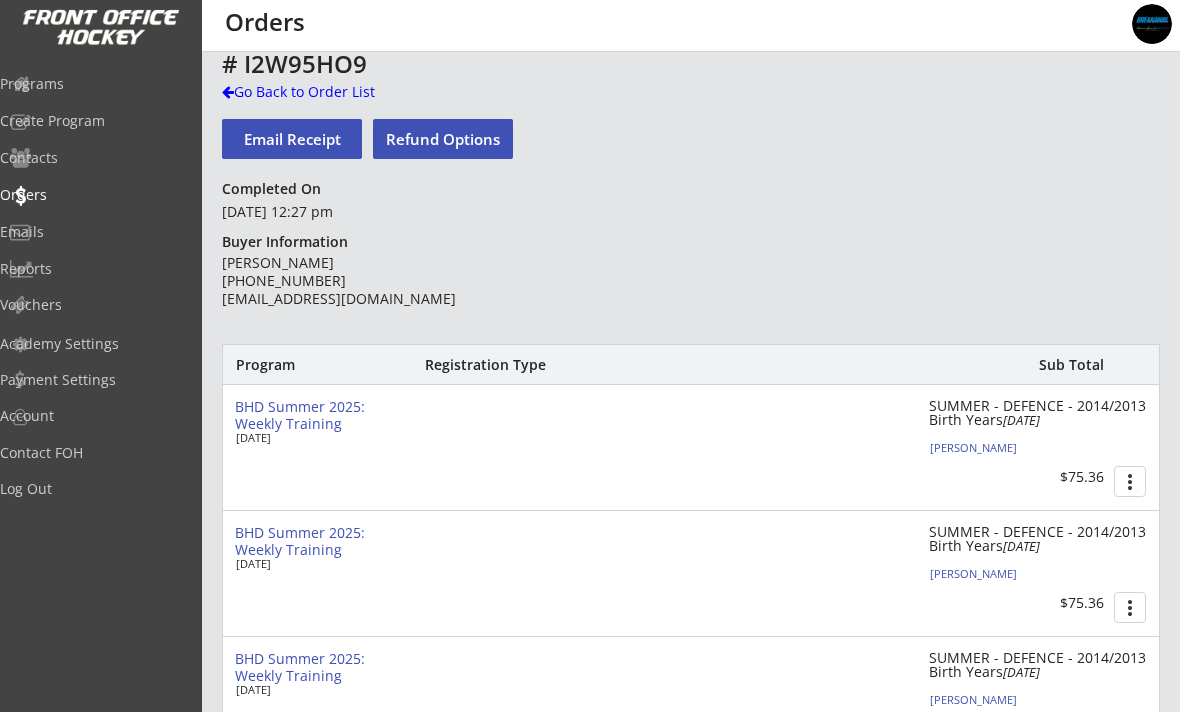 click on "Refund Options" at bounding box center (443, 140) 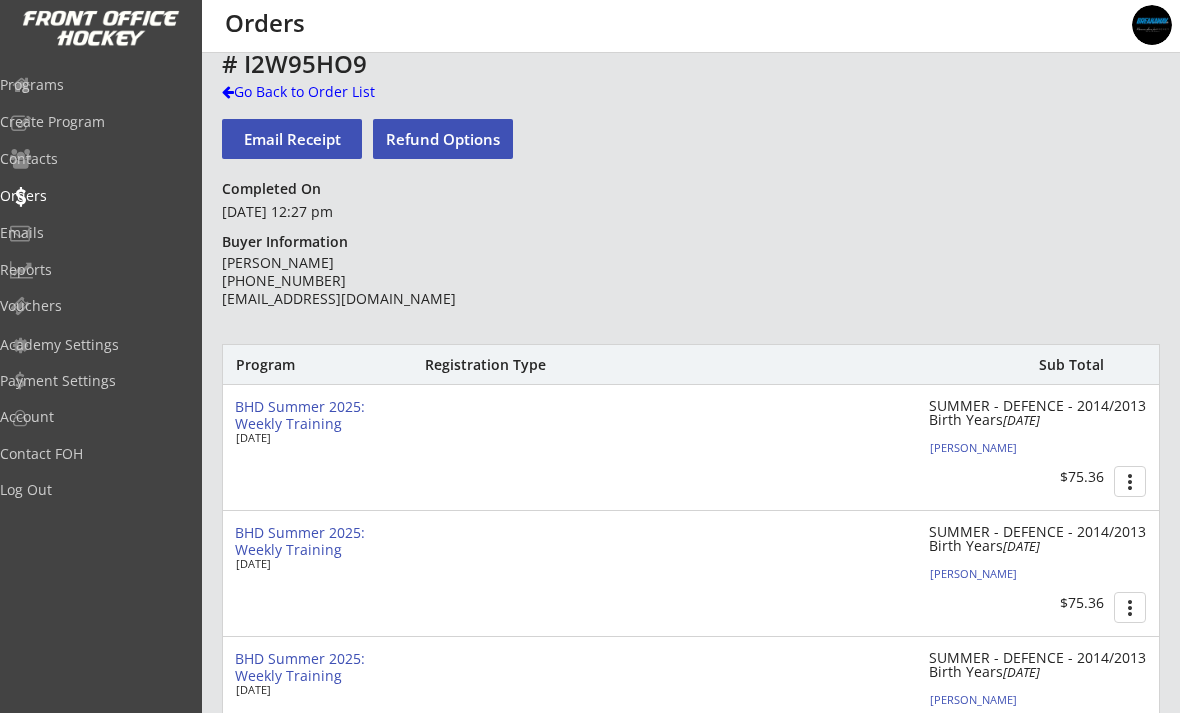 select on ""No"" 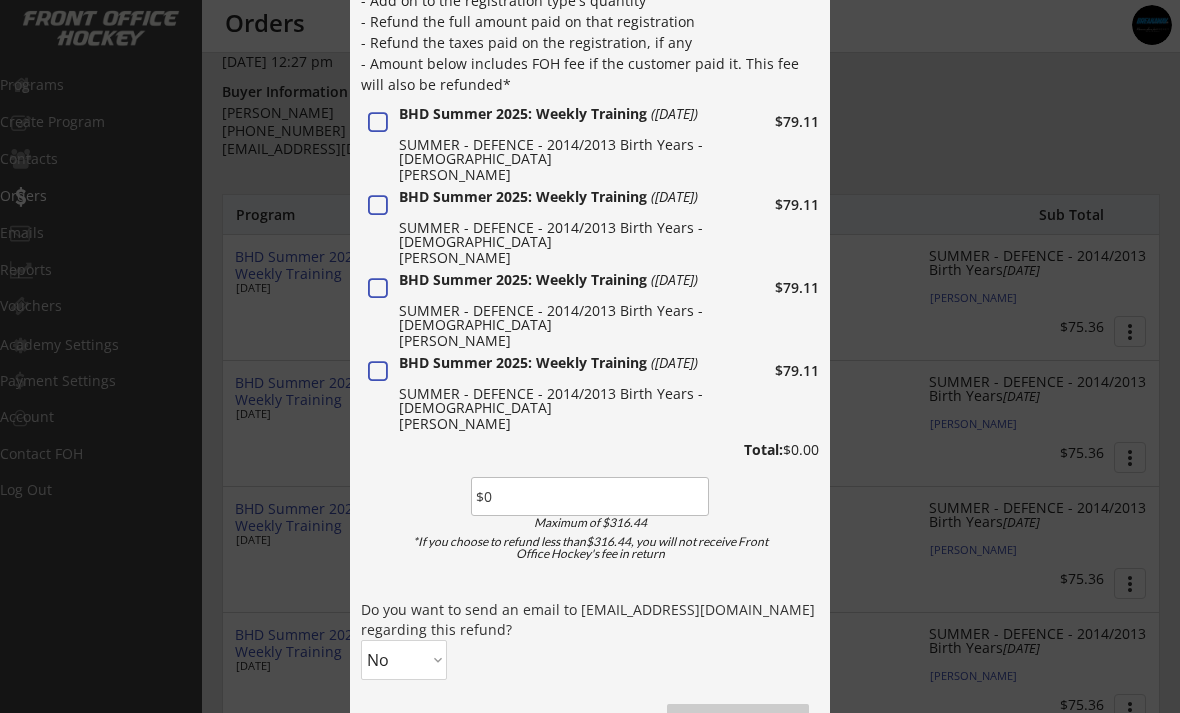 scroll, scrollTop: 157, scrollLeft: 0, axis: vertical 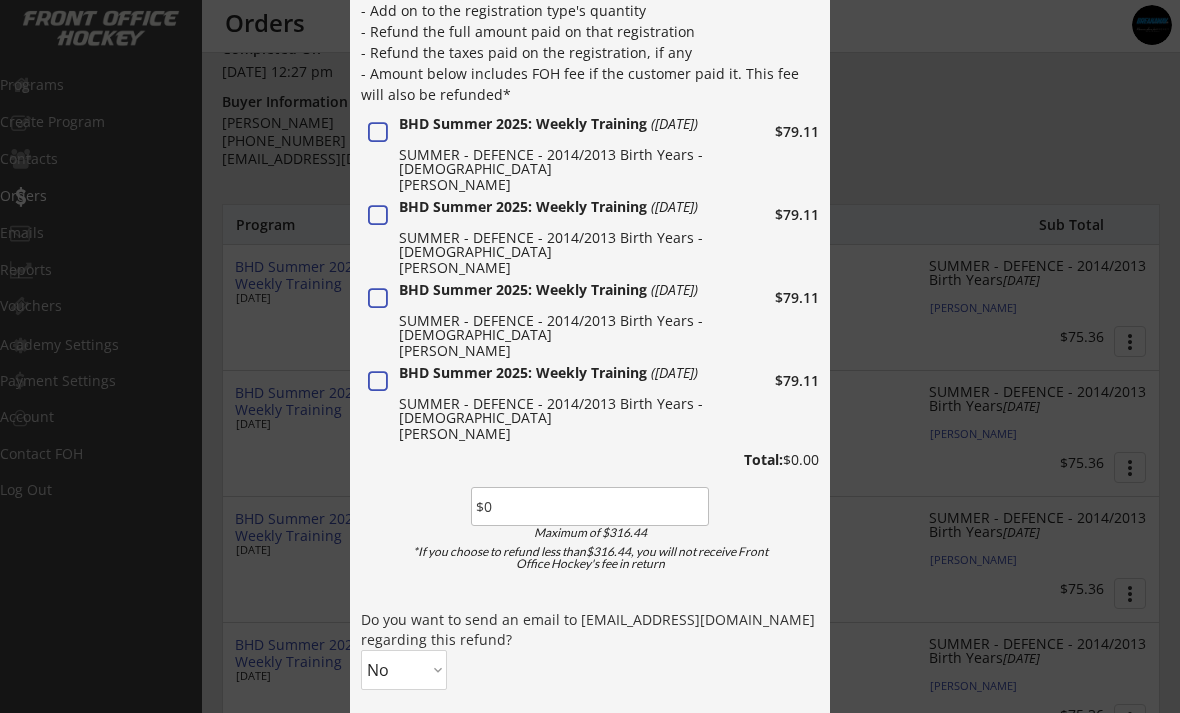 click at bounding box center [378, 133] 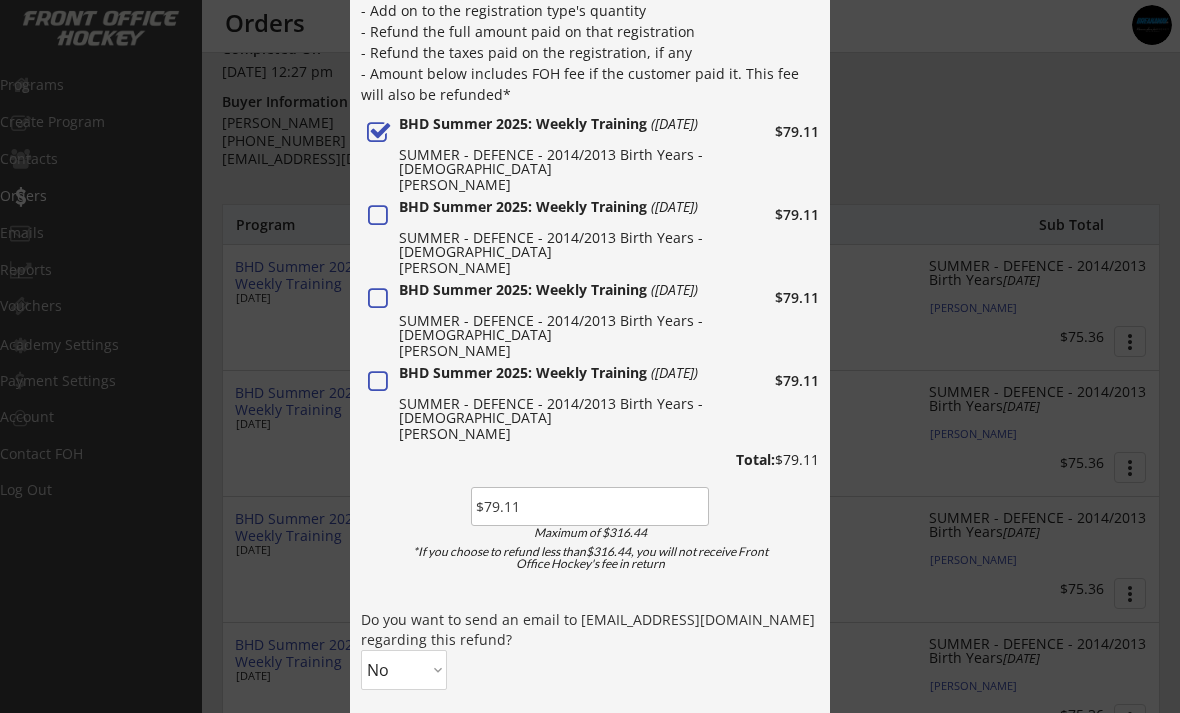 click at bounding box center [378, 216] 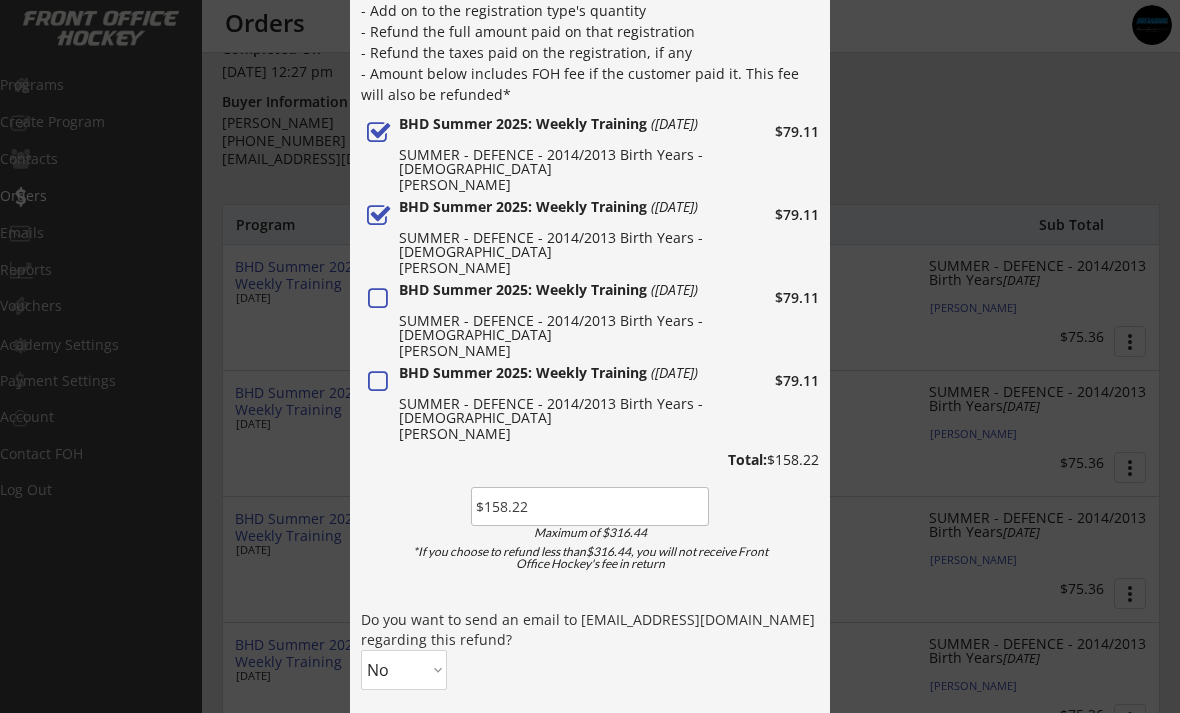 click at bounding box center [378, 299] 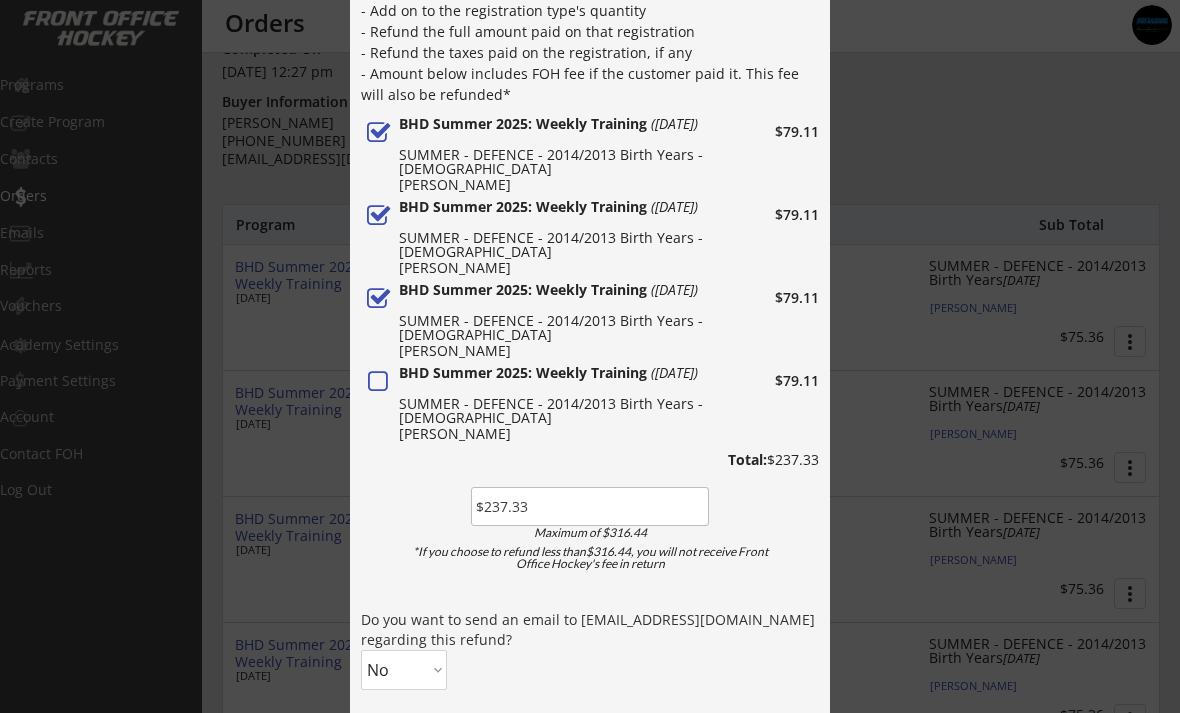 click at bounding box center [378, 382] 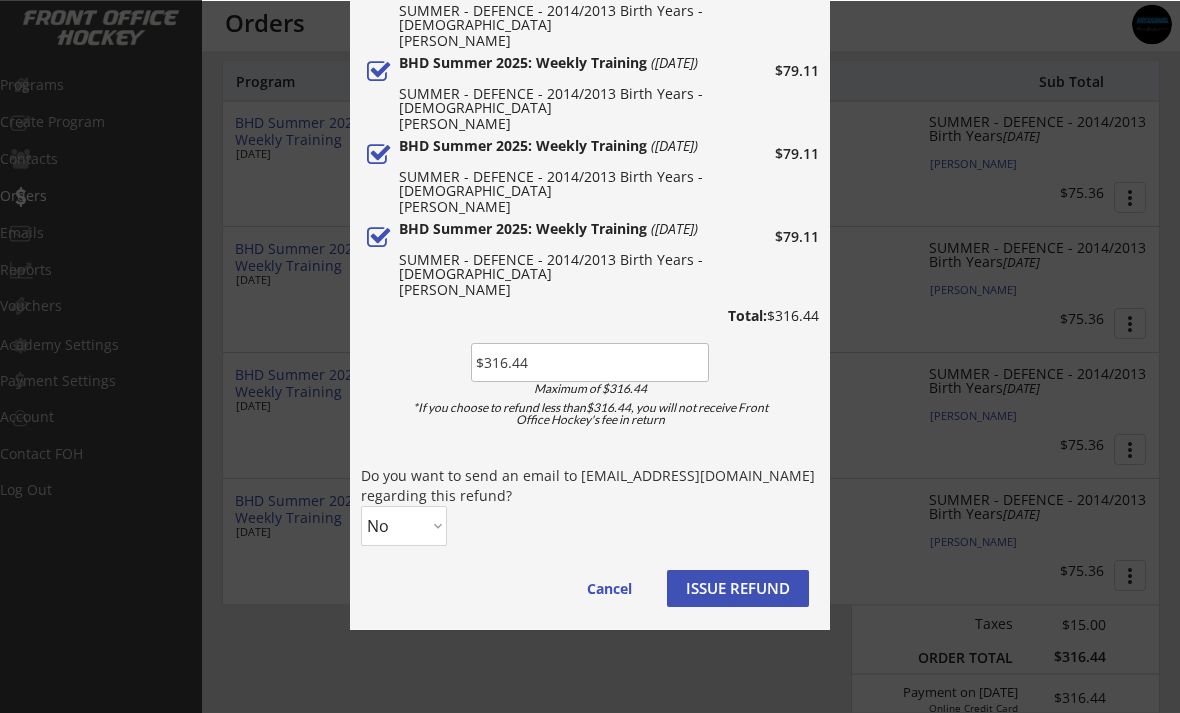 scroll, scrollTop: 301, scrollLeft: 0, axis: vertical 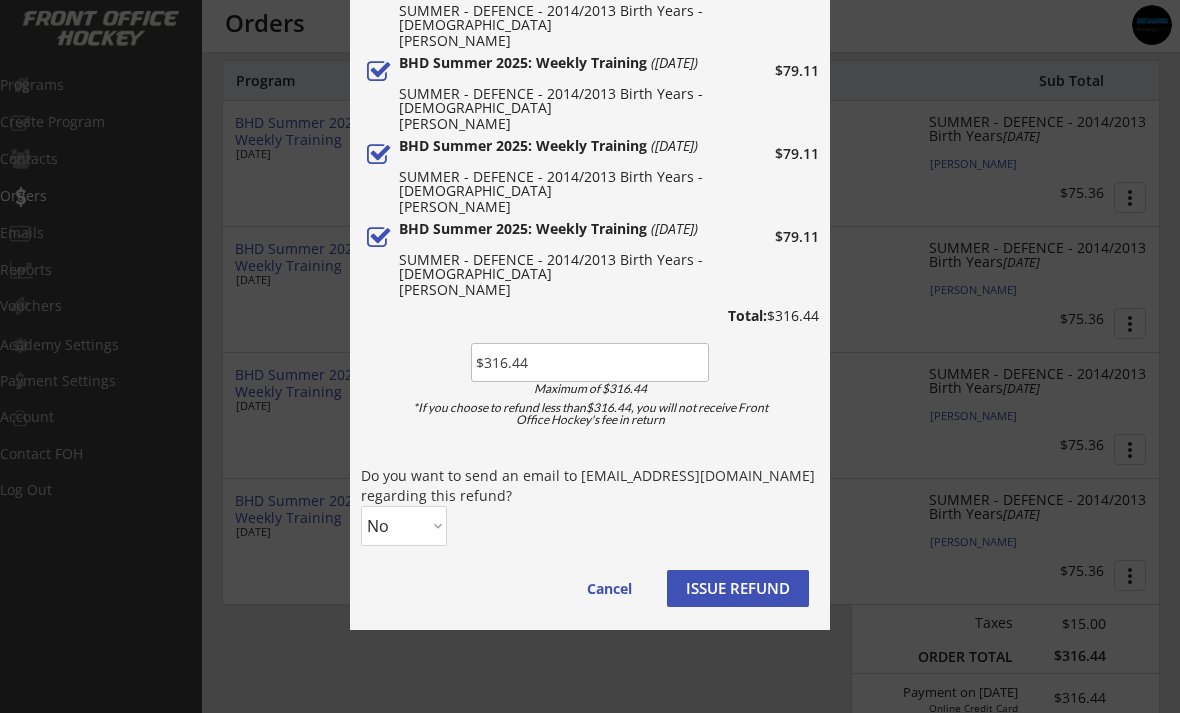 click on "No Yes" at bounding box center [404, 526] 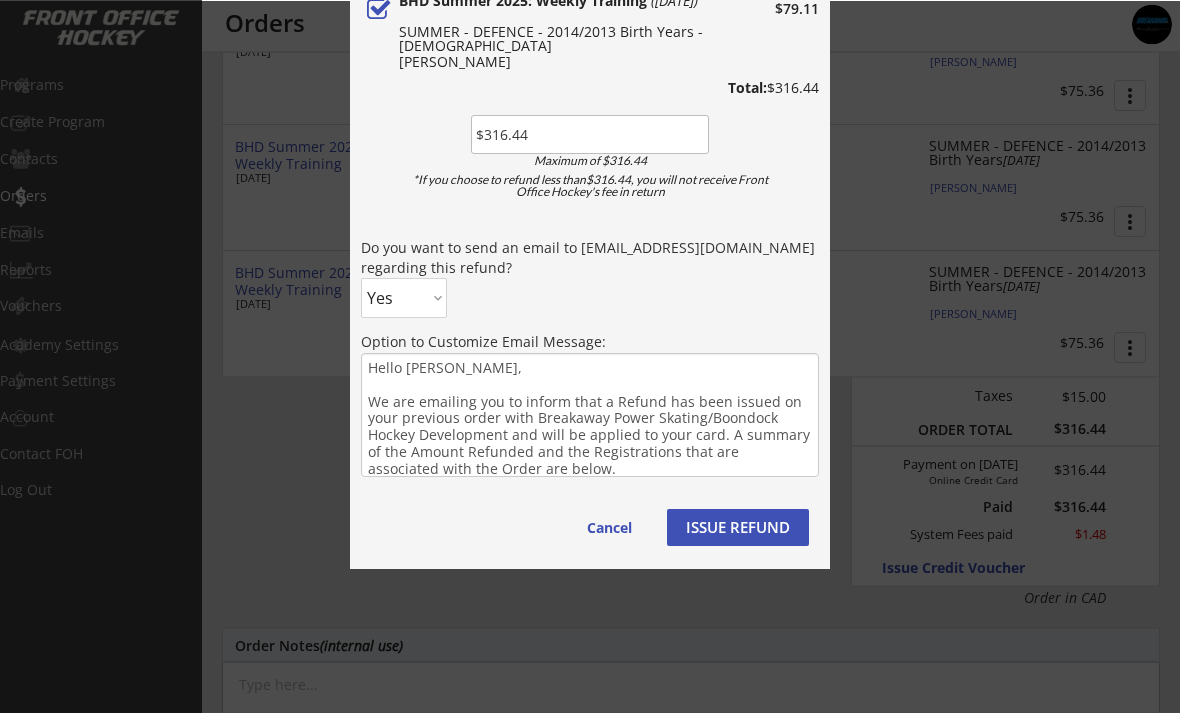 scroll, scrollTop: 529, scrollLeft: 0, axis: vertical 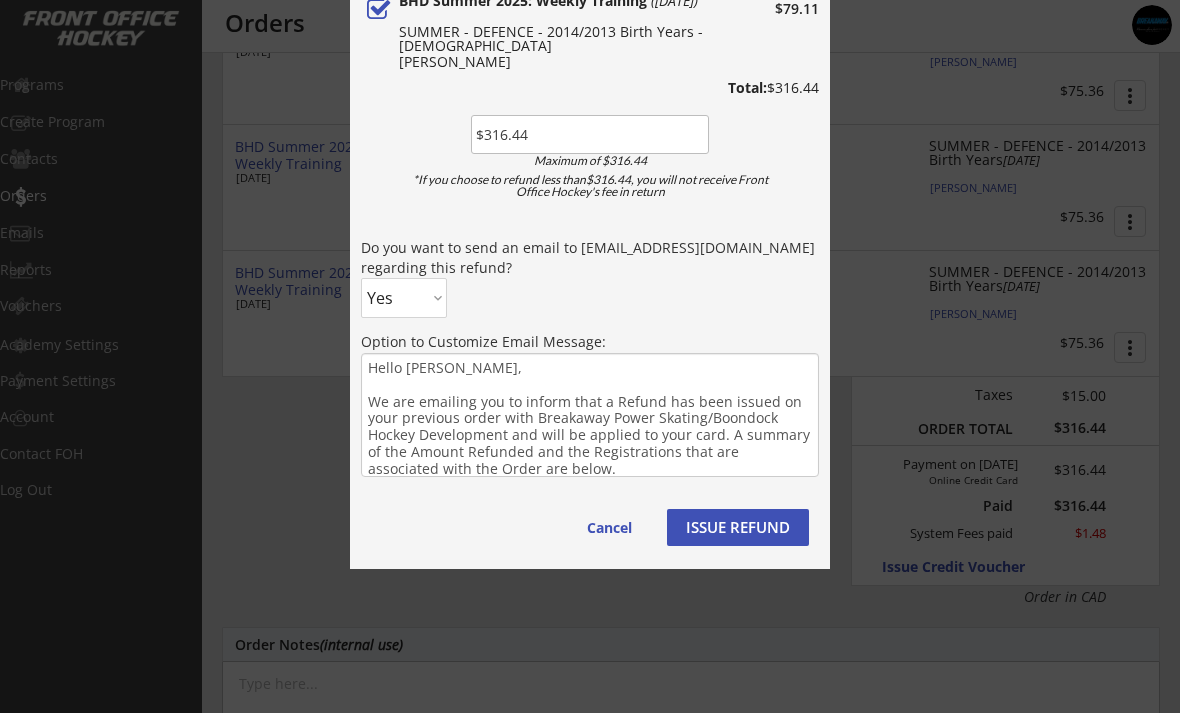 click on "Hello [PERSON_NAME],
We are emailing you to inform that a Refund has been issued on your previous order with Breakaway Power Skating/Boondock Hockey Development and will be applied to your card. A summary of the Amount Refunded and the Registrations that are associated with the Order are below." at bounding box center [590, 415] 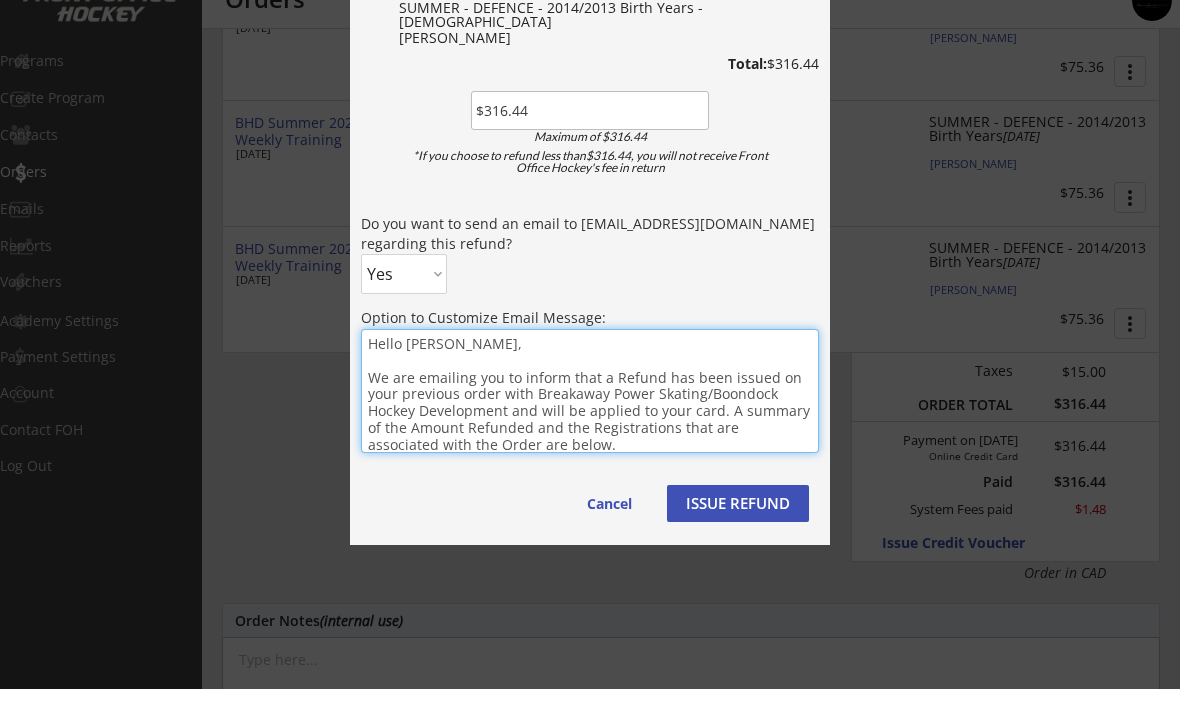 click on "Hello [PERSON_NAME],
We are emailing you to inform that a Refund has been issued on your previous order with Breakaway Power Skating/Boondock Hockey Development and will be applied to your card. A summary of the Amount Refunded and the Registrations that are associated with the Order are below." at bounding box center (590, 415) 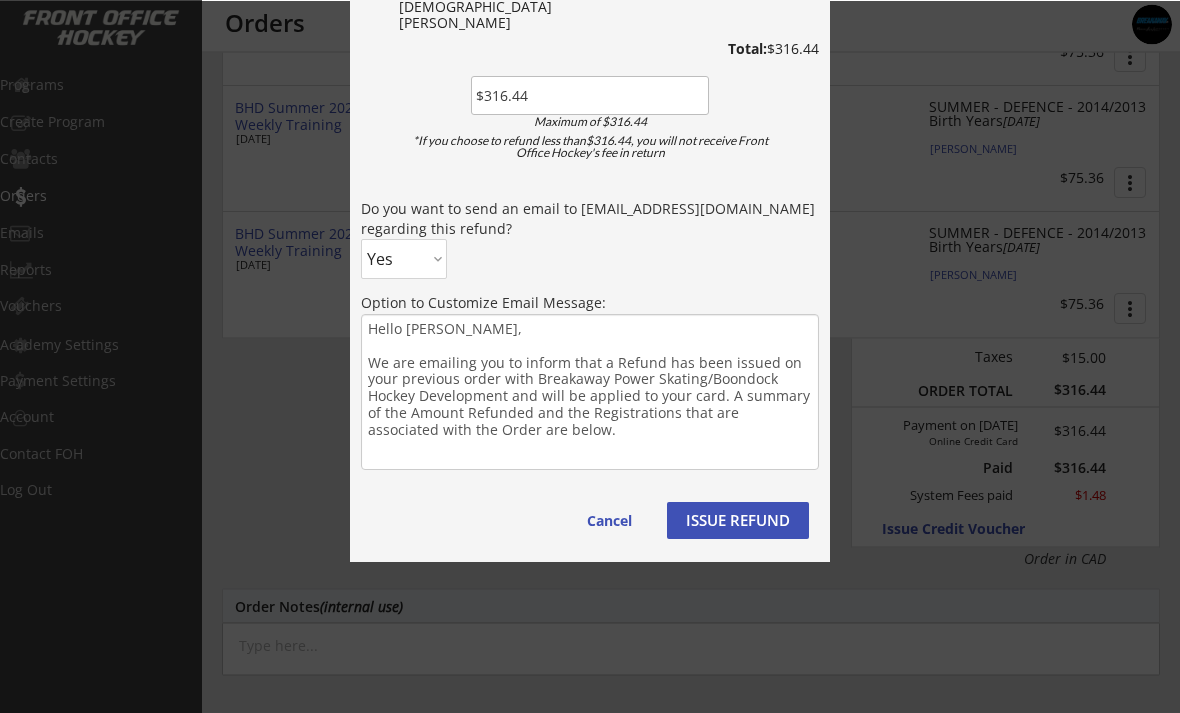 scroll, scrollTop: 568, scrollLeft: 0, axis: vertical 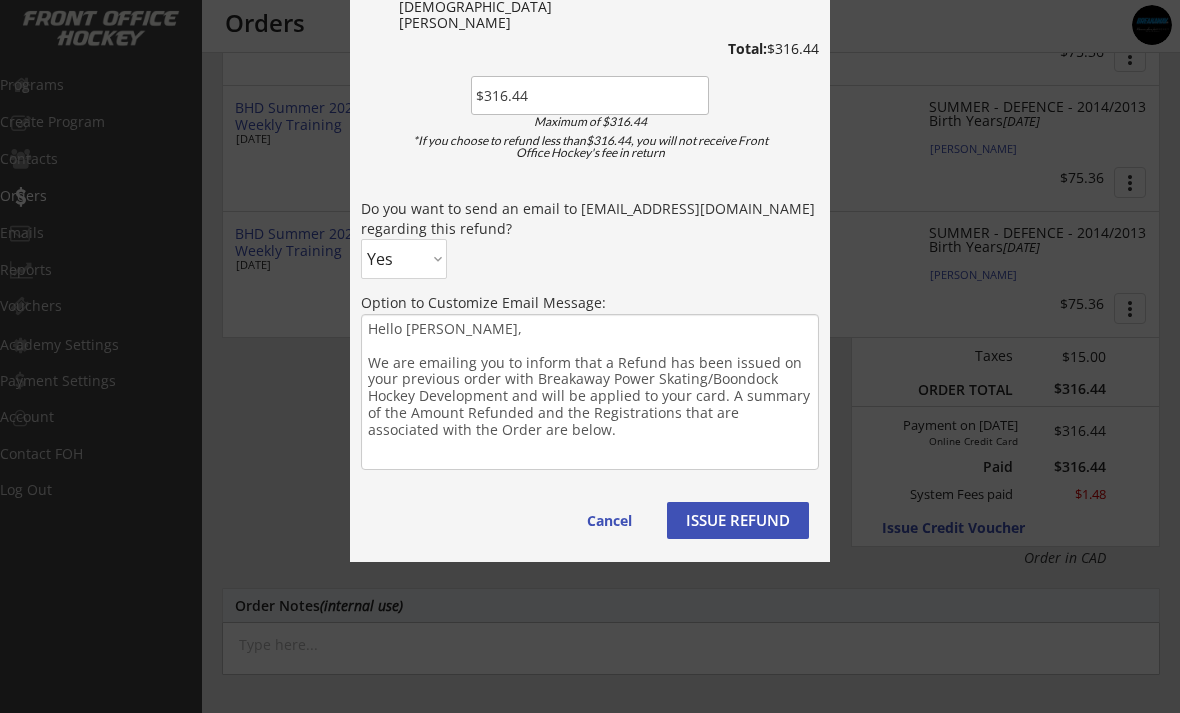 click on "Hello [PERSON_NAME],
We are emailing you to inform that a Refund has been issued on your previous order with Breakaway Power Skating/Boondock Hockey Development and will be applied to your card. A summary of the Amount Refunded and the Registrations that are associated with the Order are below." at bounding box center [590, 392] 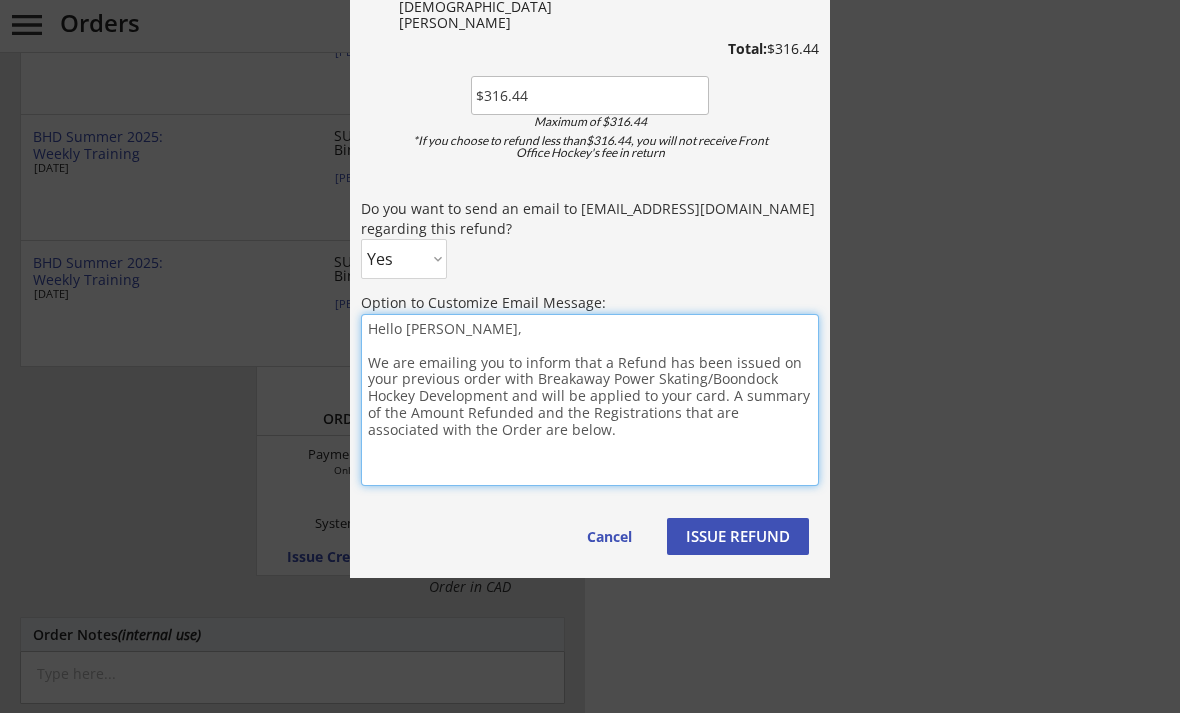 type on "Hello [PERSON_NAME],
We are emailing you to inform that a Refund has been issued on your previous order with Breakaway Power Skating/Boondock Hockey Development and will be applied to your card. A summary of the Amount Refunded and the Registrations that are associated with the Order are below." 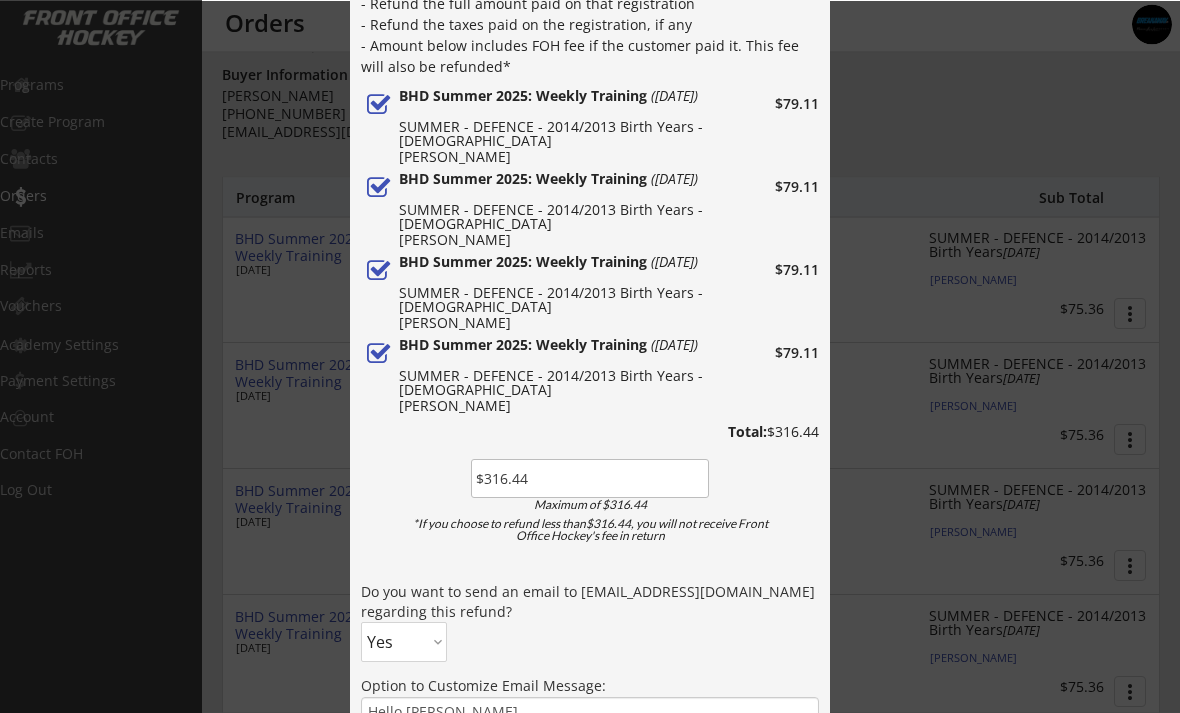 scroll, scrollTop: 0, scrollLeft: 0, axis: both 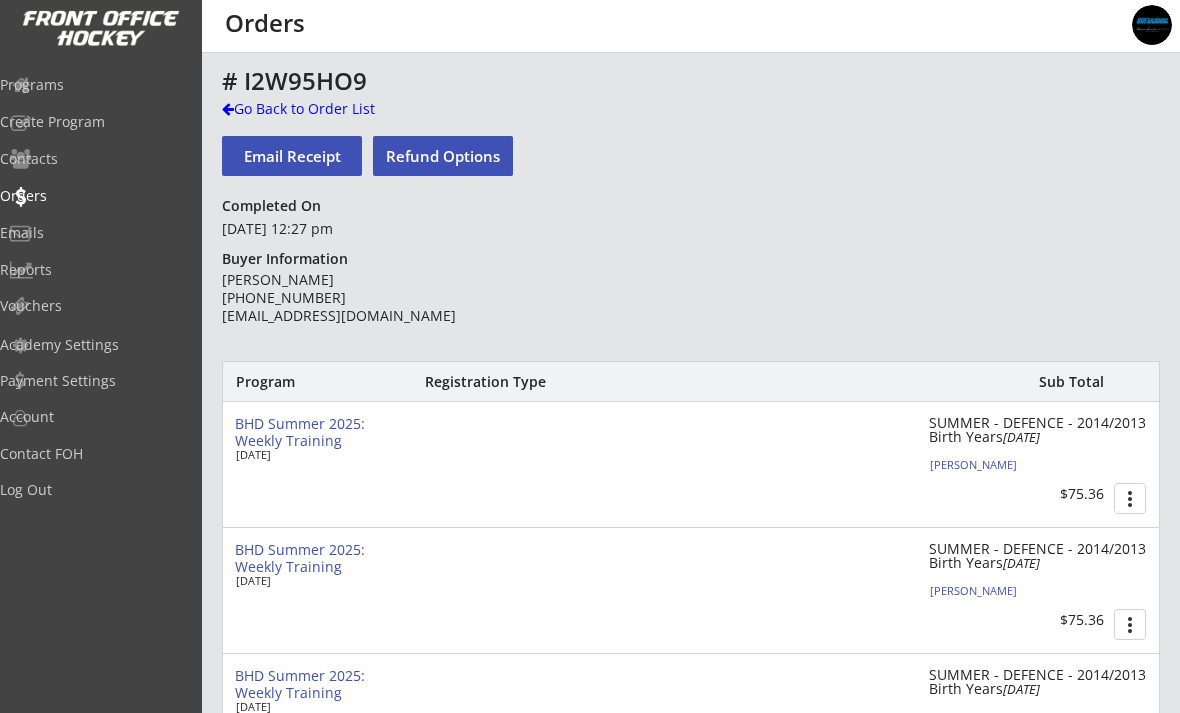 click on "Refund Options" at bounding box center [443, 156] 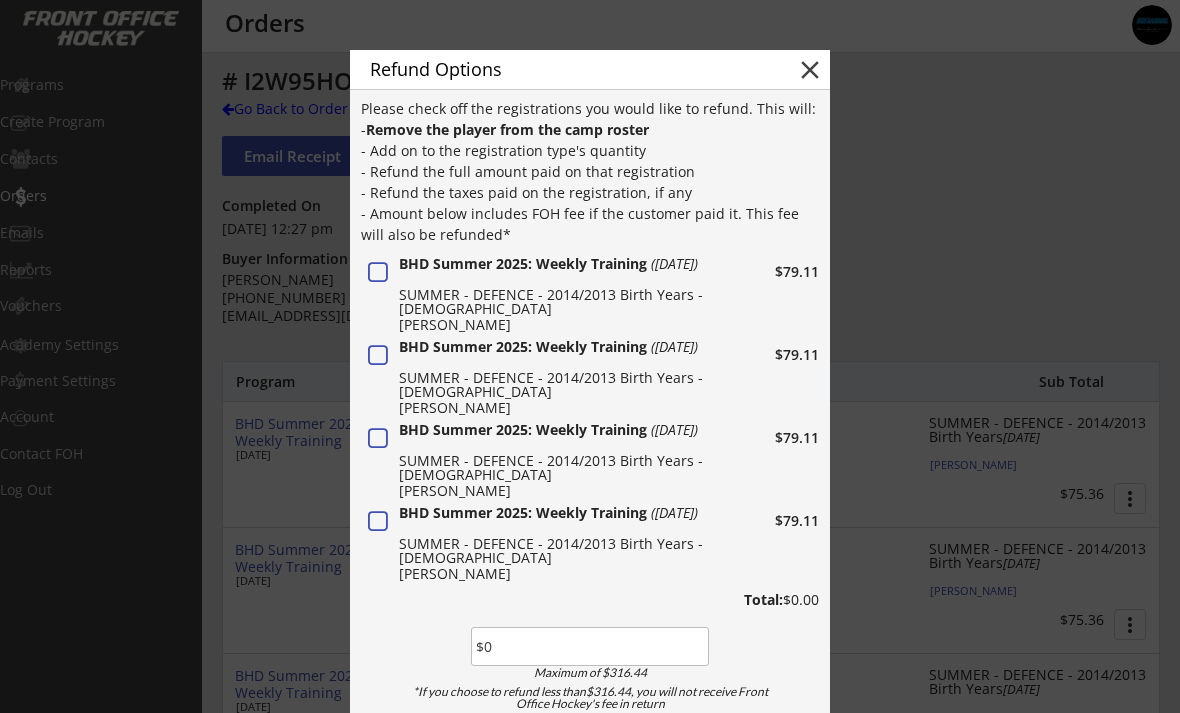 scroll, scrollTop: 255, scrollLeft: 0, axis: vertical 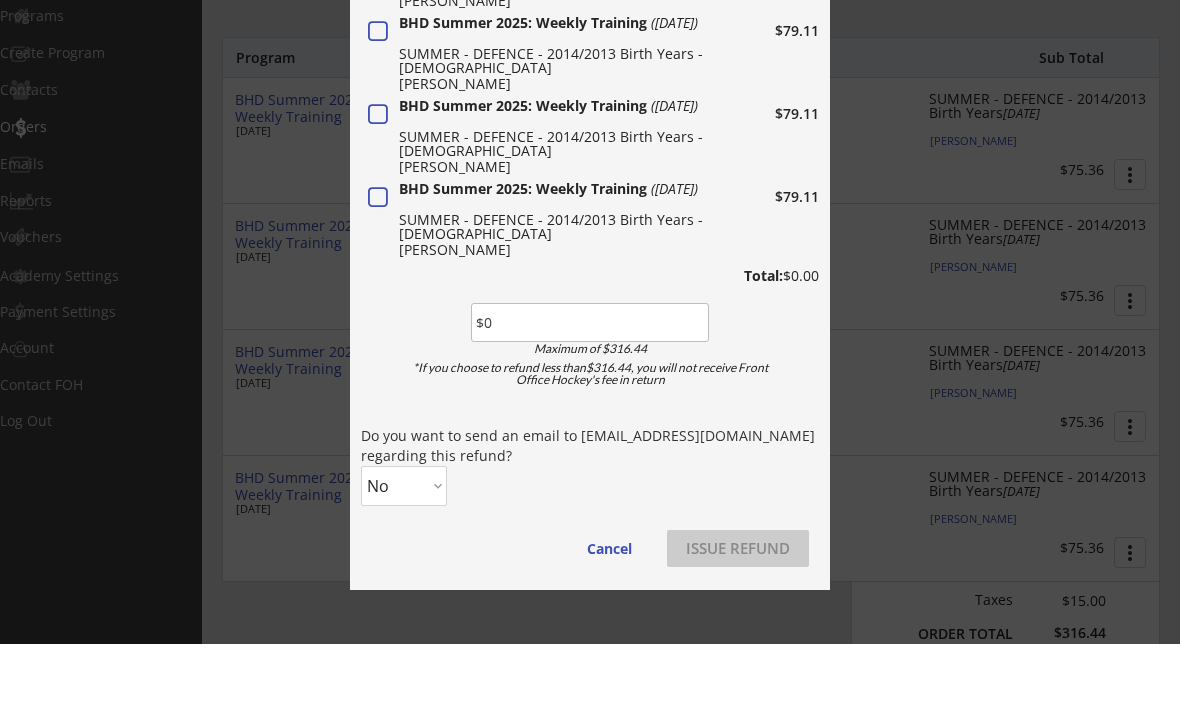 click at bounding box center [378, 267] 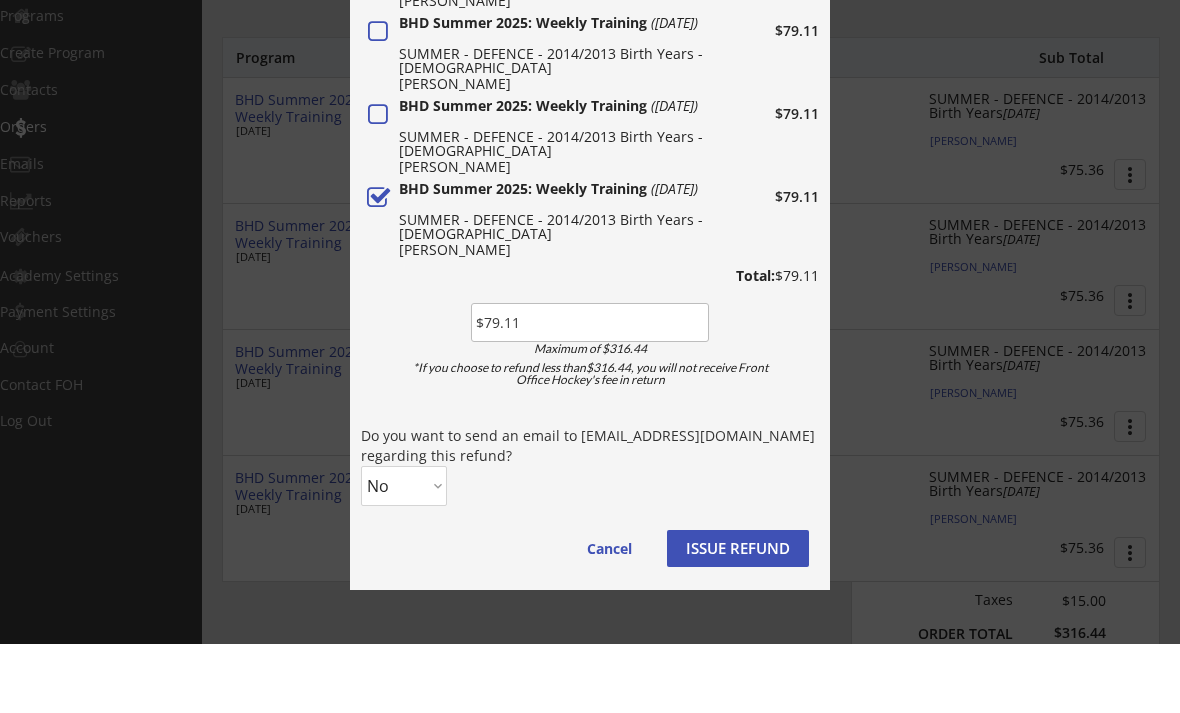 click at bounding box center (378, 184) 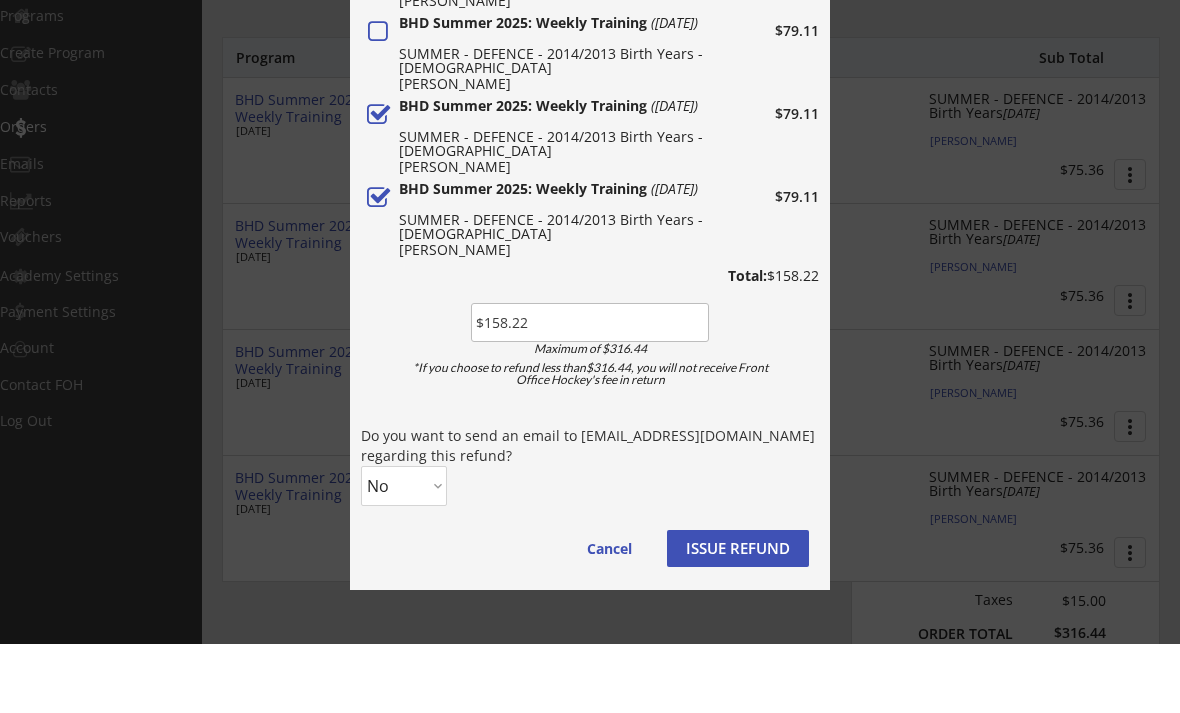 click at bounding box center [378, 101] 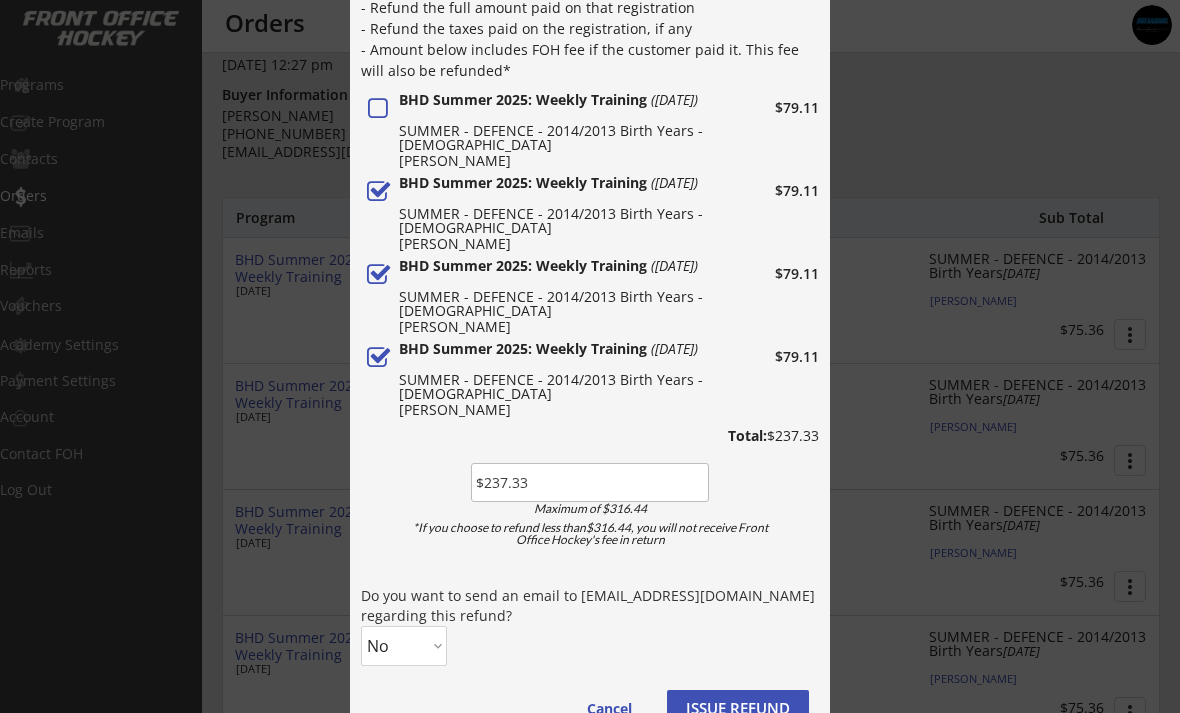 scroll, scrollTop: 114, scrollLeft: 0, axis: vertical 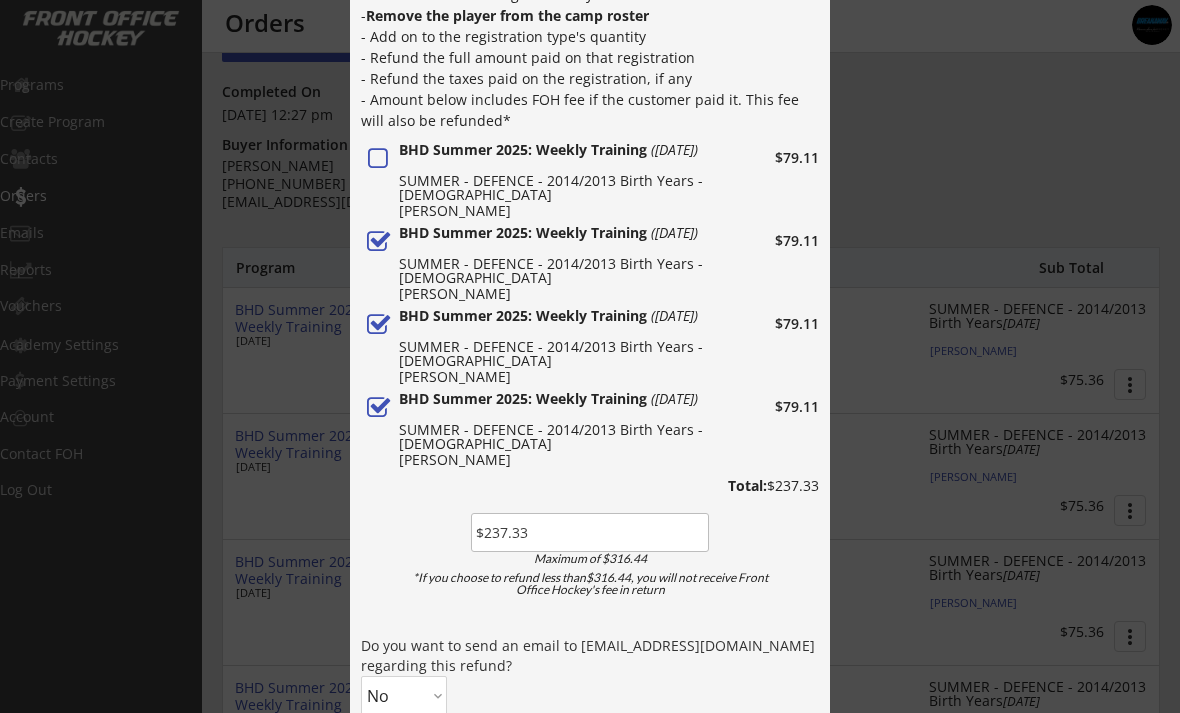 click at bounding box center [378, 159] 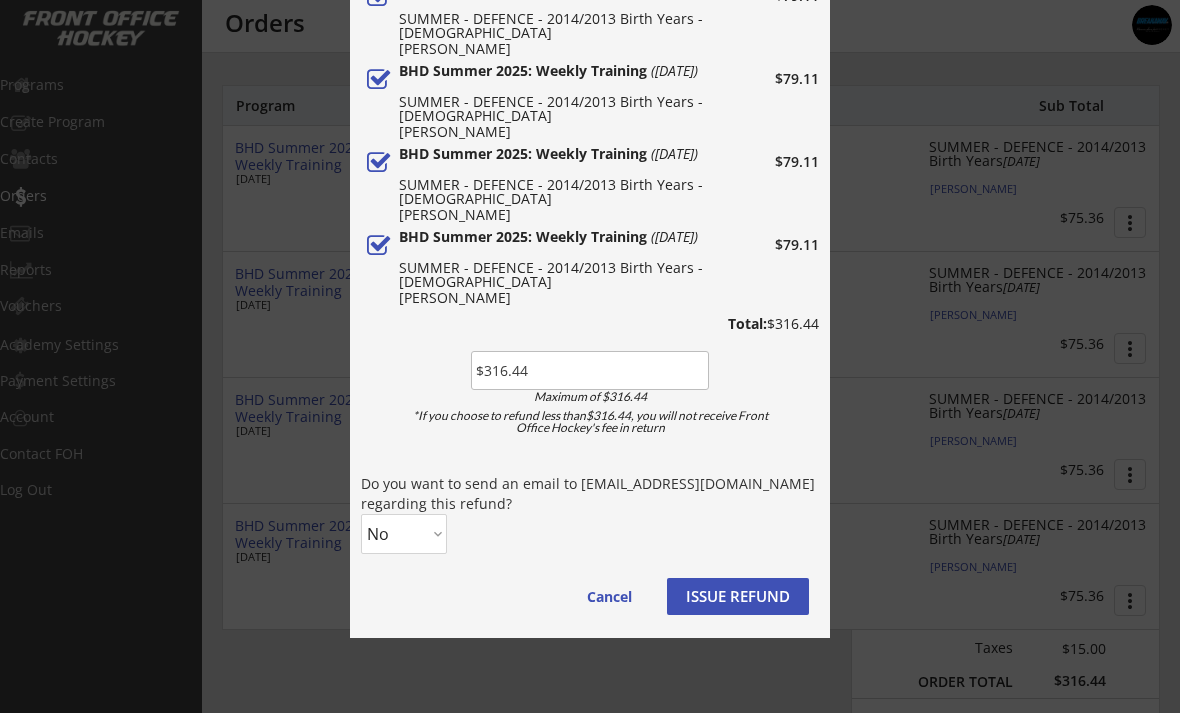 scroll, scrollTop: 298, scrollLeft: 0, axis: vertical 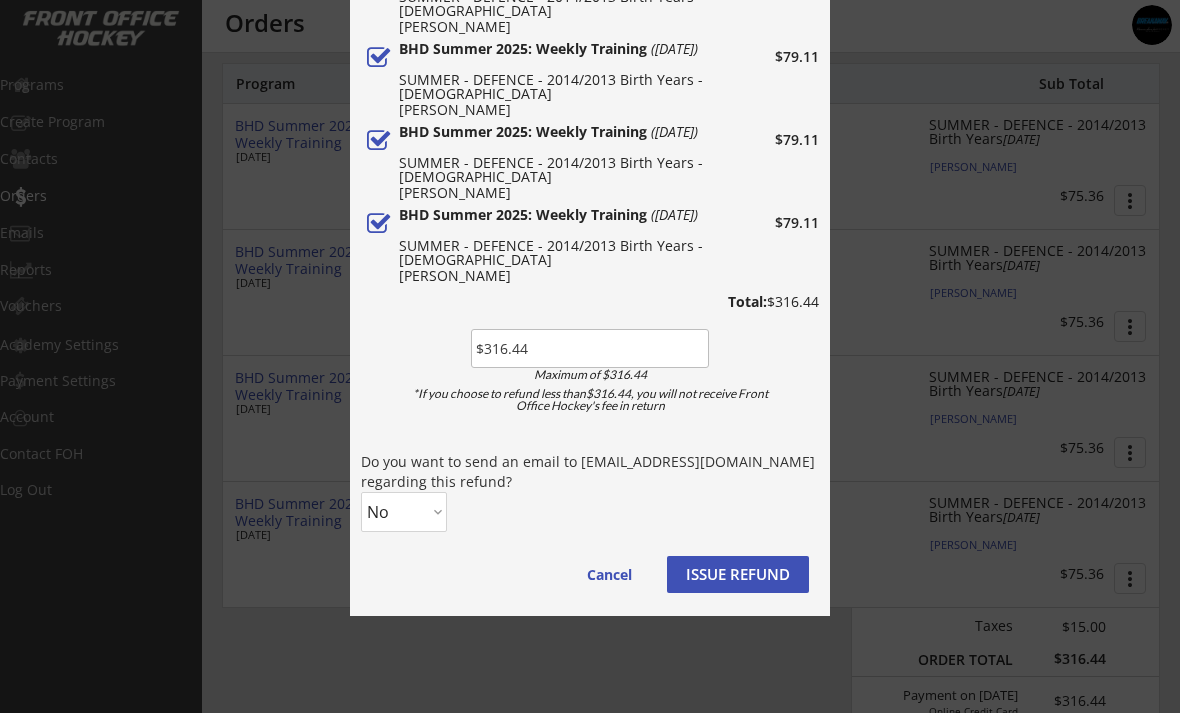 click on "No Yes" at bounding box center (404, 512) 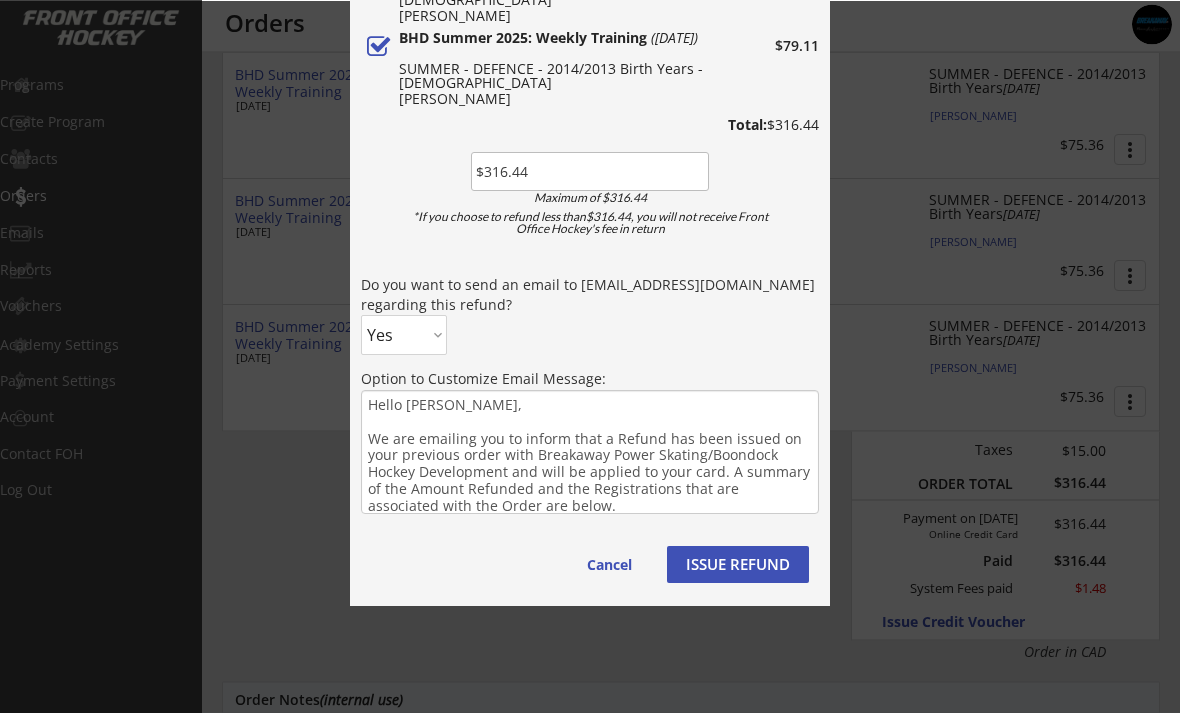 scroll, scrollTop: 475, scrollLeft: 0, axis: vertical 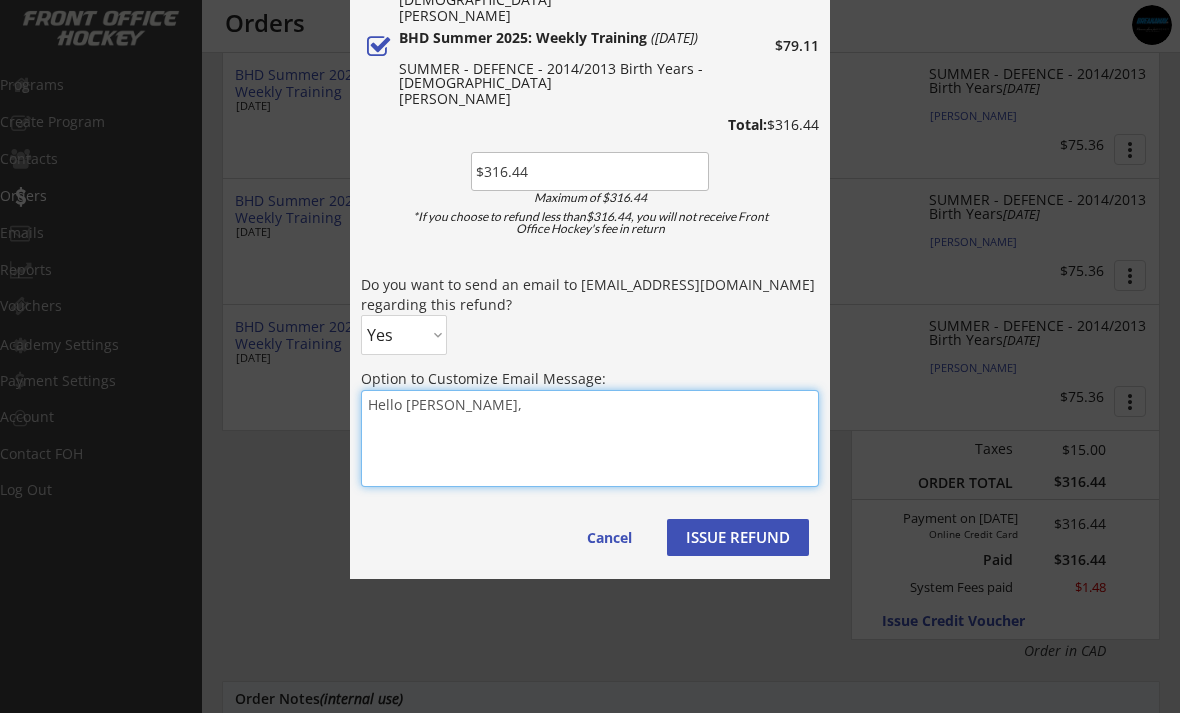 paste on "Hi [Name],
Thank you for showing interest in our program. We’ve reviewed your registration and, unfortunately, you don’t meet the level requirements for this program.
While we understand this may be disappointing, we have to adhere to these standards to ensure the best experience for all participants.
We have issued a full refund that will be applied to your card. A summary of the Amount Refunded and the Registrations that are associated with the Order are below.
This is not fun for us to have to enforce but we hope you understand why. If you'd like, we’re happy to suggest a program that may be a better fit at this time.
Kind regards,
[PERSON_NAME]" 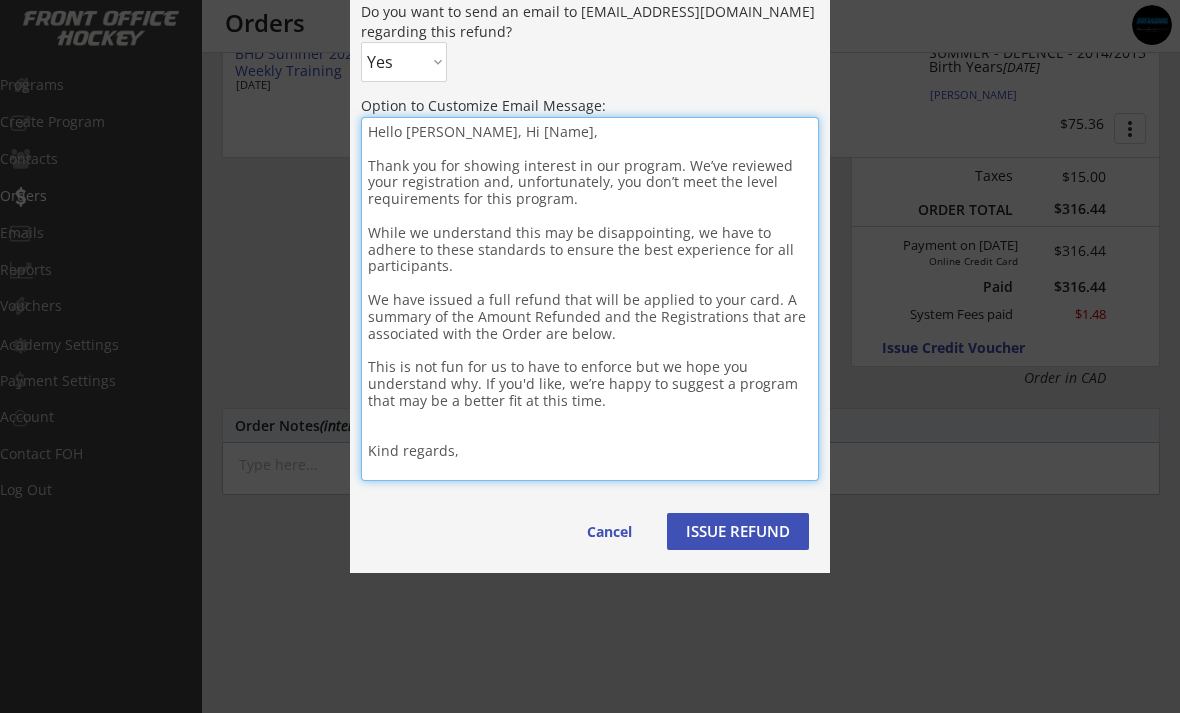 scroll, scrollTop: 742, scrollLeft: 0, axis: vertical 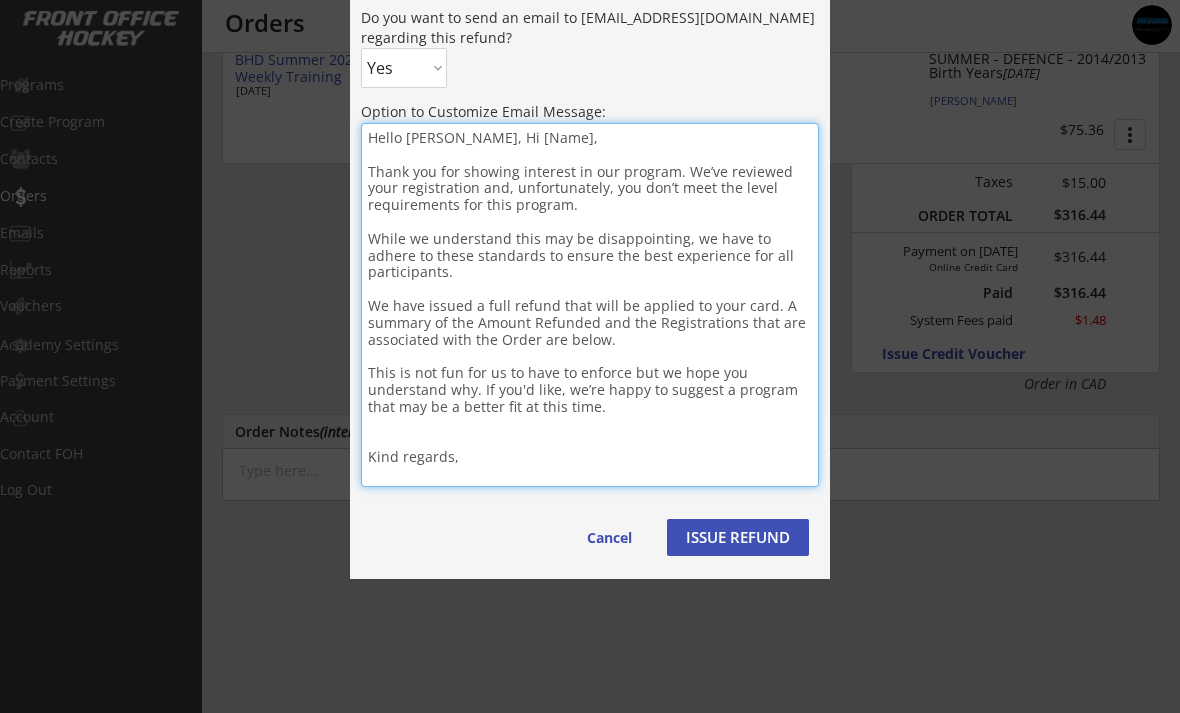 click on "Hello [PERSON_NAME], Hi [Name],
Thank you for showing interest in our program. We’ve reviewed your registration and, unfortunately, you don’t meet the level requirements for this program.
While we understand this may be disappointing, we have to adhere to these standards to ensure the best experience for all participants.
We have issued a full refund that will be applied to your card. A summary of the Amount Refunded and the Registrations that are associated with the Order are below.
This is not fun for us to have to enforce but we hope you understand why. If you'd like, we’re happy to suggest a program that may be a better fit at this time.
Kind regards,
[PERSON_NAME]" at bounding box center [590, 305] 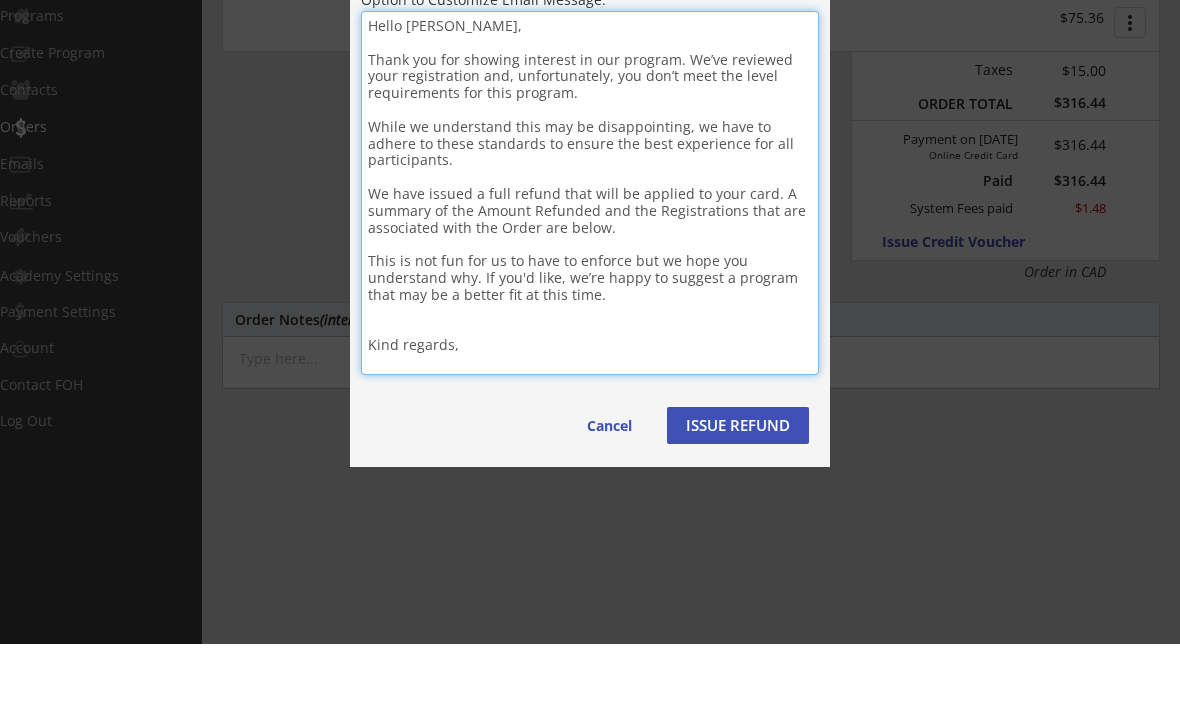 scroll, scrollTop: 788, scrollLeft: 0, axis: vertical 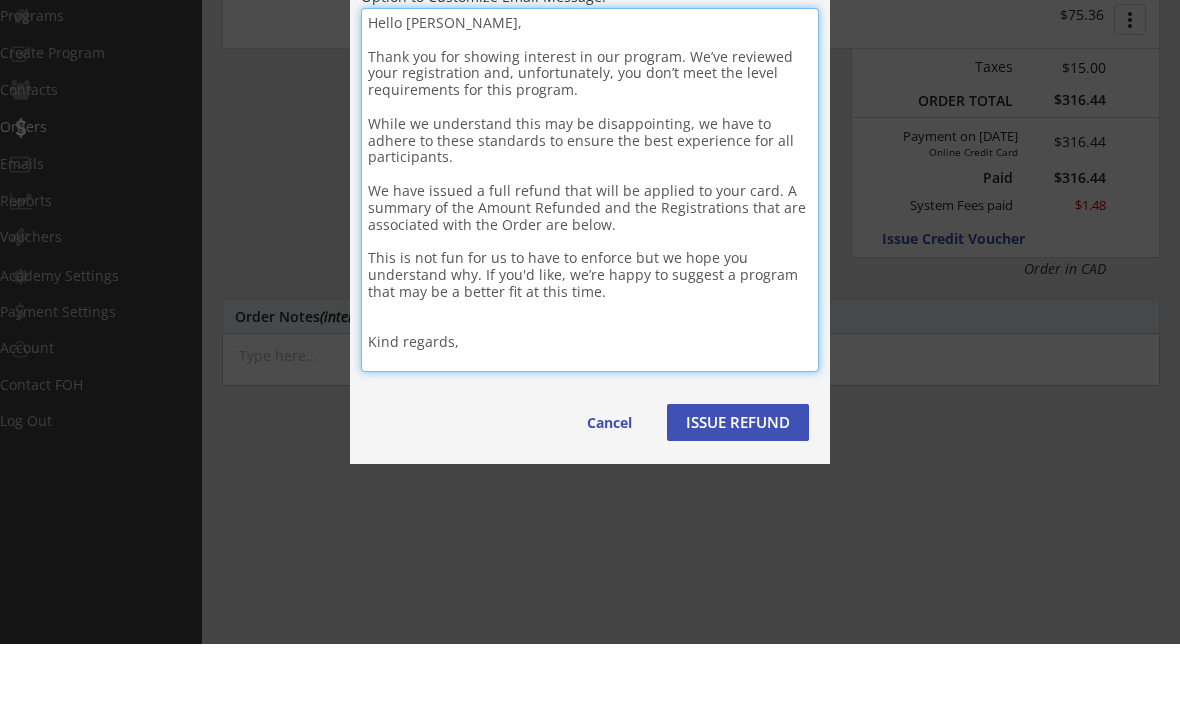 click on "Hello [PERSON_NAME],
Thank you for showing interest in our program. We’ve reviewed your registration and, unfortunately, you don’t meet the level requirements for this program.
While we understand this may be disappointing, we have to adhere to these standards to ensure the best experience for all participants.
We have issued a full refund that will be applied to your card. A summary of the Amount Refunded and the Registrations that are associated with the Order are below.
This is not fun for us to have to enforce but we hope you understand why. If you'd like, we’re happy to suggest a program that may be a better fit at this time.
Kind regards,
[PERSON_NAME]" at bounding box center (590, 259) 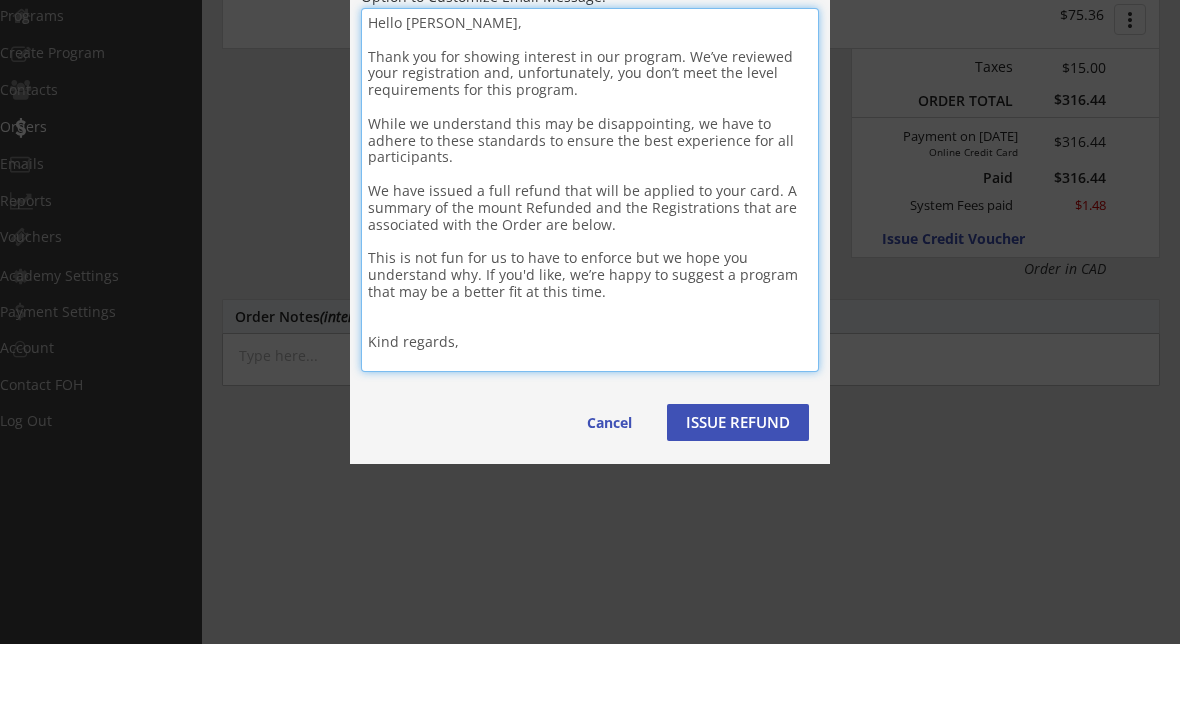 scroll, scrollTop: 789, scrollLeft: 0, axis: vertical 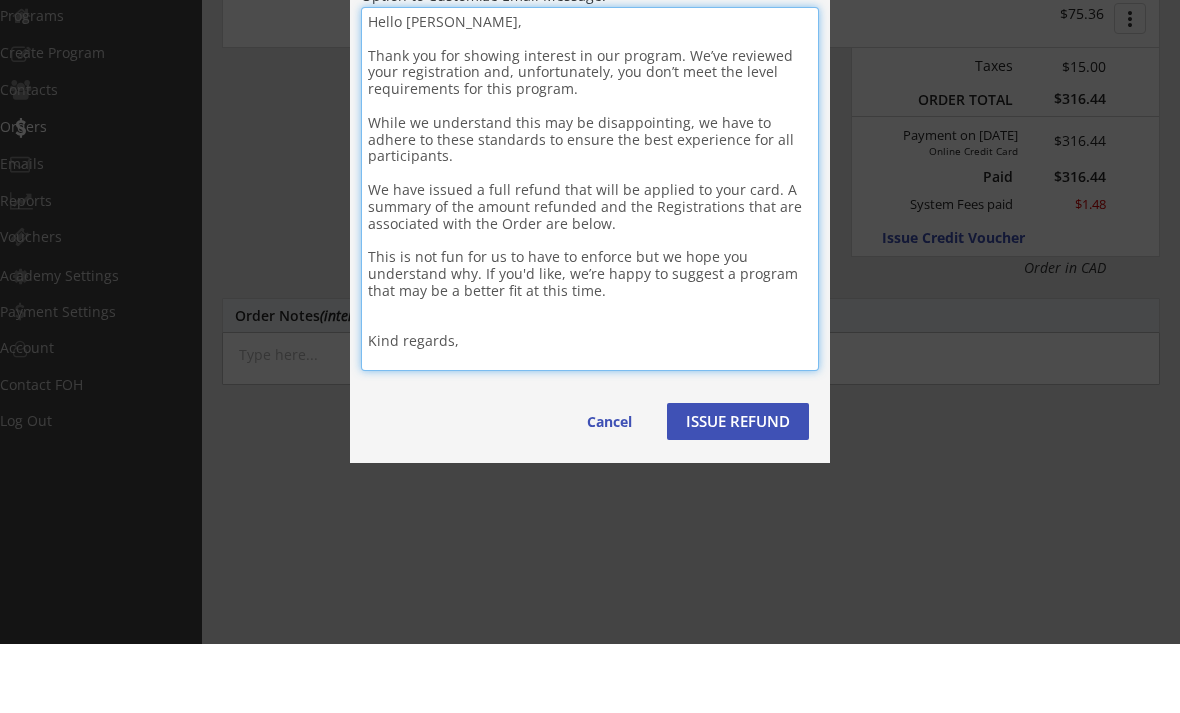 click on "Hello [PERSON_NAME],
Thank you for showing interest in our program. We’ve reviewed your registration and, unfortunately, you don’t meet the level requirements for this program.
While we understand this may be disappointing, we have to adhere to these standards to ensure the best experience for all participants.
We have issued a full refund that will be applied to your card. A summary of the amount refunded and the Registrations that are associated with the Order are below.
This is not fun for us to have to enforce but we hope you understand why. If you'd like, we’re happy to suggest a program that may be a better fit at this time.
Kind regards,
[PERSON_NAME]" at bounding box center (590, 258) 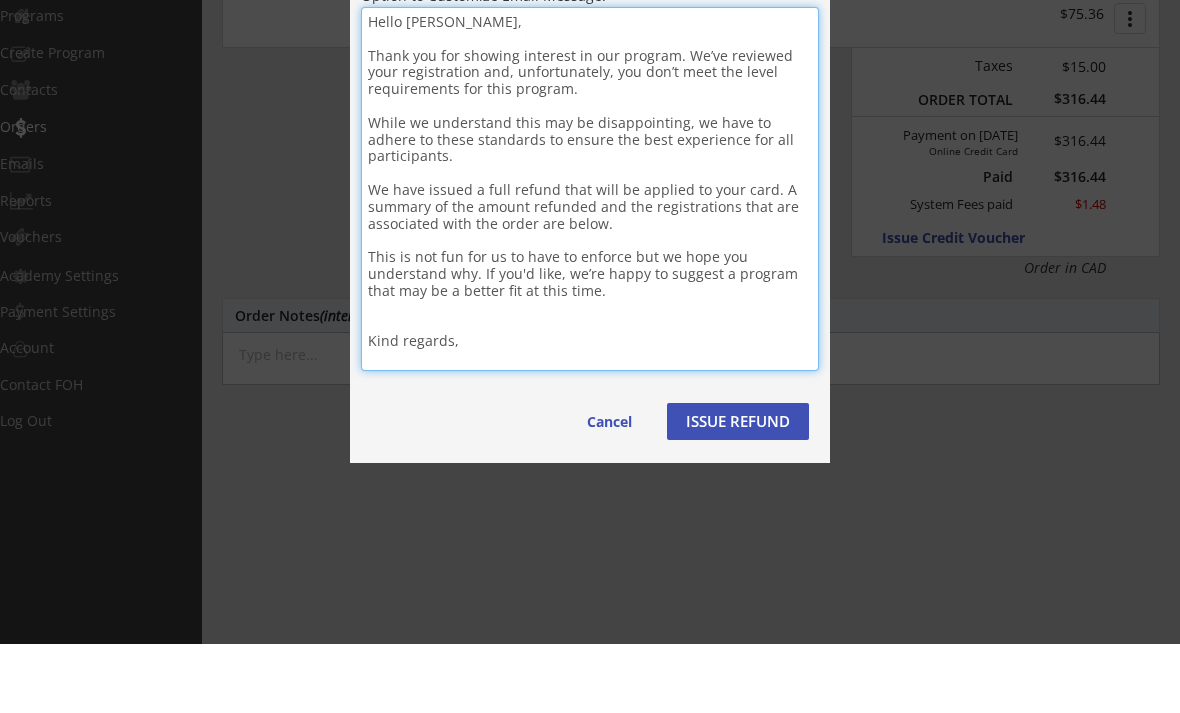 type on "Hello [PERSON_NAME],
Thank you for showing interest in our program. We’ve reviewed your registration and, unfortunately, you don’t meet the level requirements for this program.
While we understand this may be disappointing, we have to adhere to these standards to ensure the best experience for all participants.
We have issued a full refund that will be applied to your card. A summary of the amount refunded and the registrations that are associated with the order are below.
This is not fun for us to have to enforce but we hope you understand why. If you'd like, we’re happy to suggest a program that may be a better fit at this time.
Kind regards,
[PERSON_NAME]" 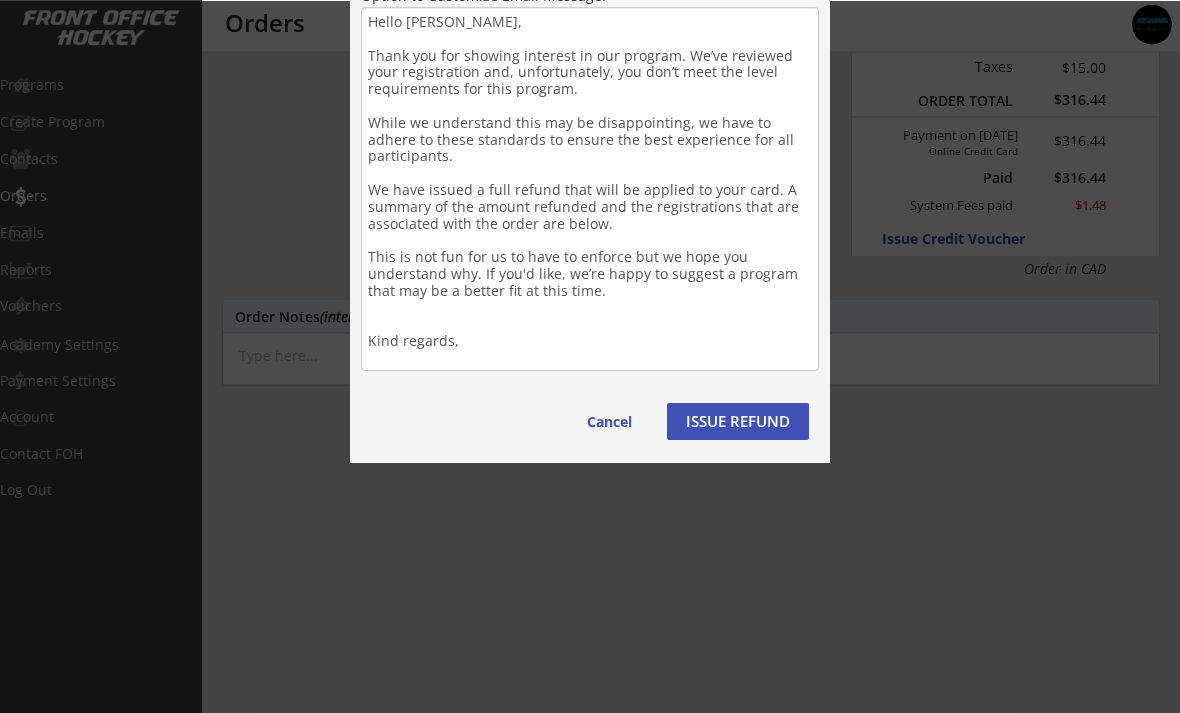 scroll, scrollTop: 858, scrollLeft: 0, axis: vertical 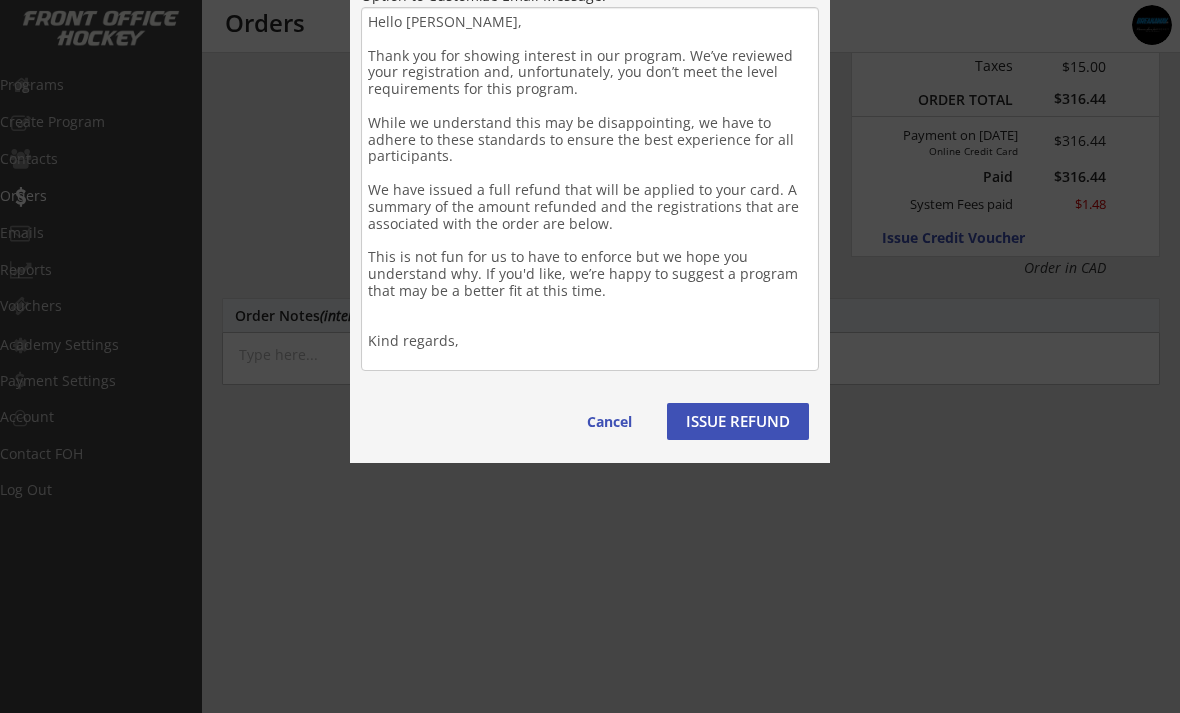 click on "ISSUE REFUND" at bounding box center [738, 421] 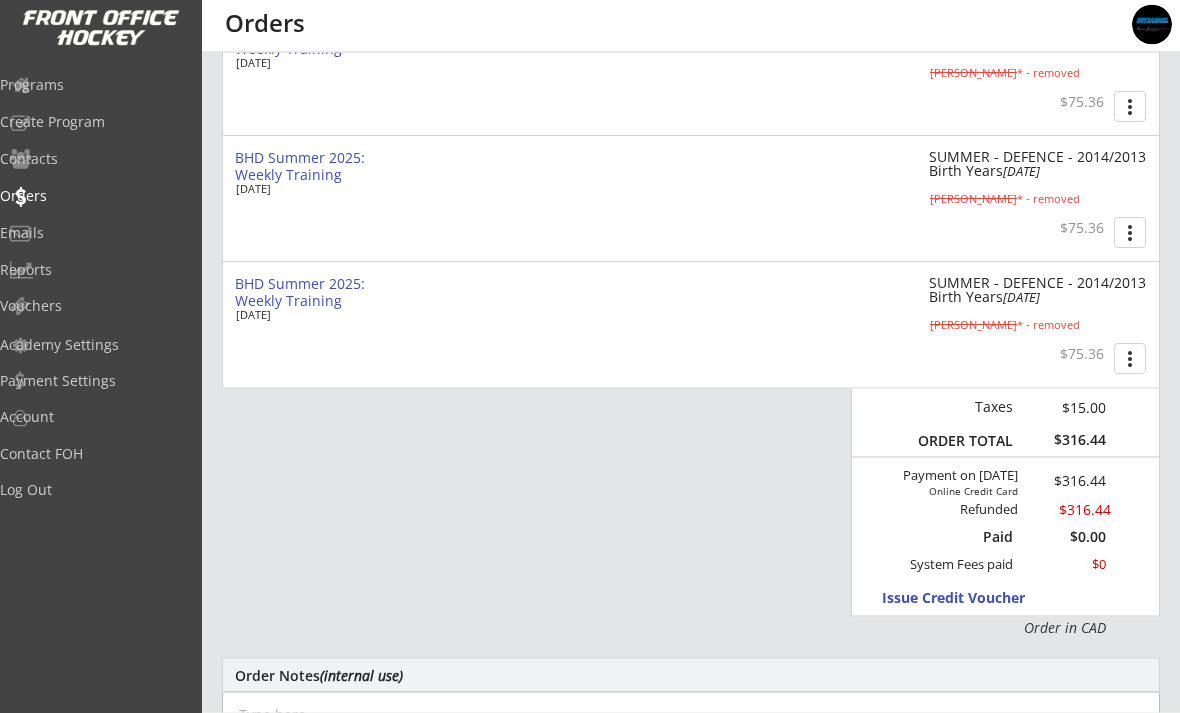scroll, scrollTop: 515, scrollLeft: 0, axis: vertical 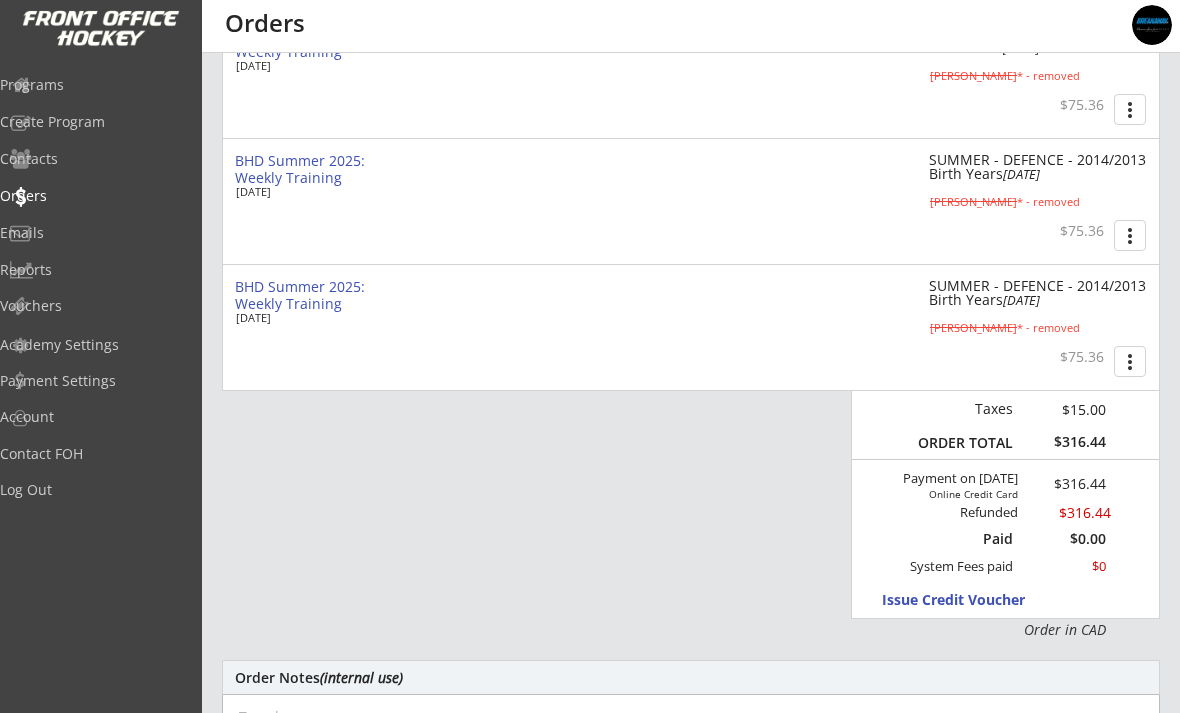 click on "Orders" at bounding box center [95, 196] 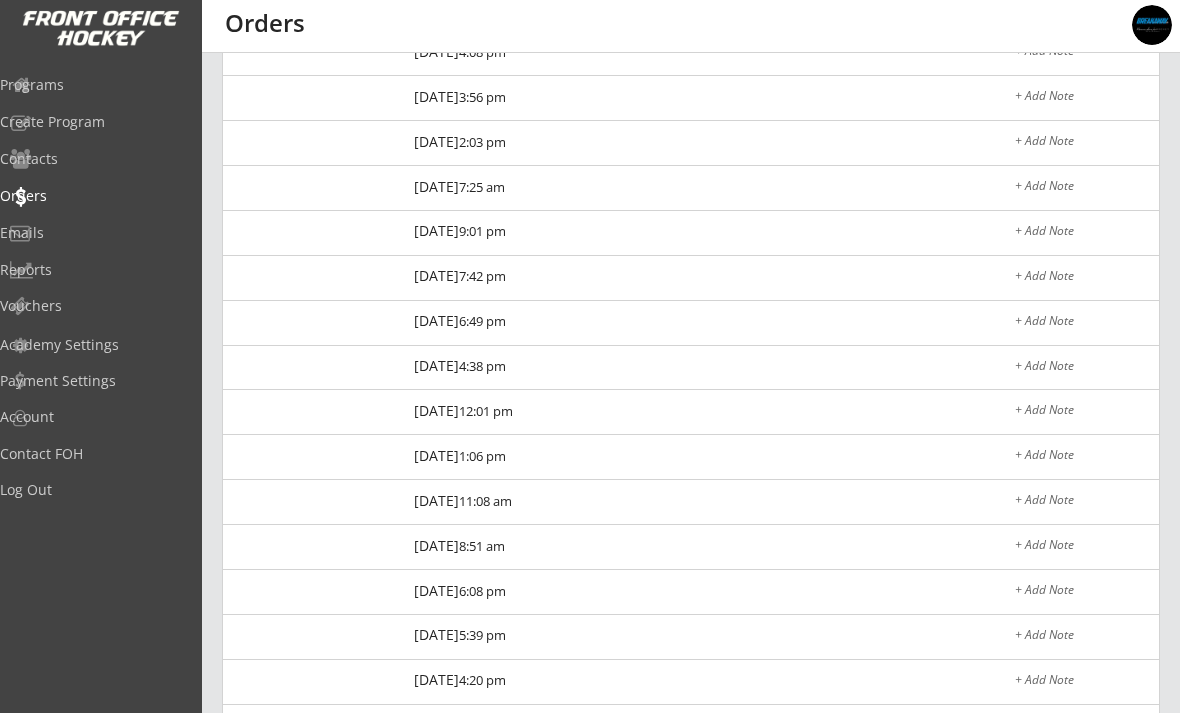 scroll, scrollTop: 0, scrollLeft: 0, axis: both 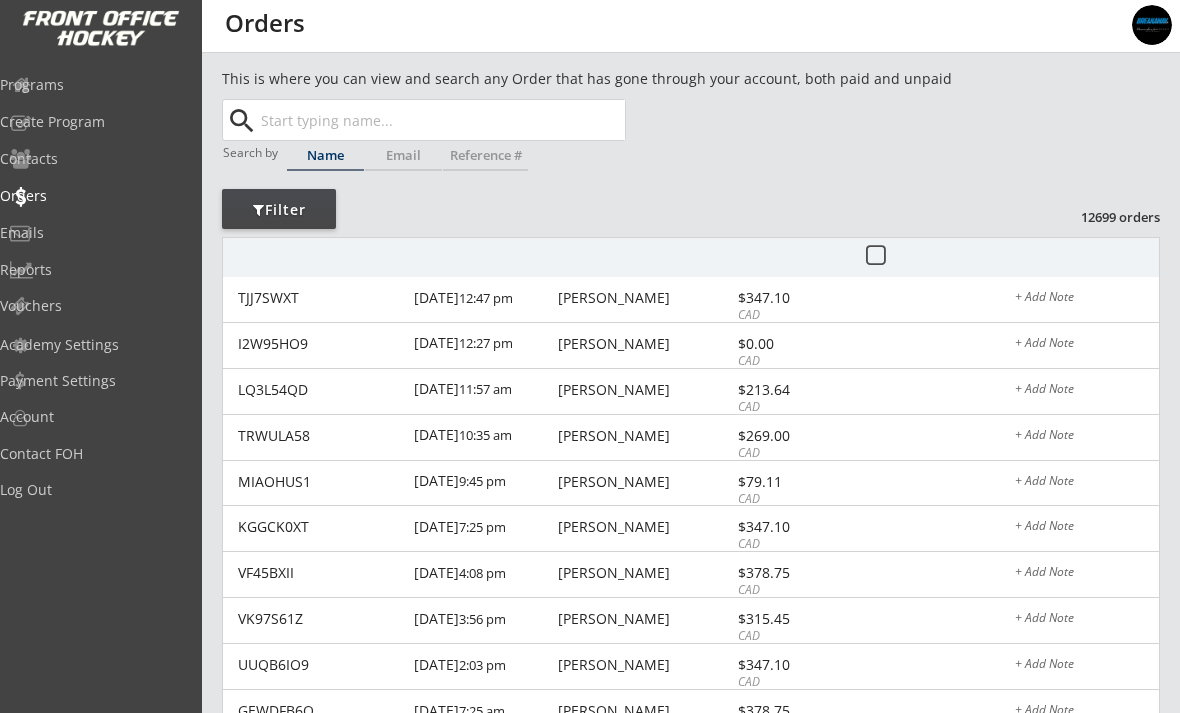 click on "TRWULA58 [DATE]
10:35 am [PERSON_NAME] $269.00 CAD + Add Note" at bounding box center [691, 438] 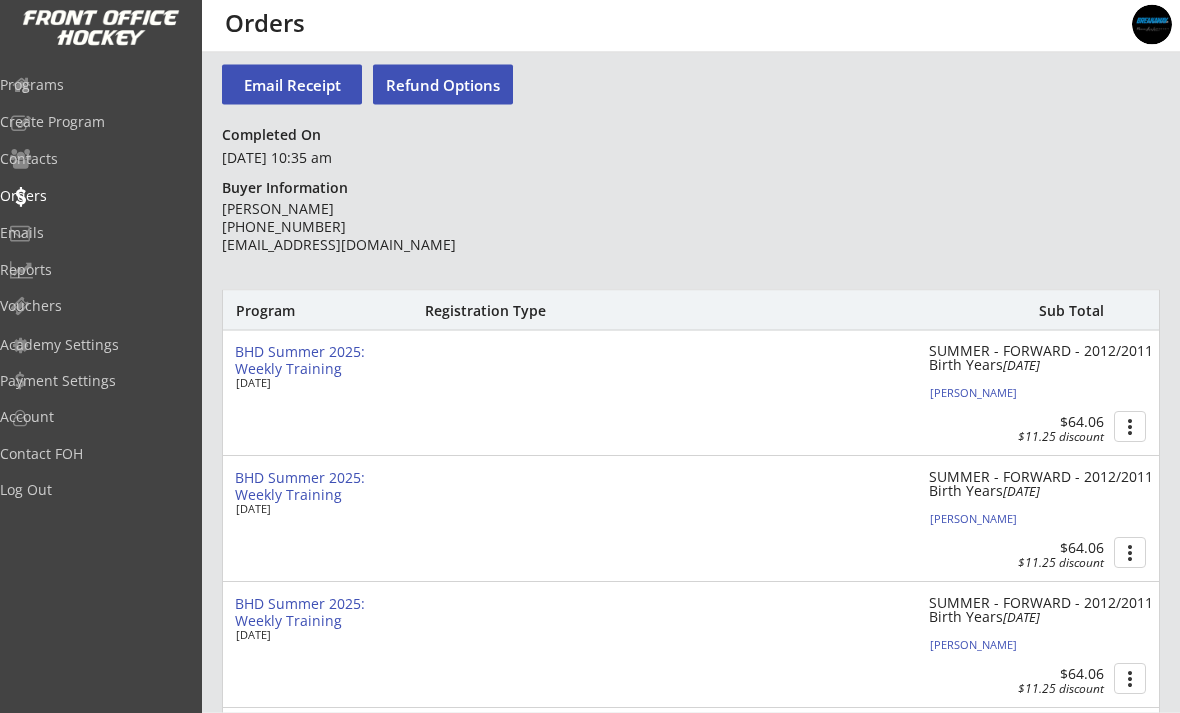 scroll, scrollTop: 178, scrollLeft: 0, axis: vertical 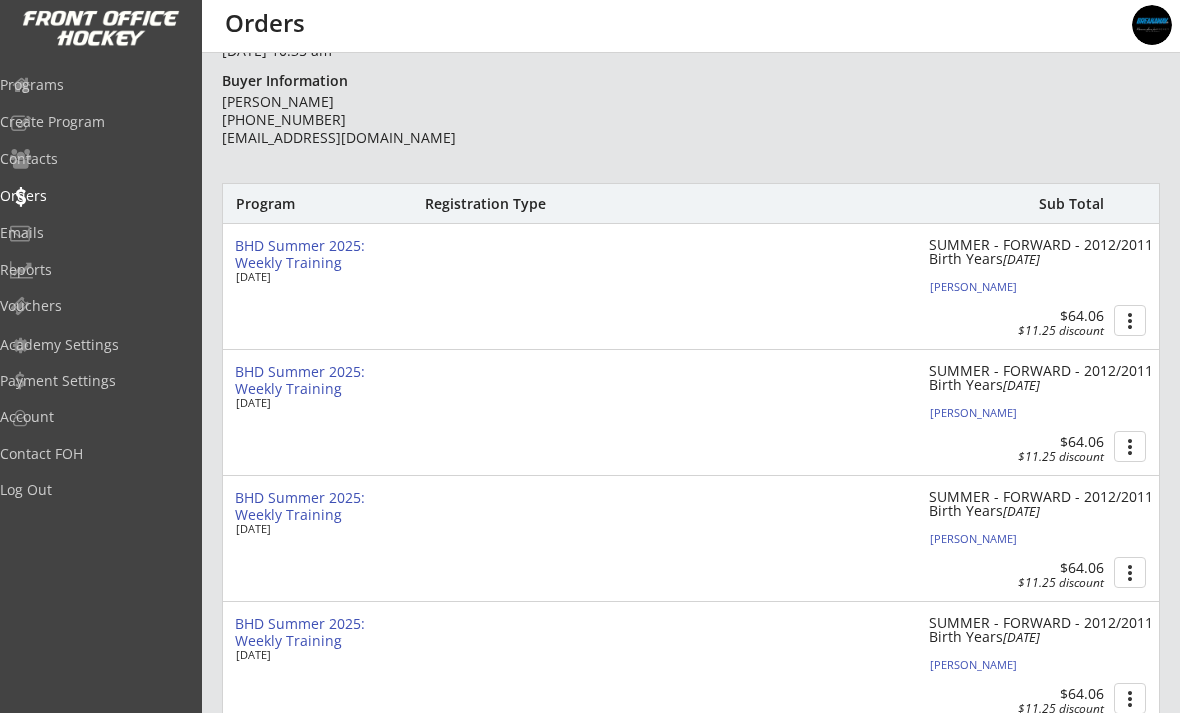 click on "[PERSON_NAME]" at bounding box center [1041, 286] 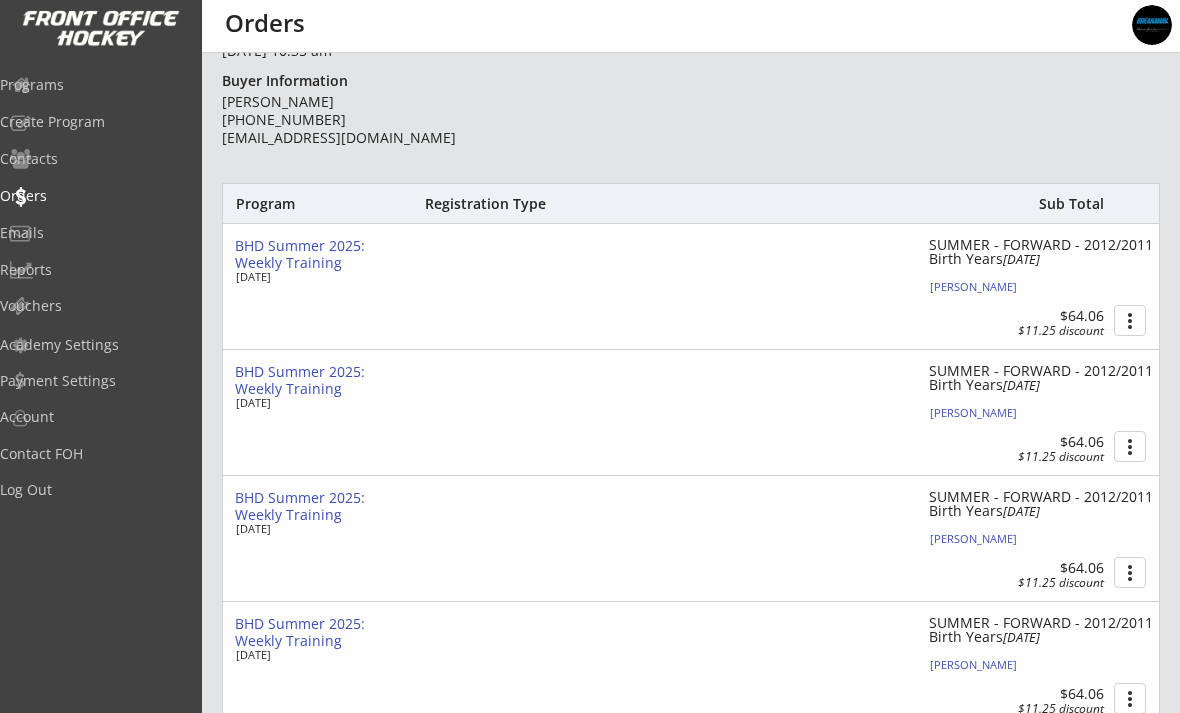 type on "[DEMOGRAPHIC_DATA]" 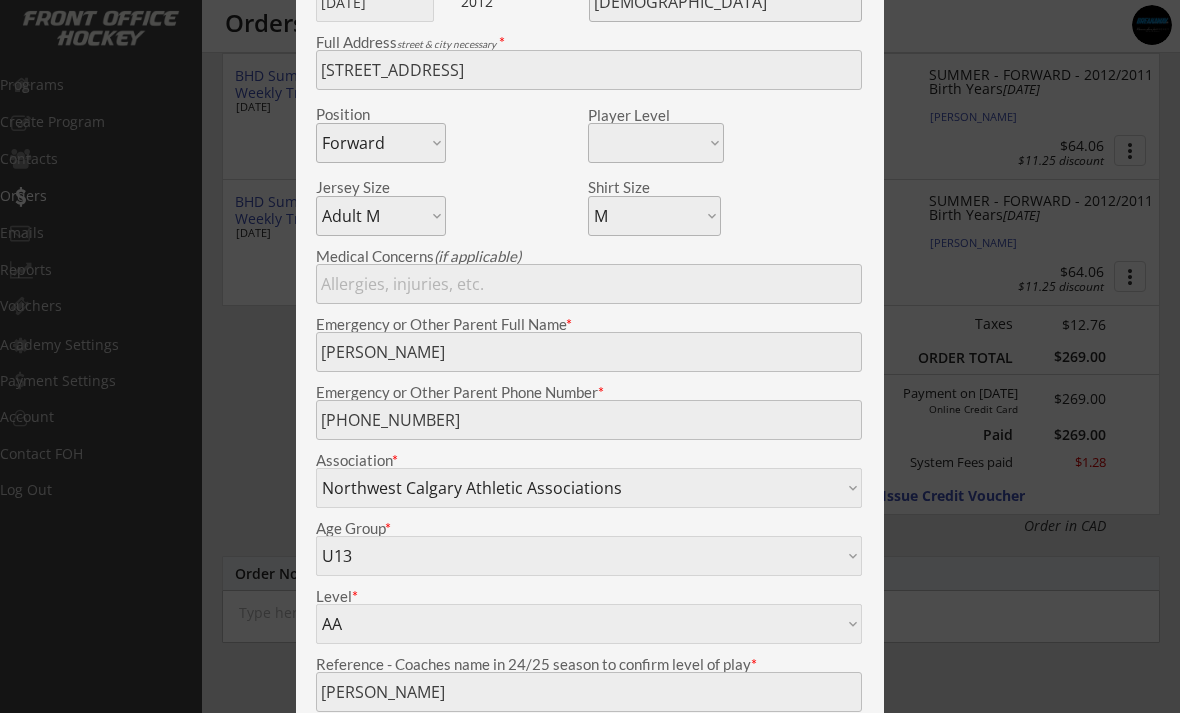 scroll, scrollTop: 663, scrollLeft: 0, axis: vertical 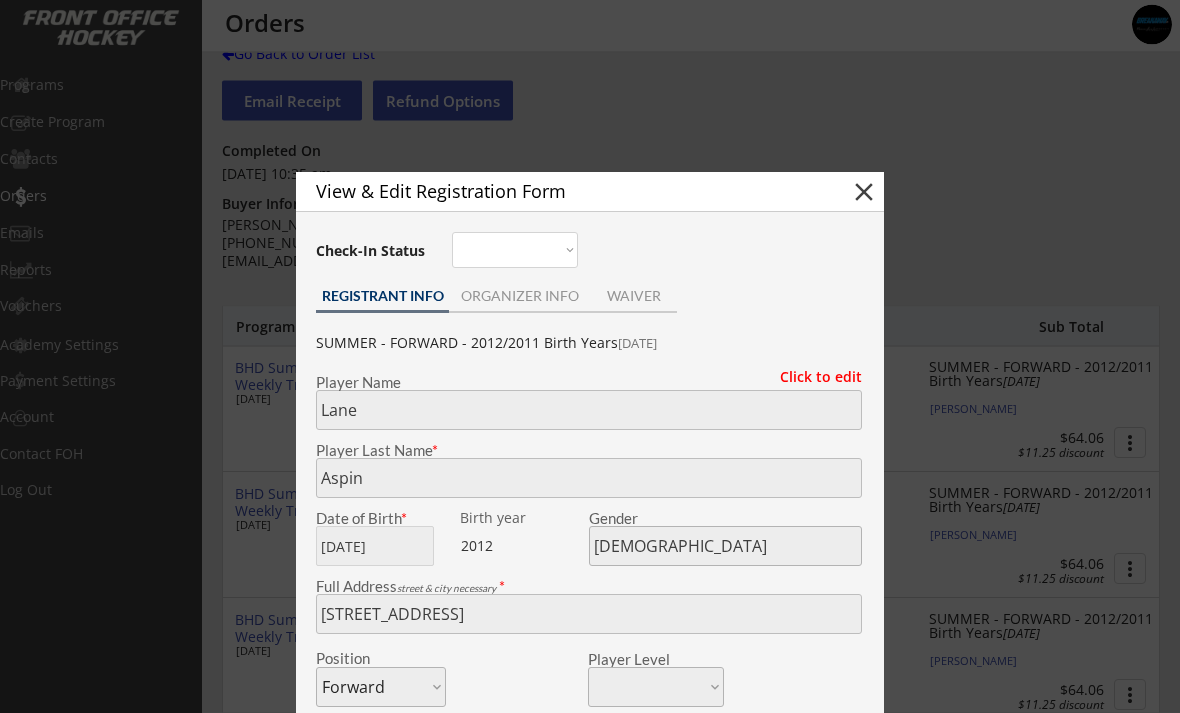click on "close" at bounding box center [864, 193] 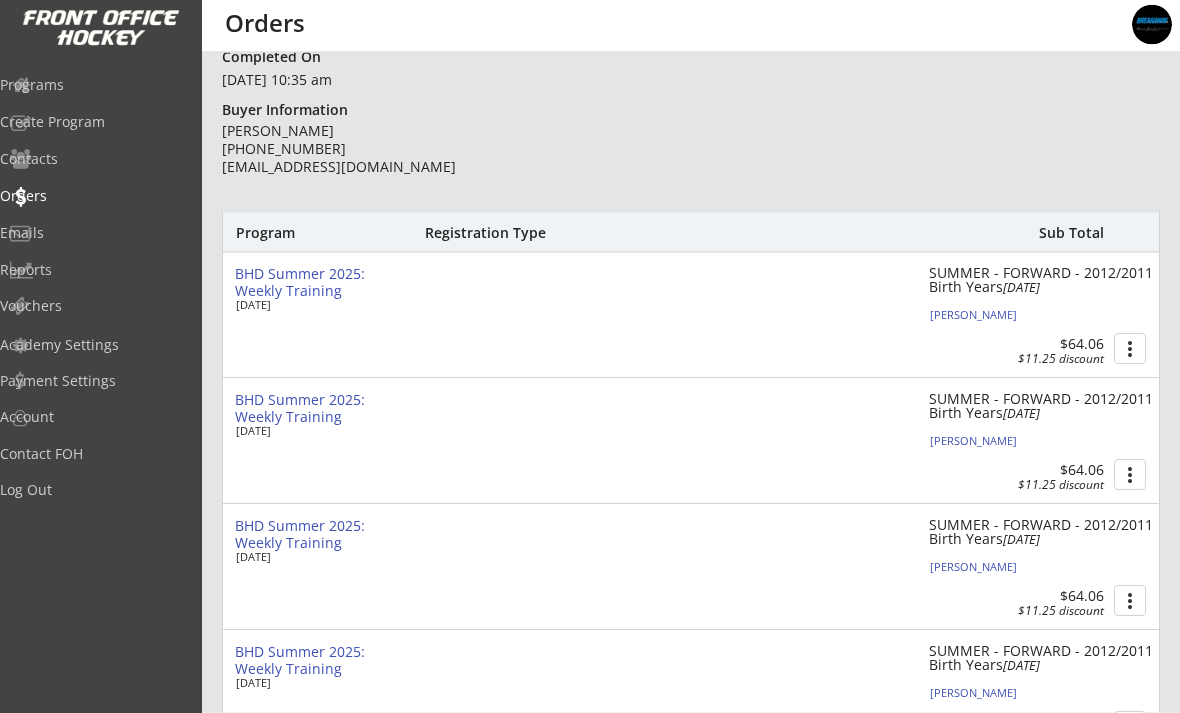scroll, scrollTop: 156, scrollLeft: 0, axis: vertical 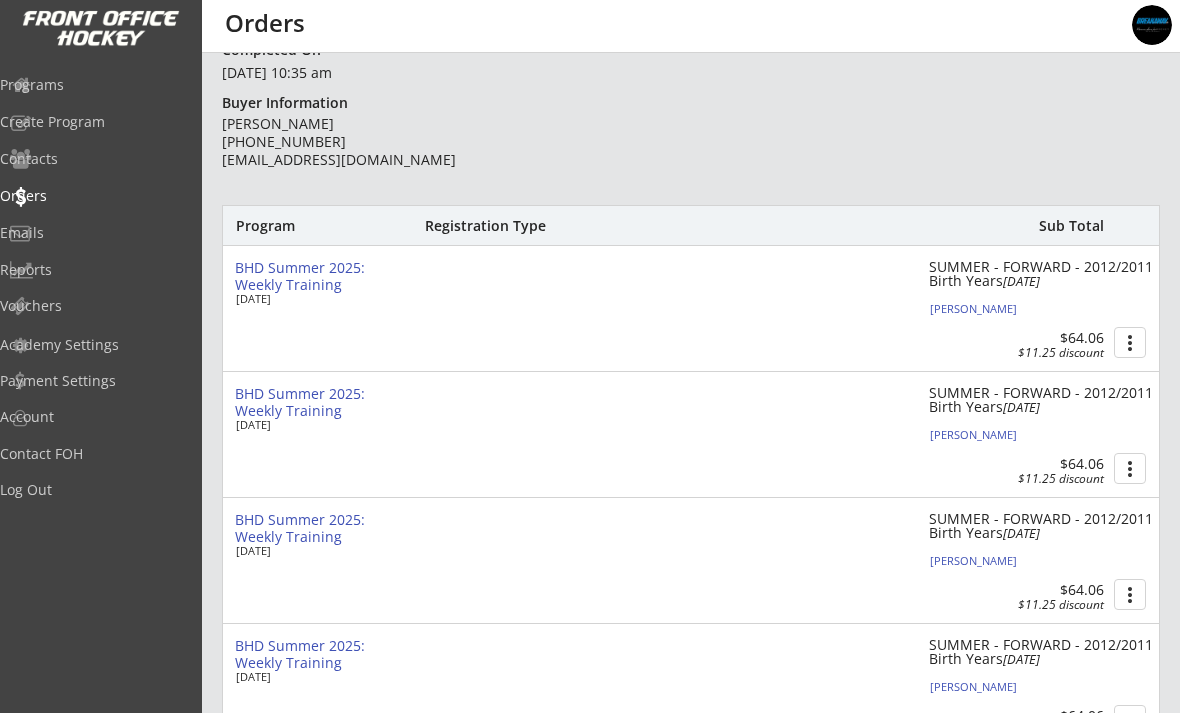 click on "Programs" at bounding box center [95, 85] 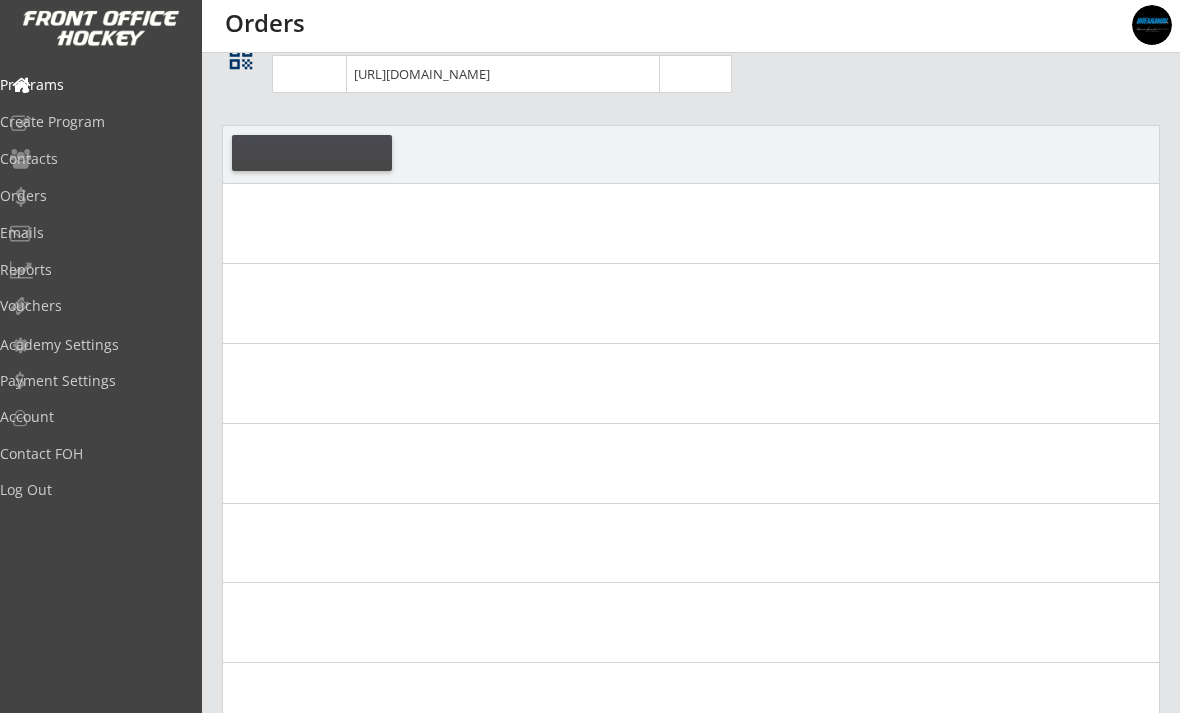 scroll, scrollTop: 0, scrollLeft: 0, axis: both 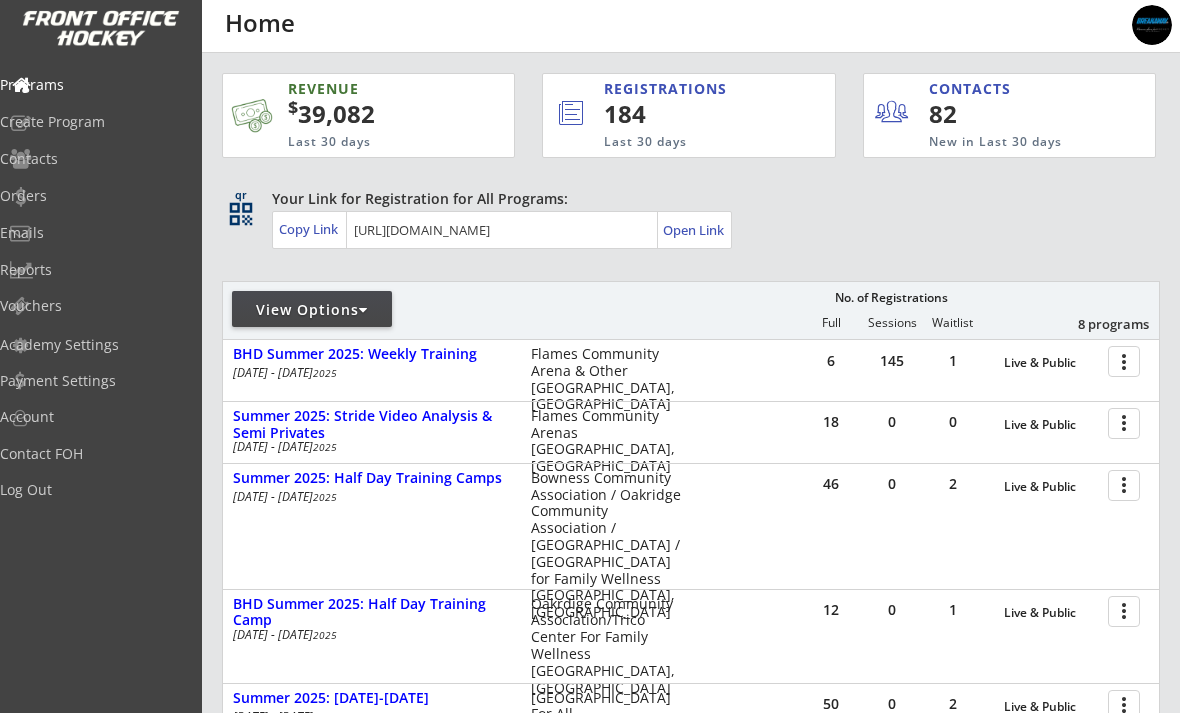 click on "Orders" at bounding box center (95, 196) 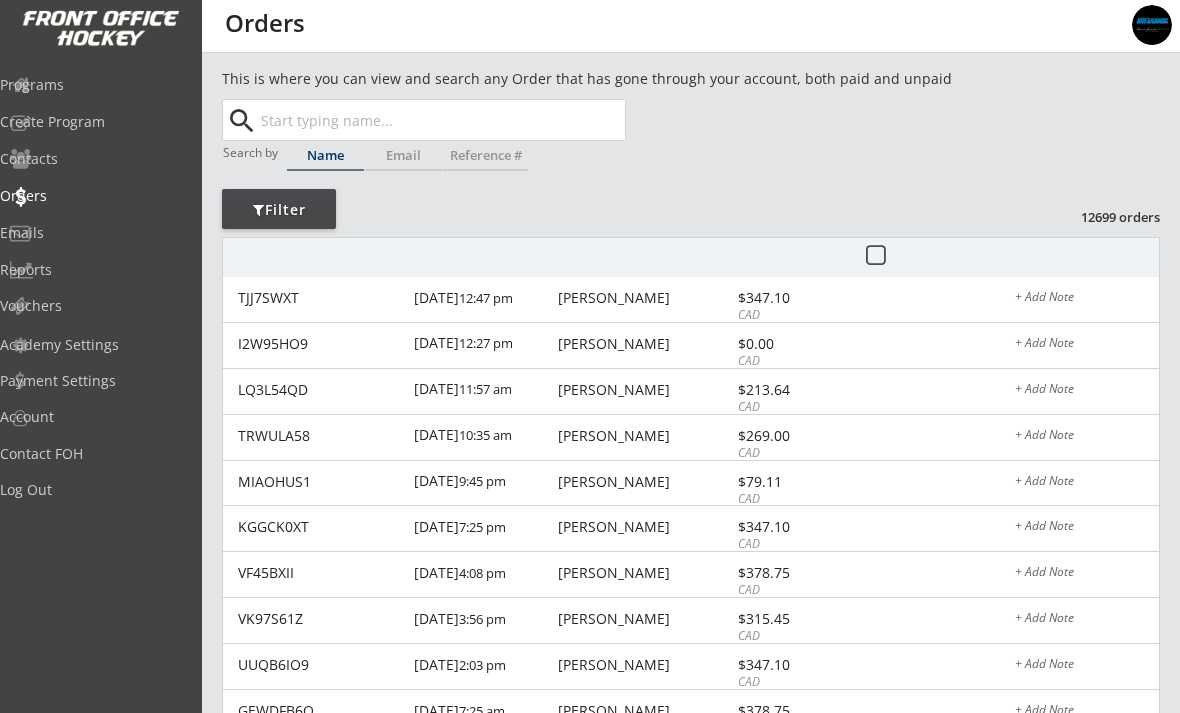 click at bounding box center [441, 120] 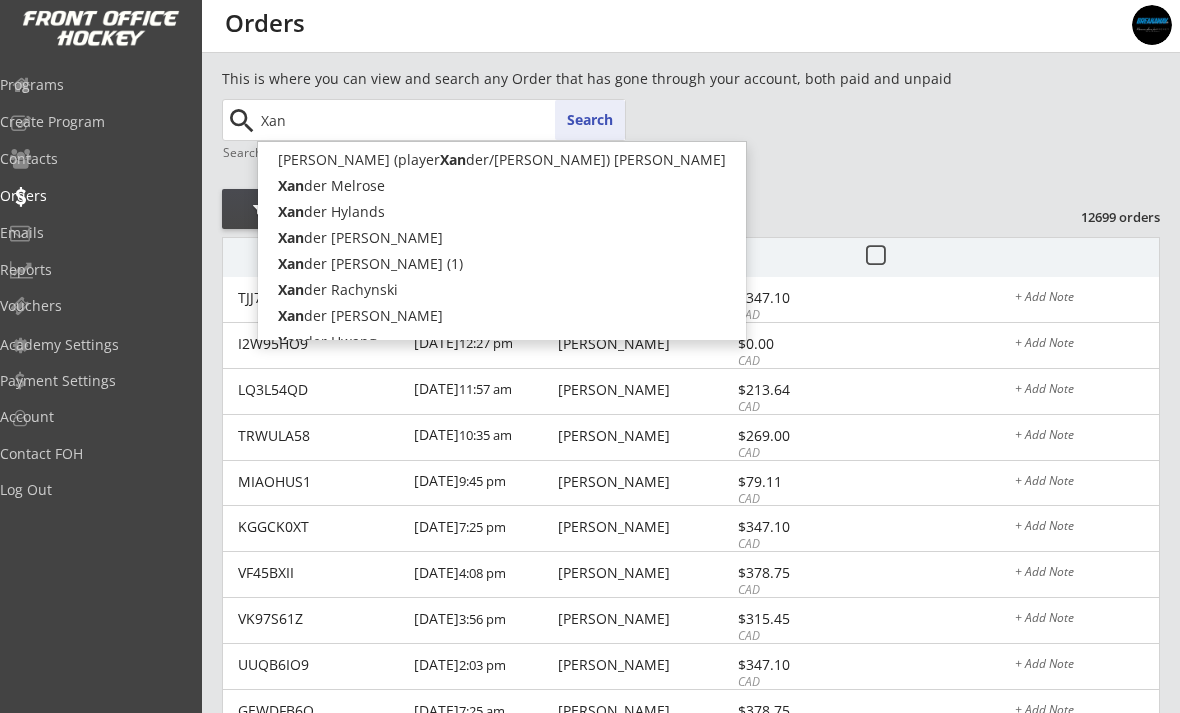 type on "Xa" 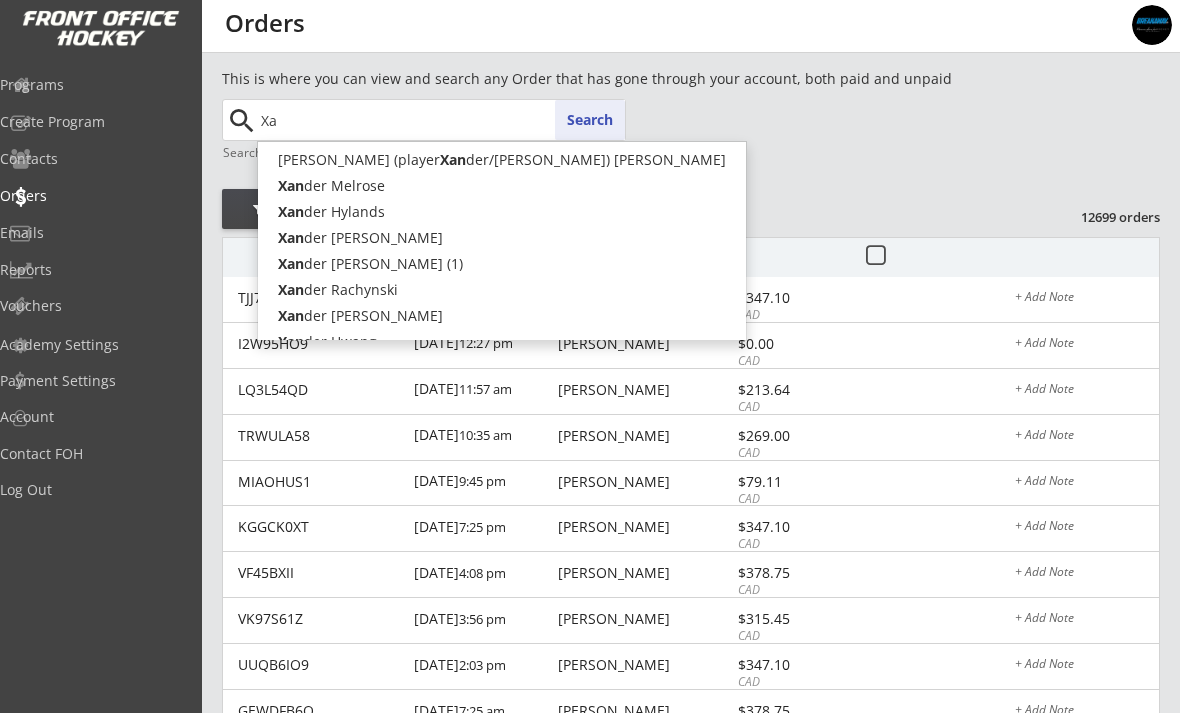 type on "[PERSON_NAME]" 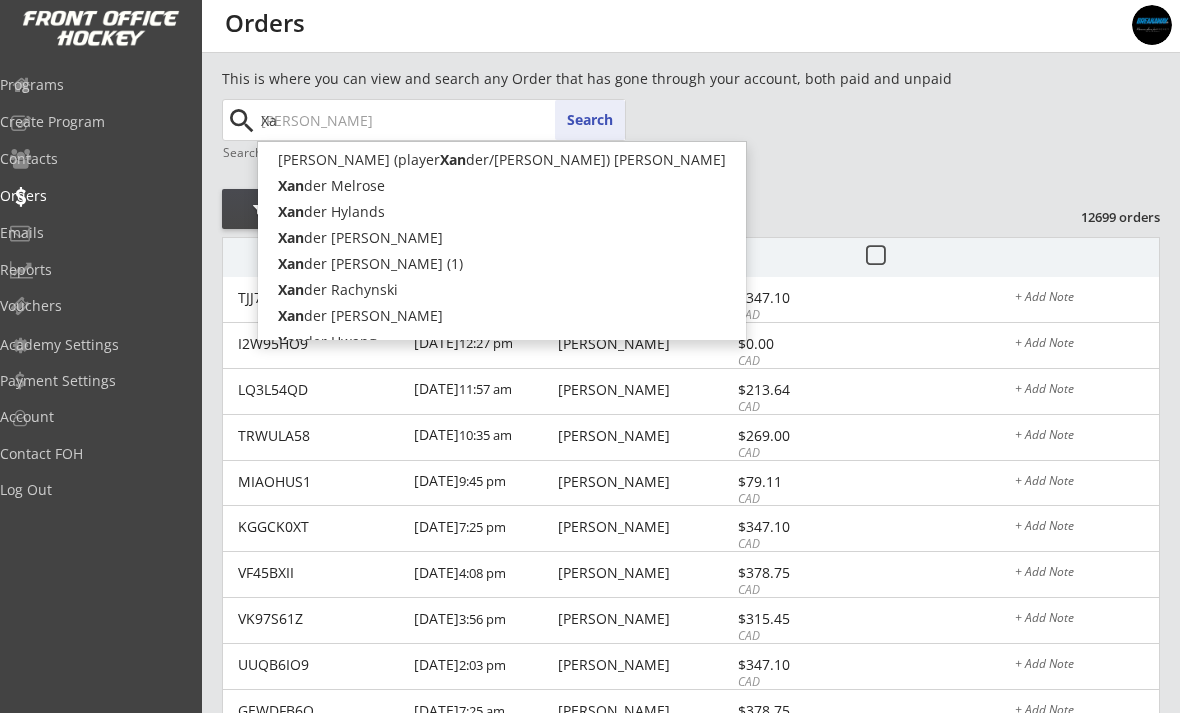 type on "X" 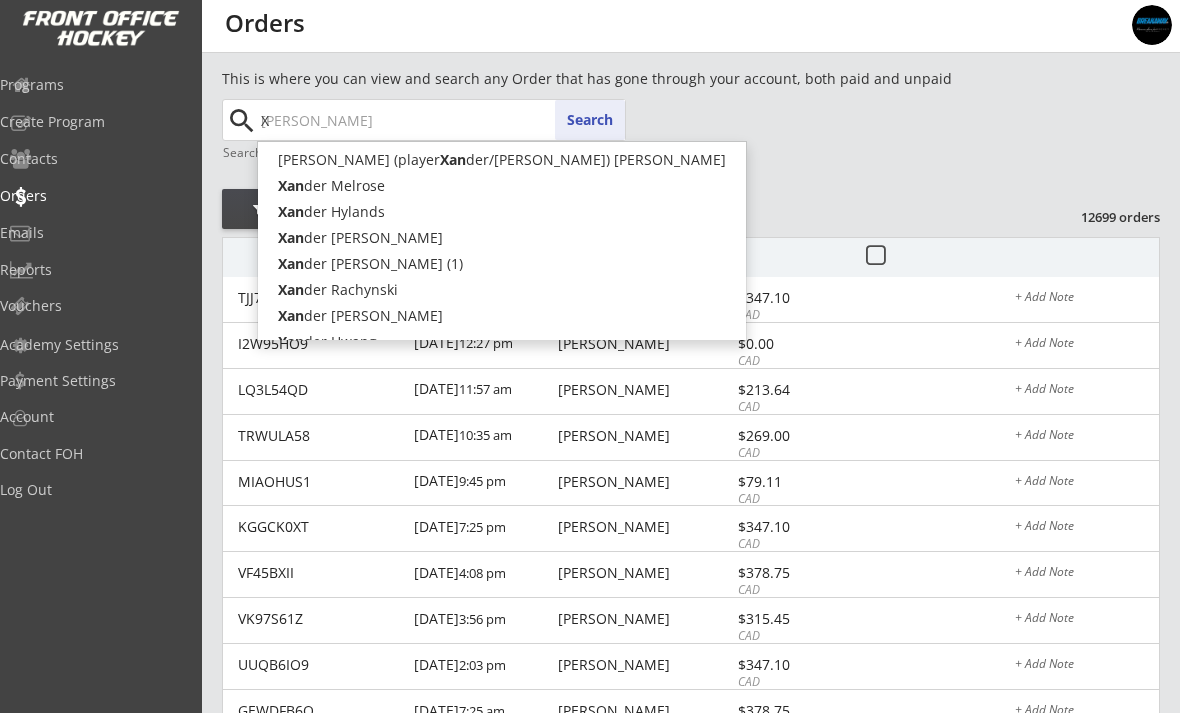 type 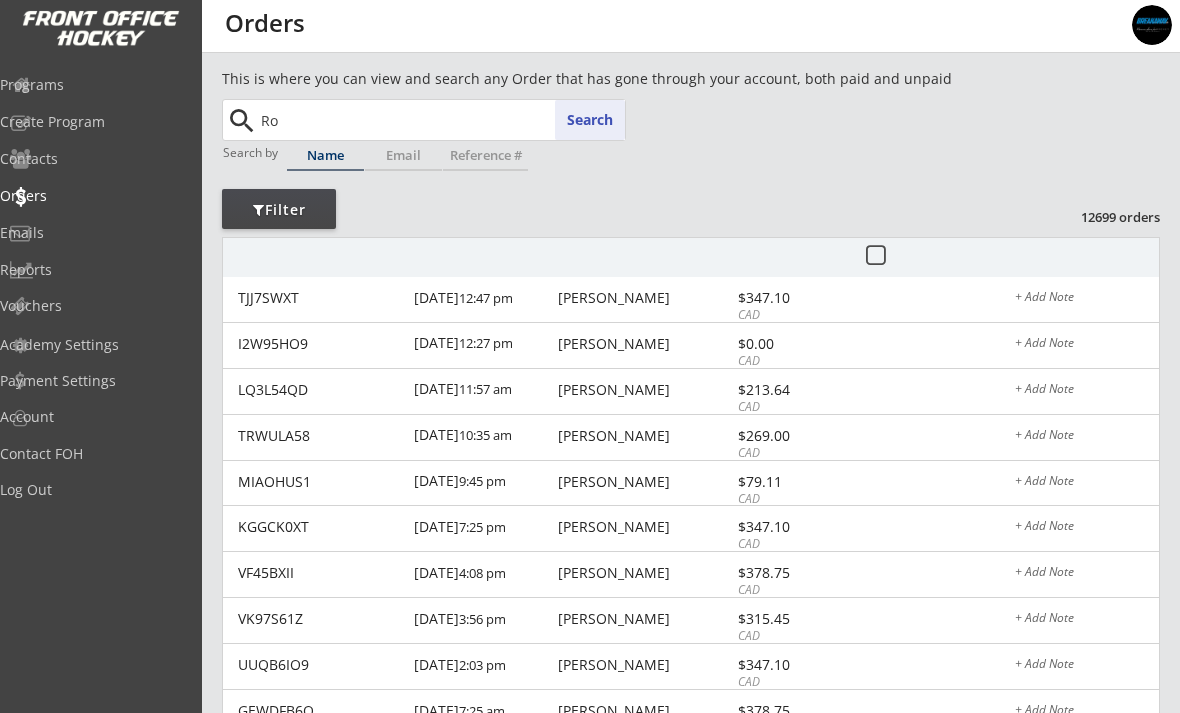 type on "Rox" 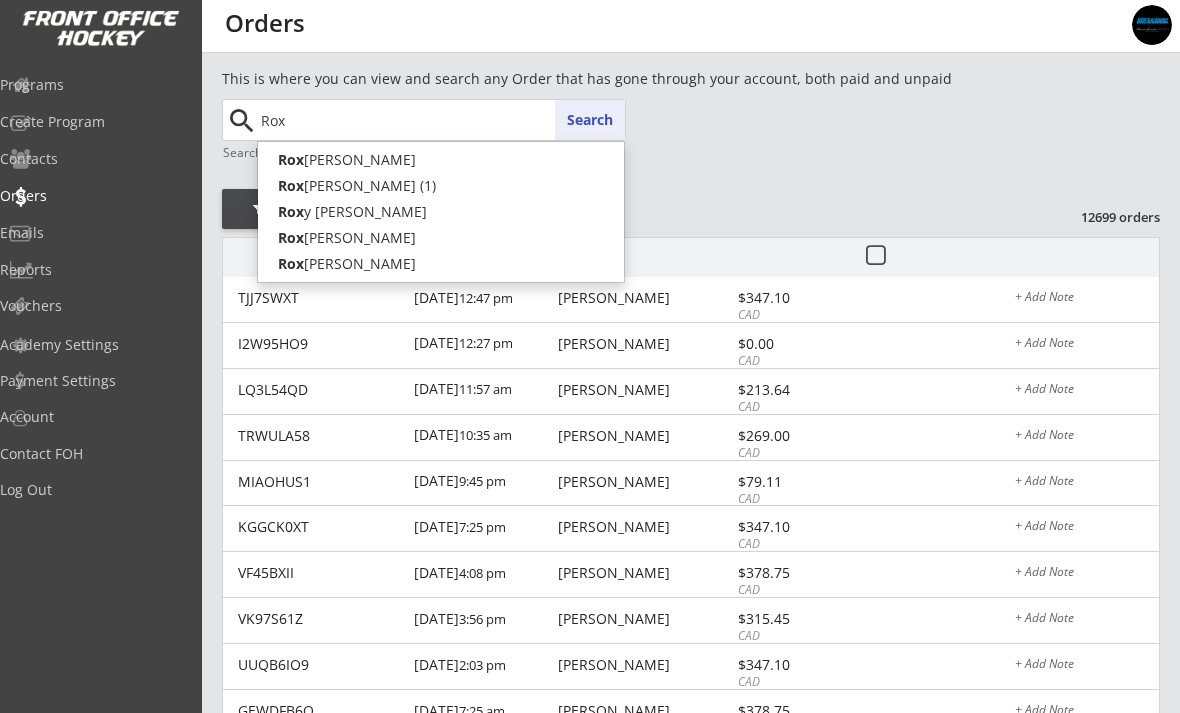 type on "[PERSON_NAME]" 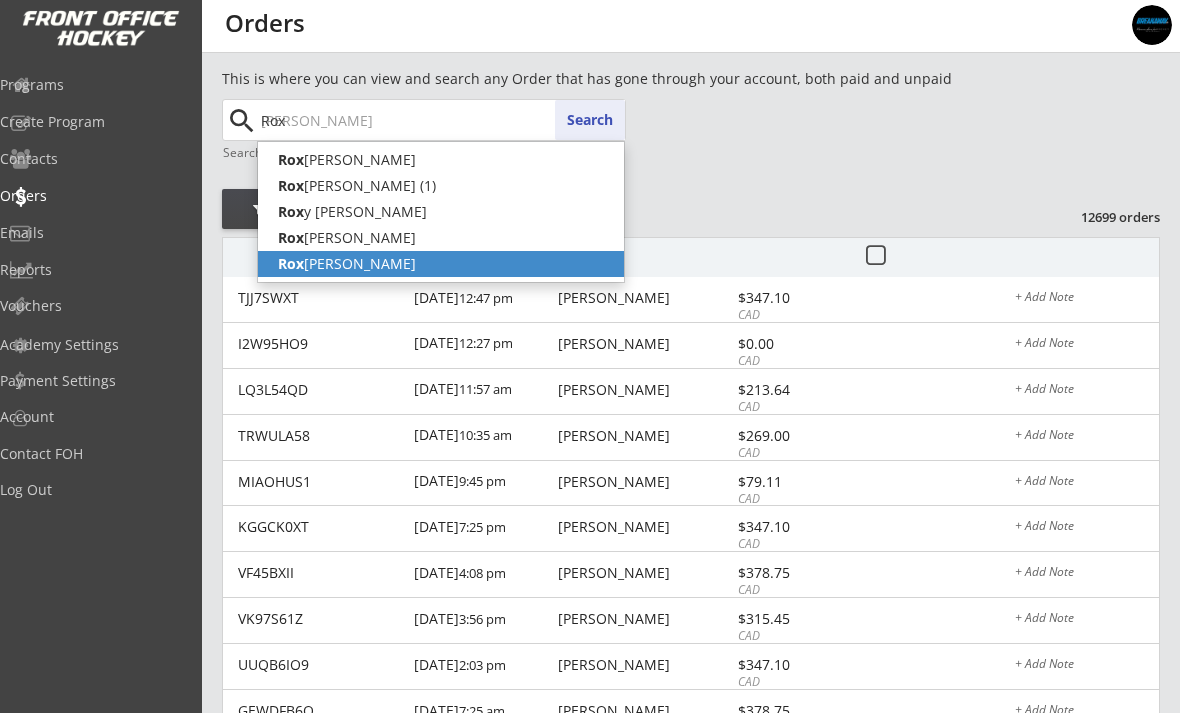 click on "Rox" 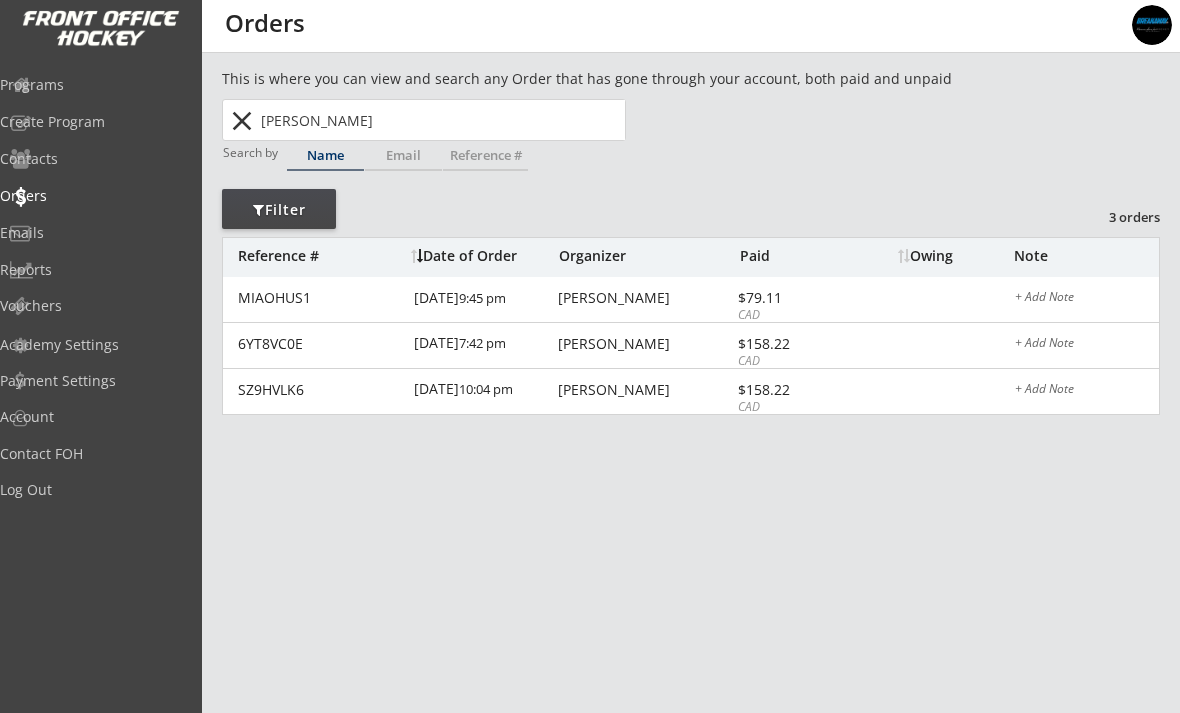 click on "9:45 pm" at bounding box center (482, 298) 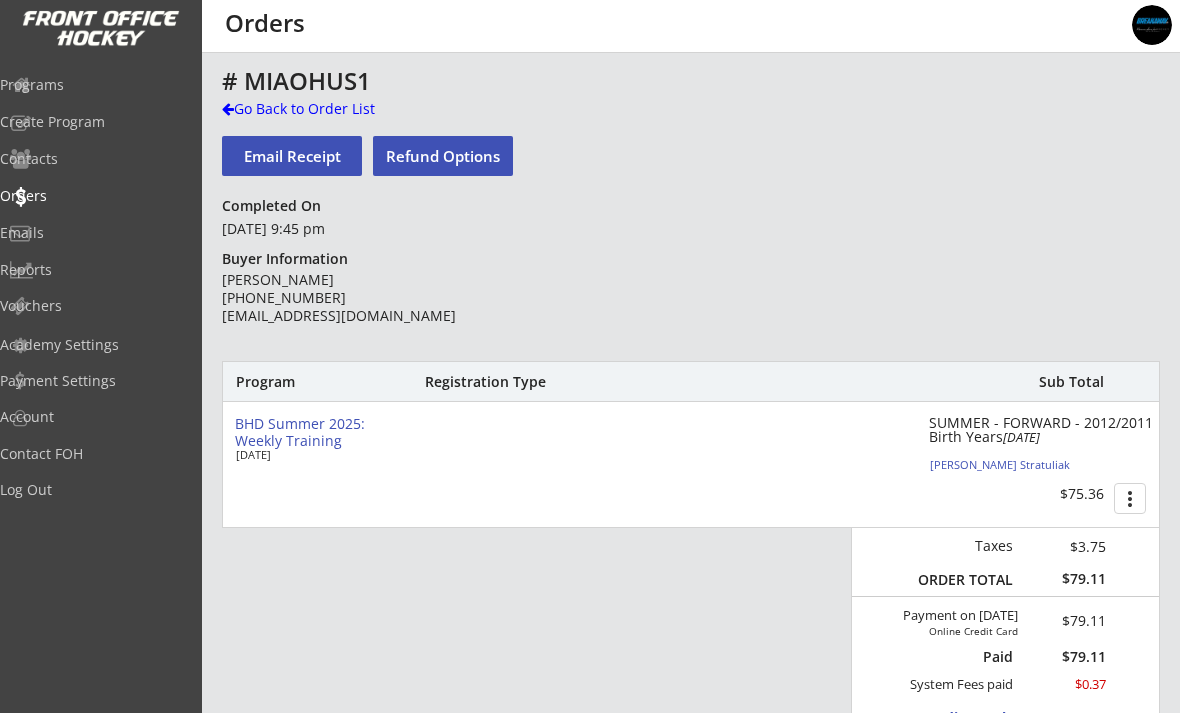 click on "Refund Options" at bounding box center [443, 156] 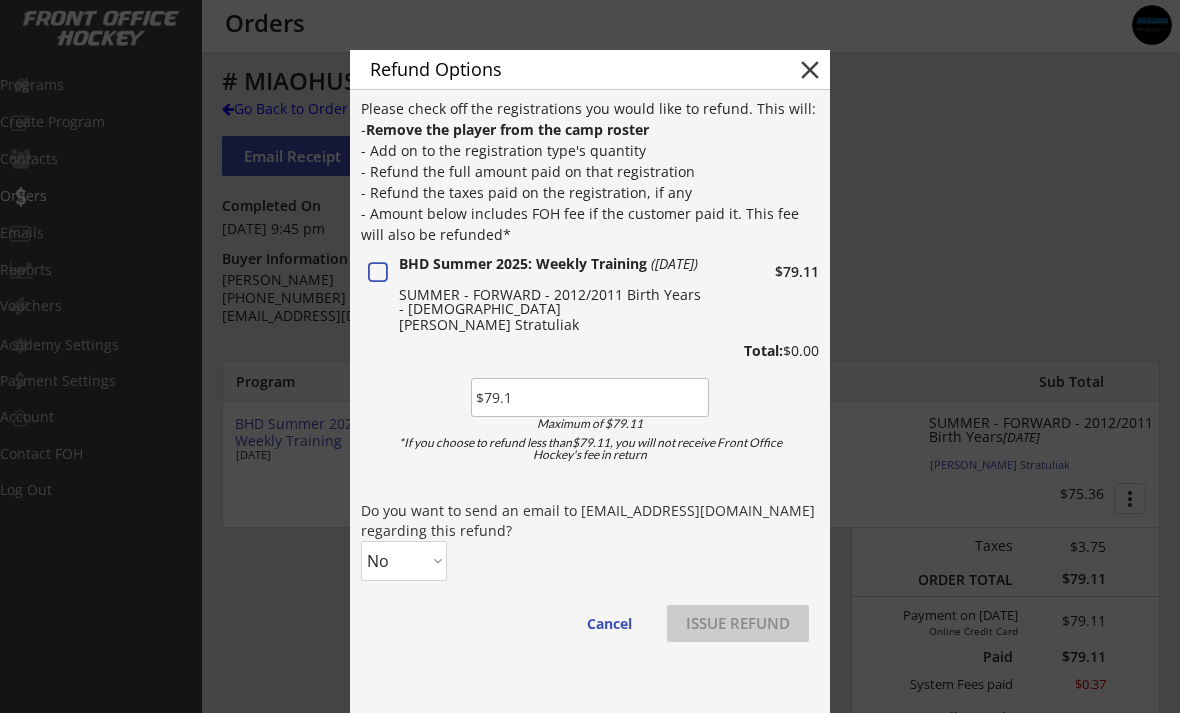 type on "$79.11" 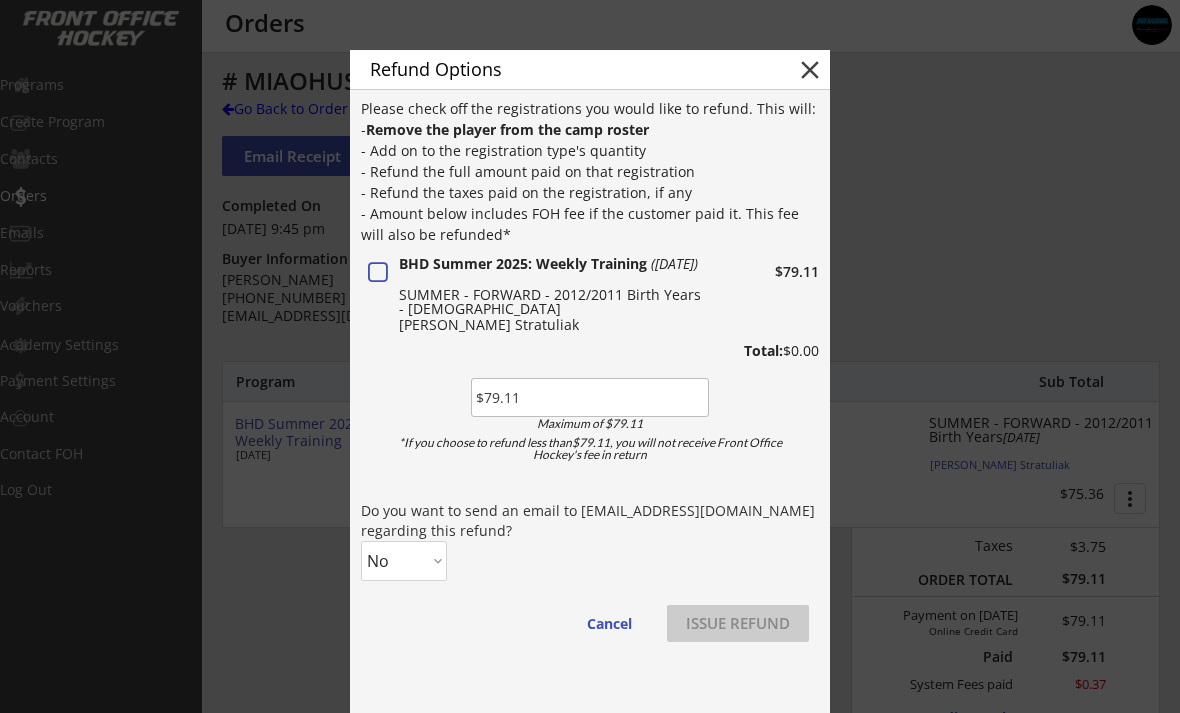 click on "No Yes" at bounding box center (404, 561) 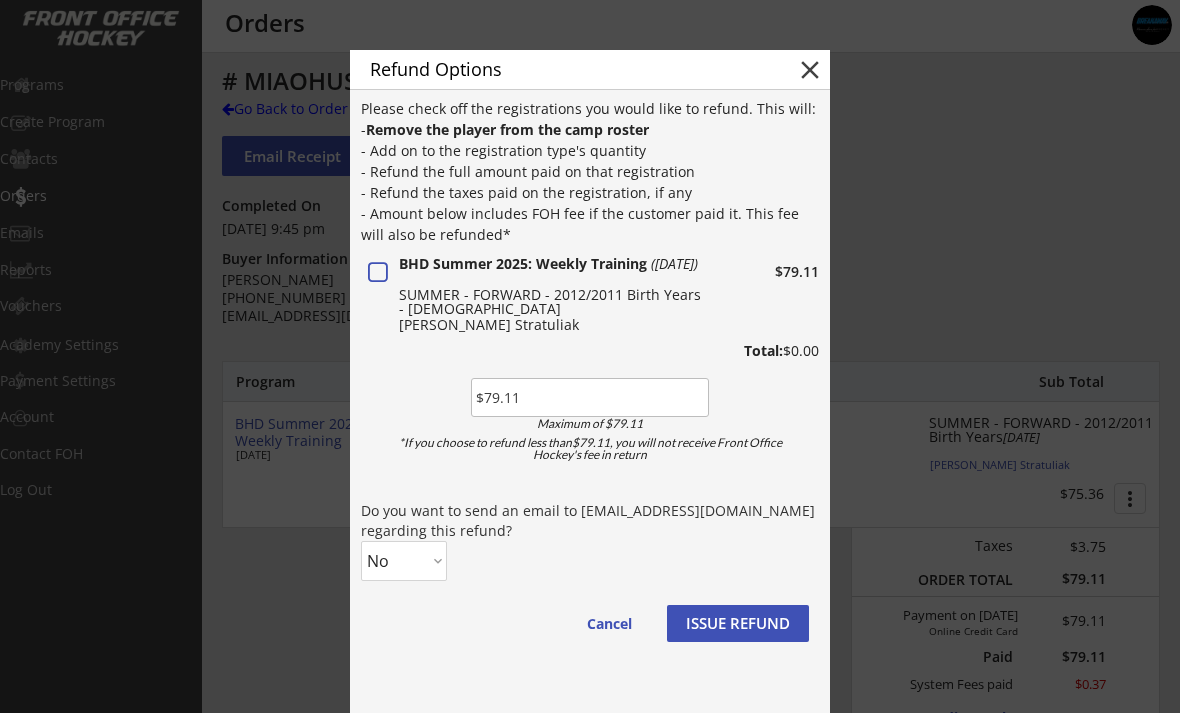 select on ""Yes"" 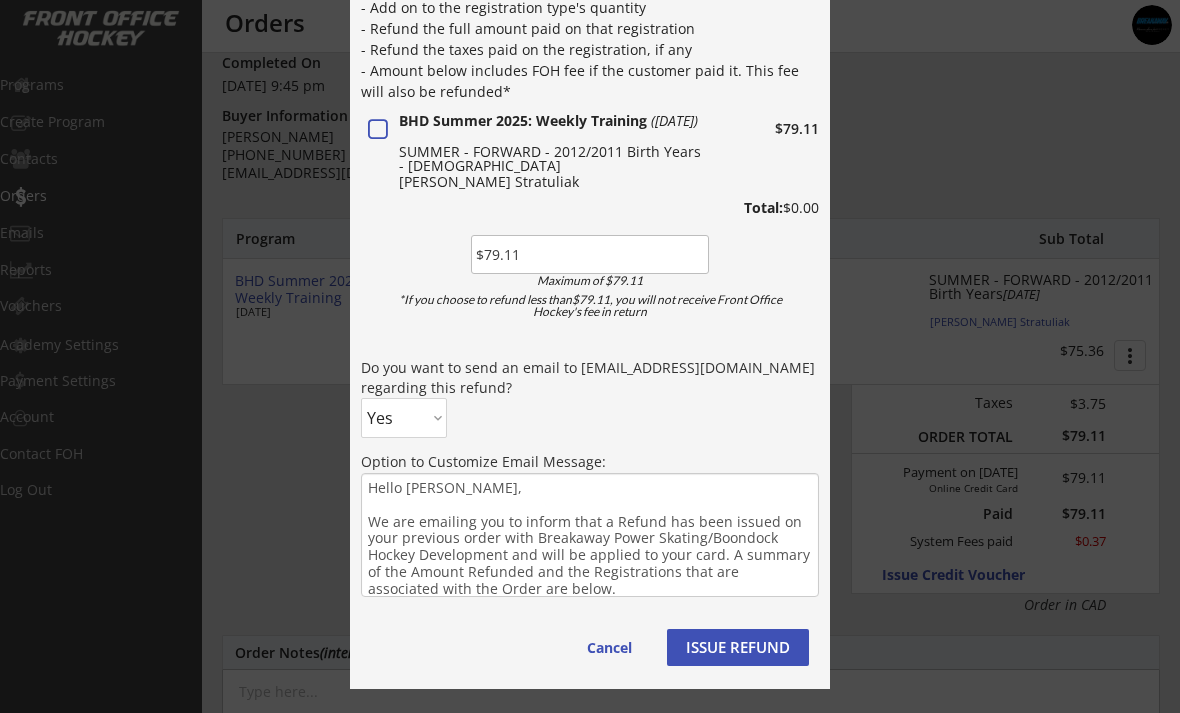 scroll, scrollTop: 165, scrollLeft: 0, axis: vertical 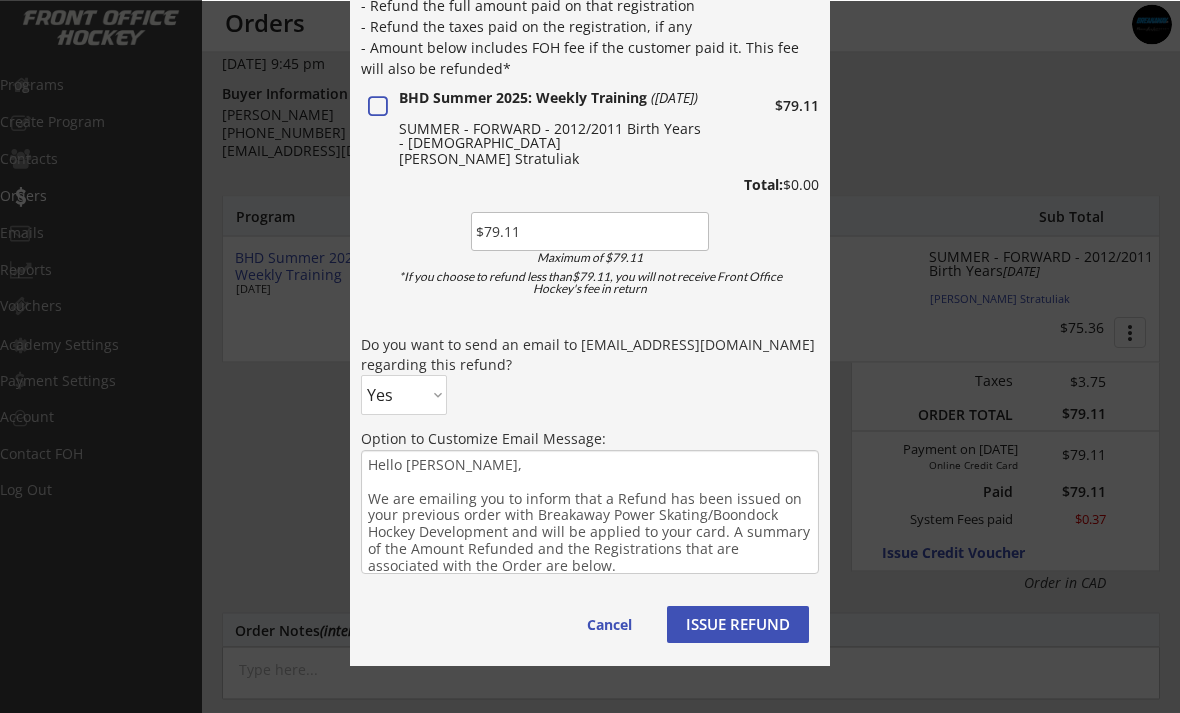 click on "ISSUE REFUND" at bounding box center [738, 625] 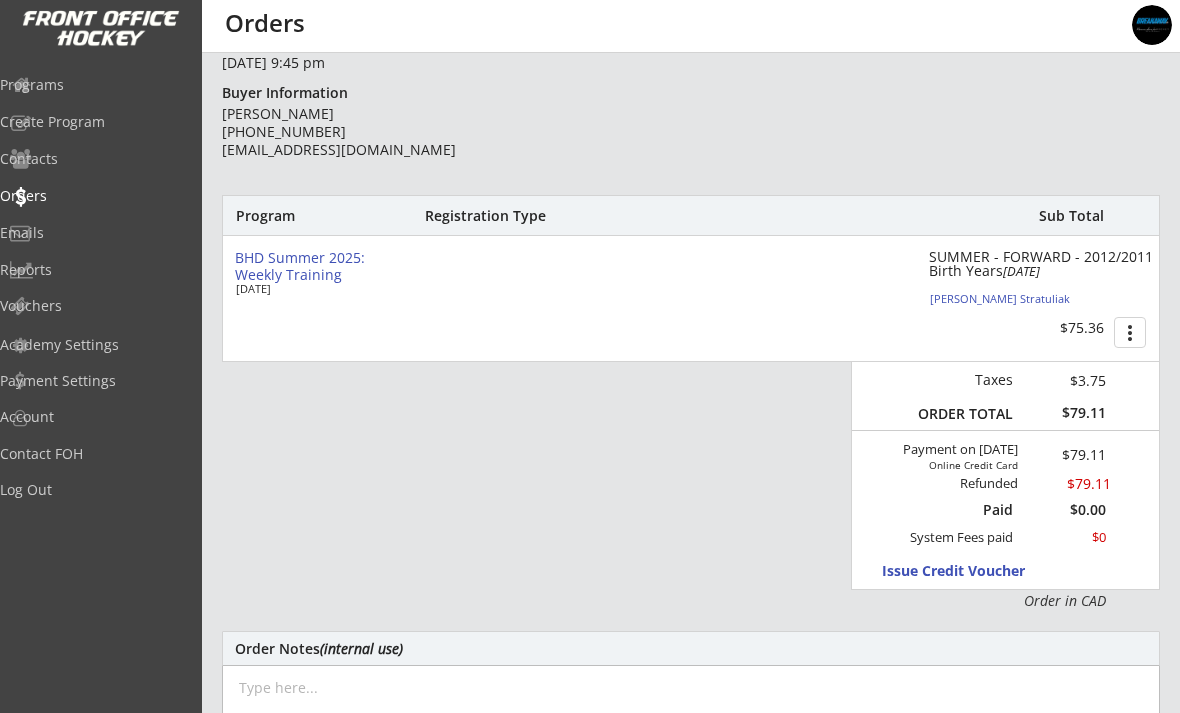 scroll, scrollTop: 198, scrollLeft: 0, axis: vertical 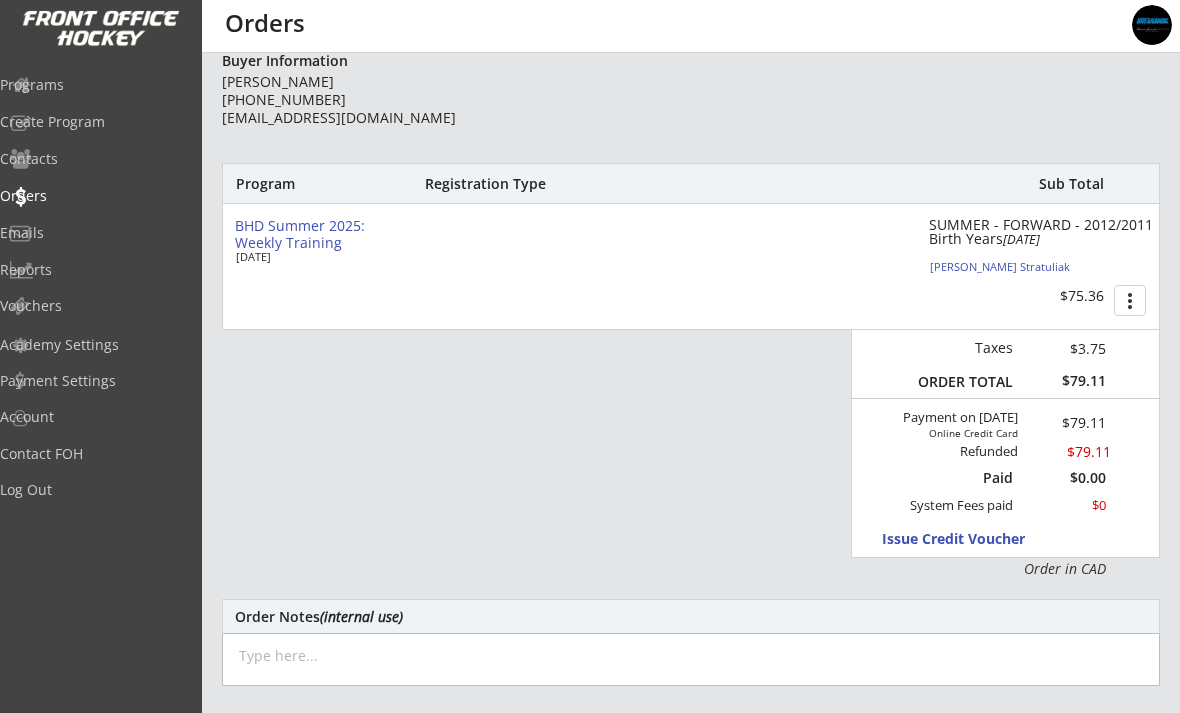 click on "Orders" at bounding box center [95, 196] 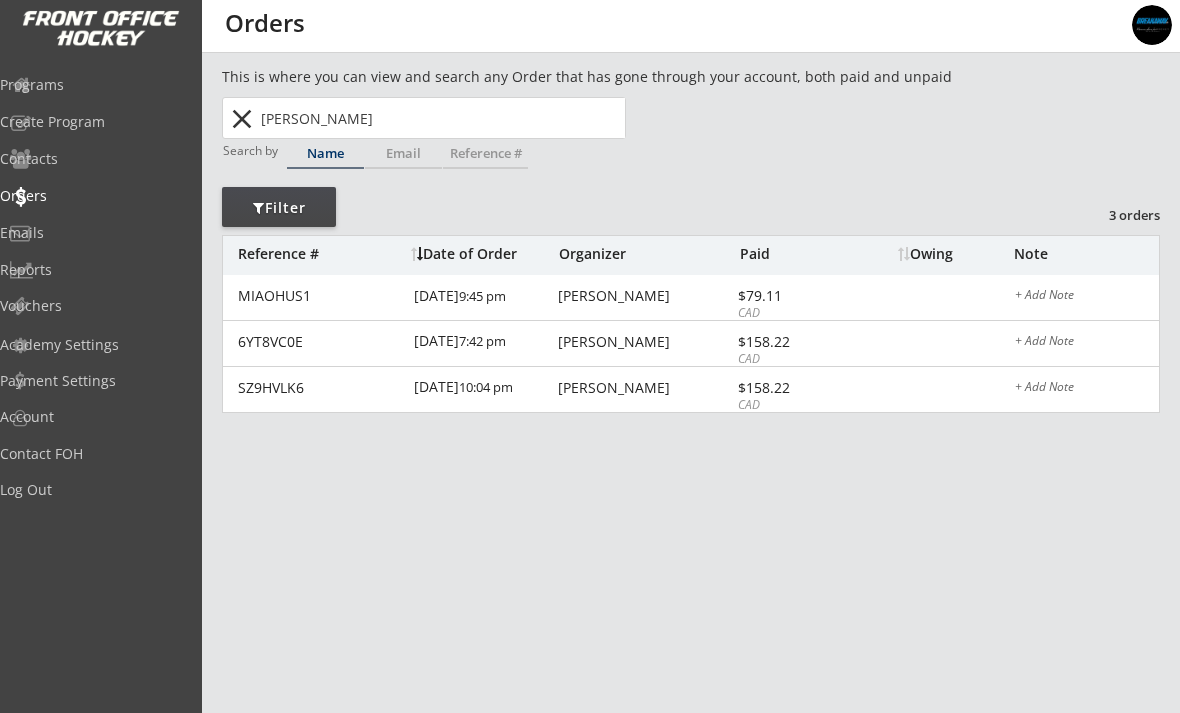 scroll, scrollTop: 0, scrollLeft: 0, axis: both 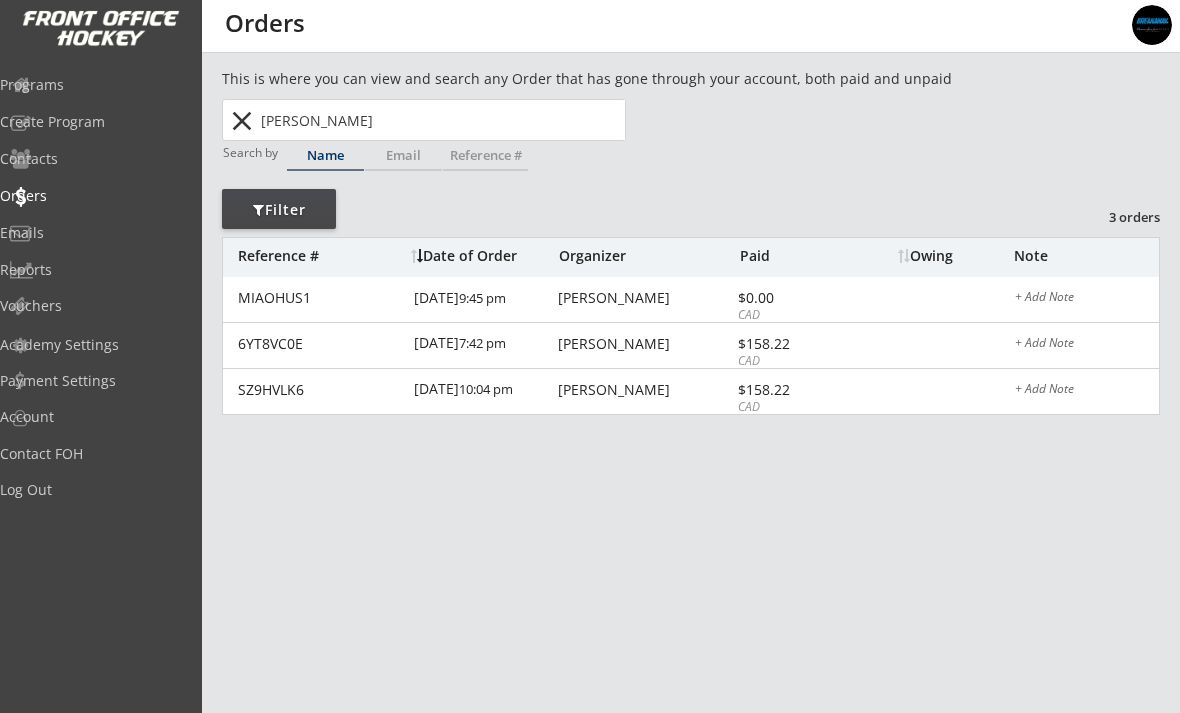 click on "[PERSON_NAME]" at bounding box center [441, 120] 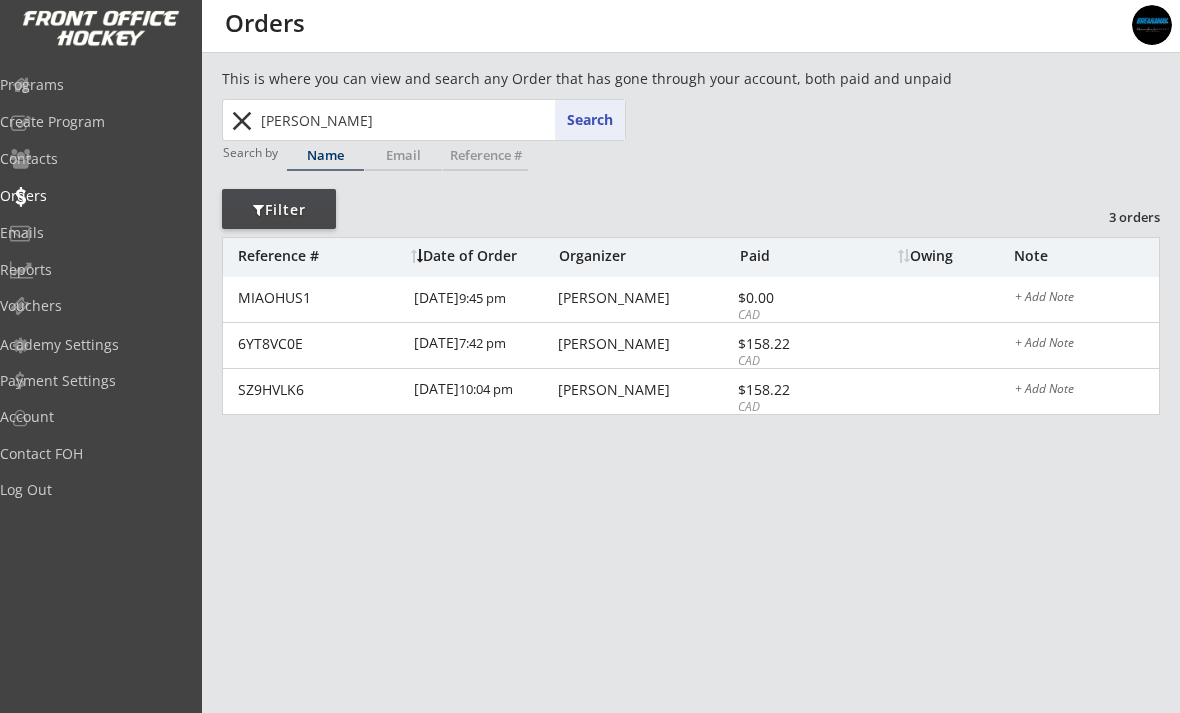 scroll, scrollTop: 1, scrollLeft: 0, axis: vertical 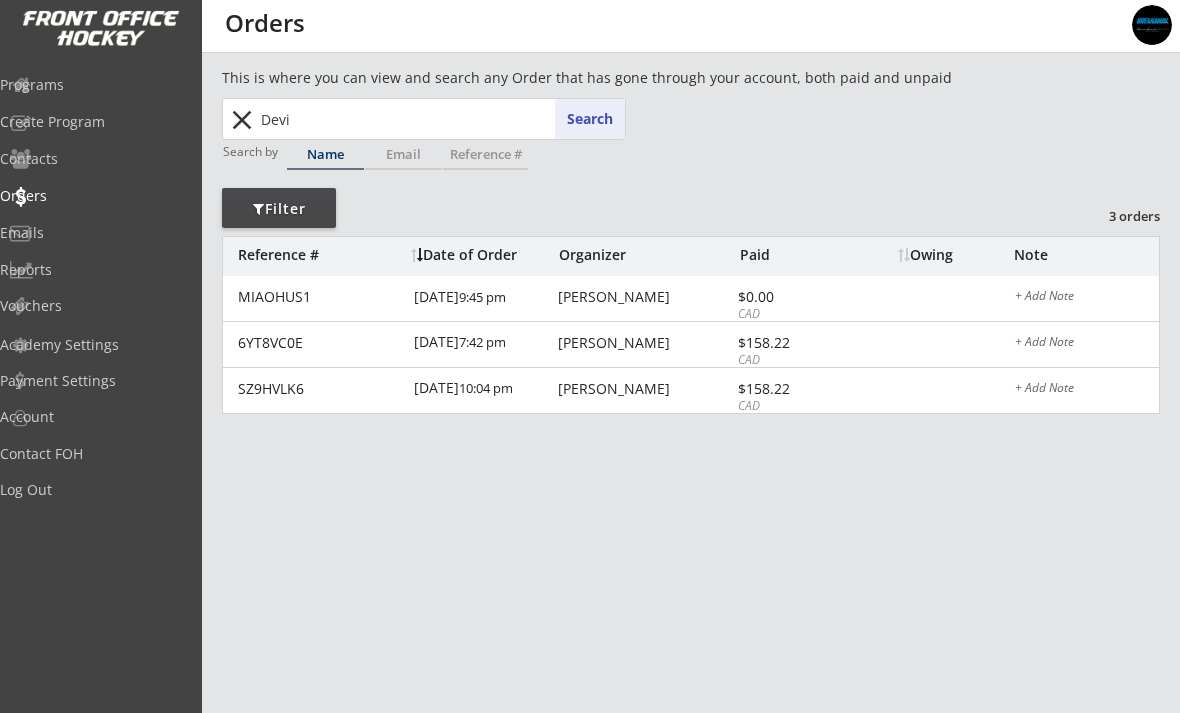 type on "Devin" 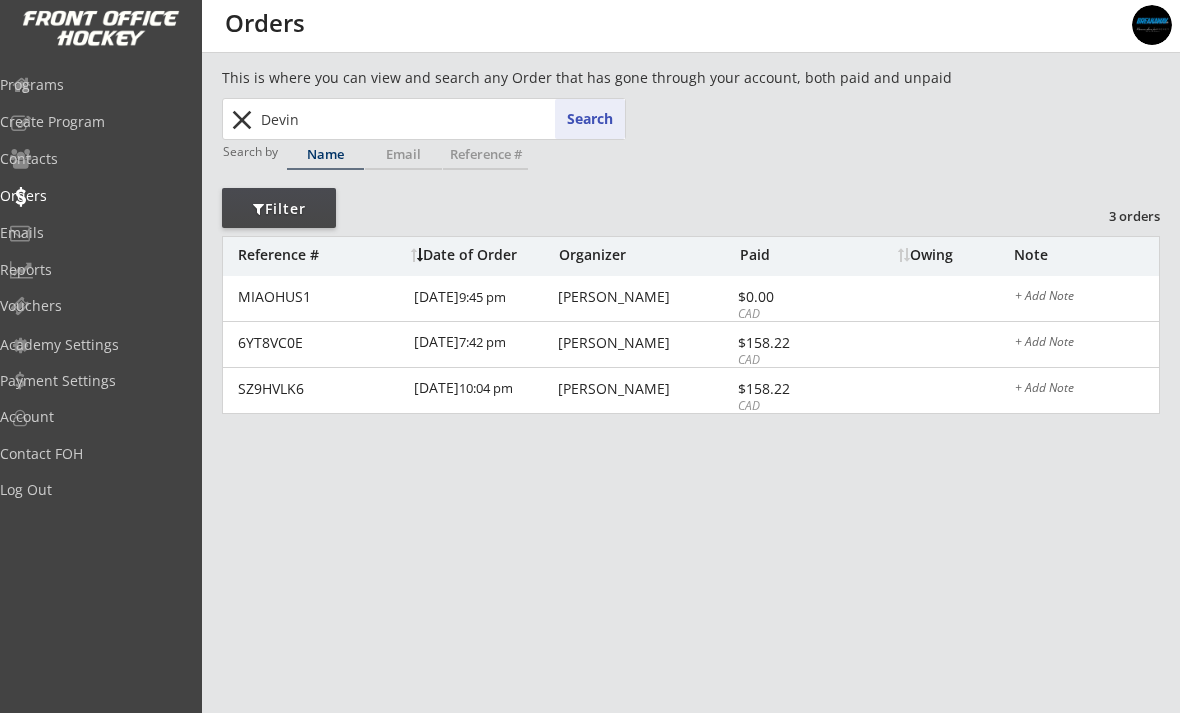 type on "[PERSON_NAME]" 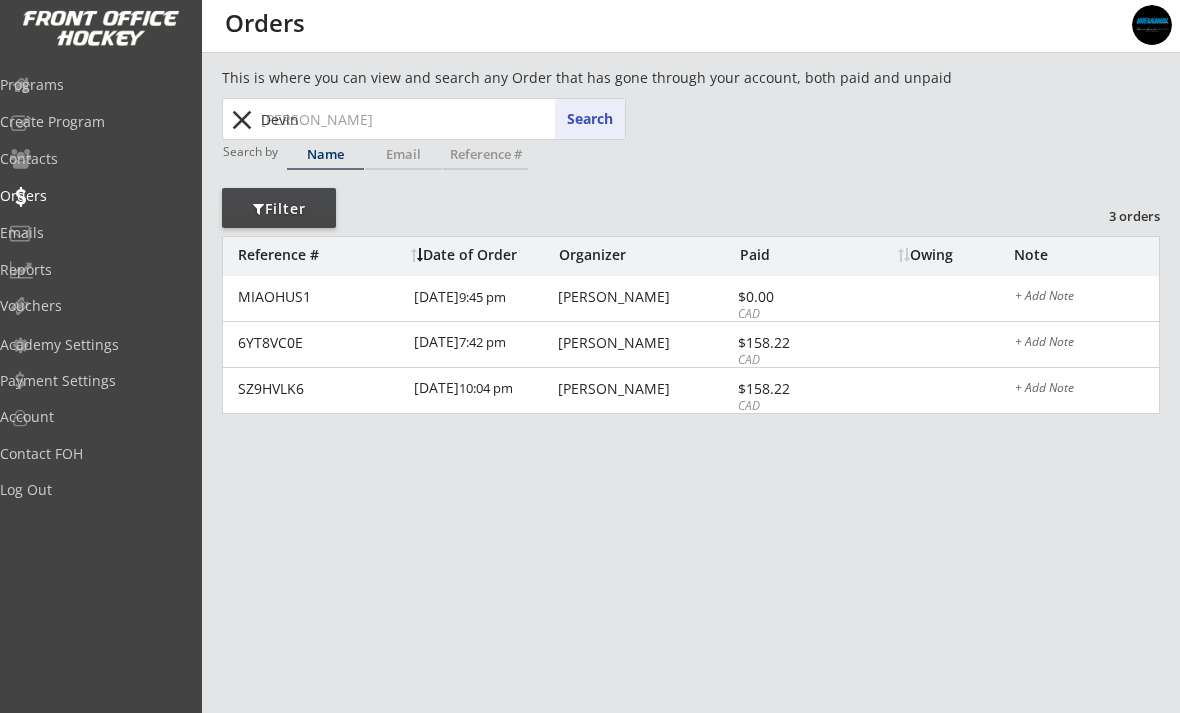 type on "Devin" 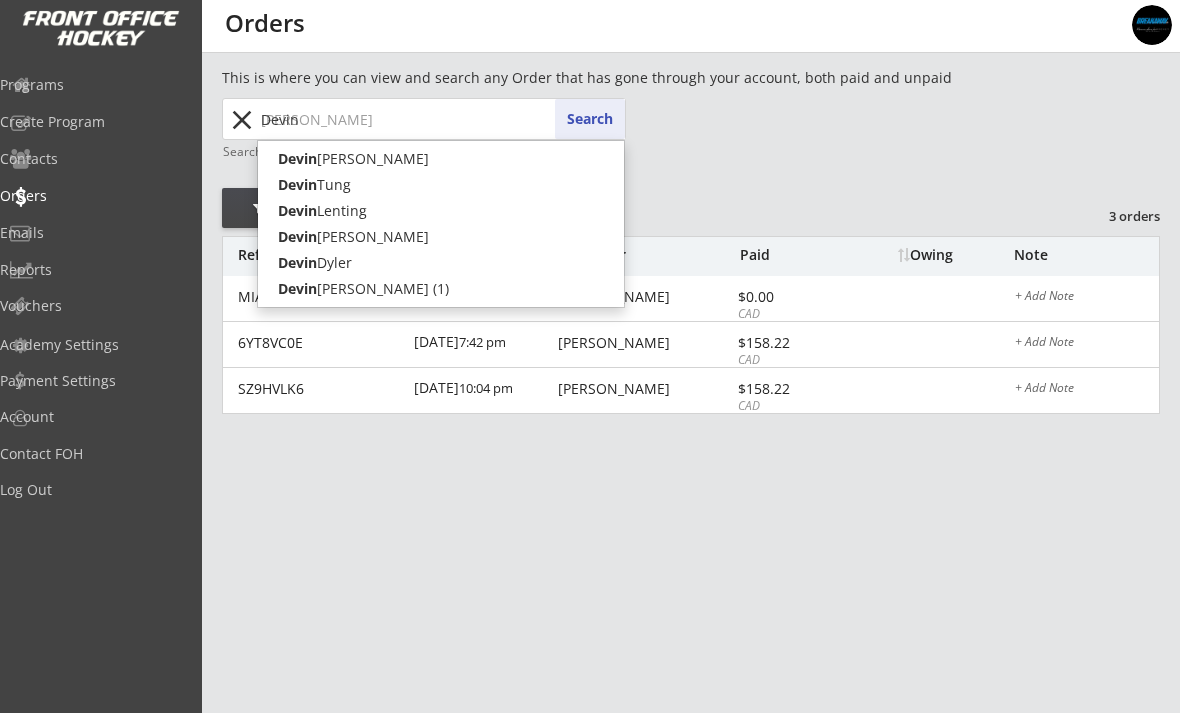type 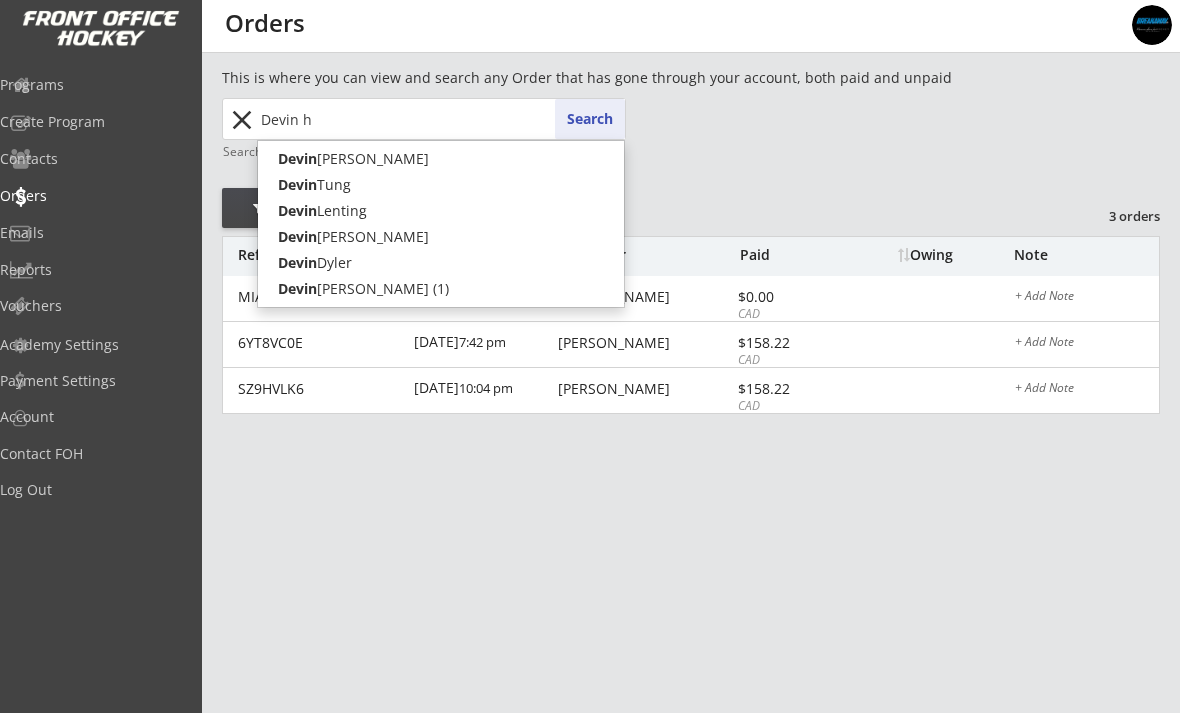 type on "[PERSON_NAME]" 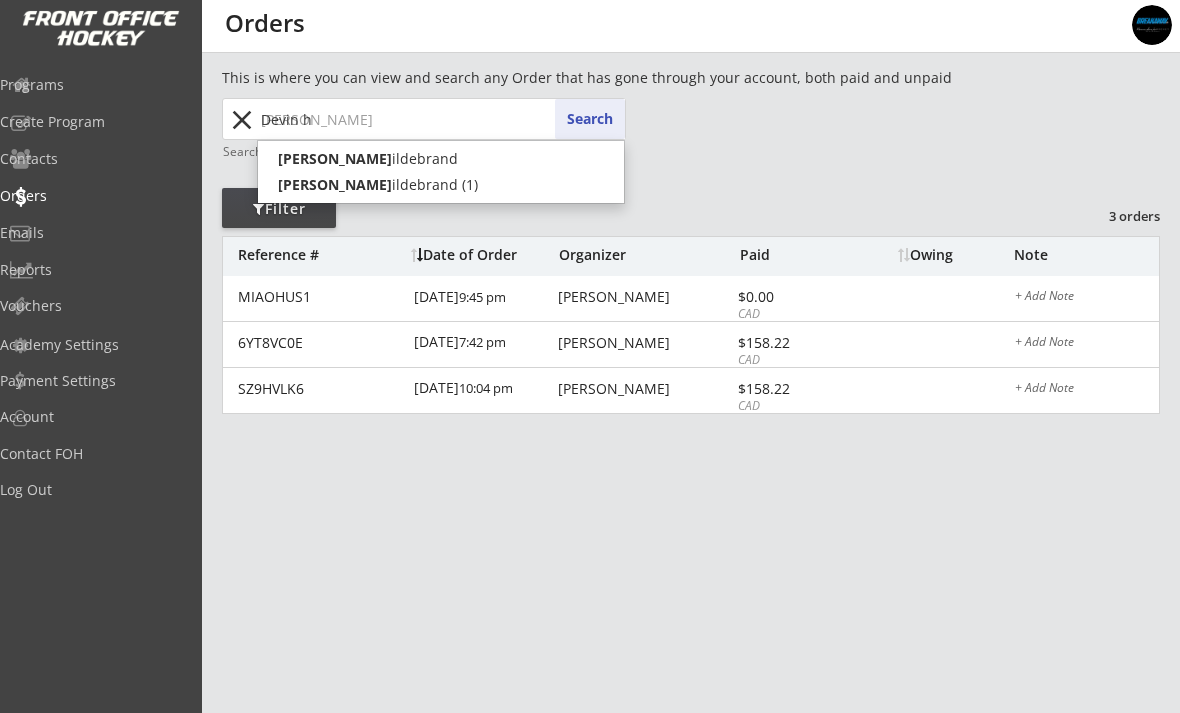 type on "Devin hi" 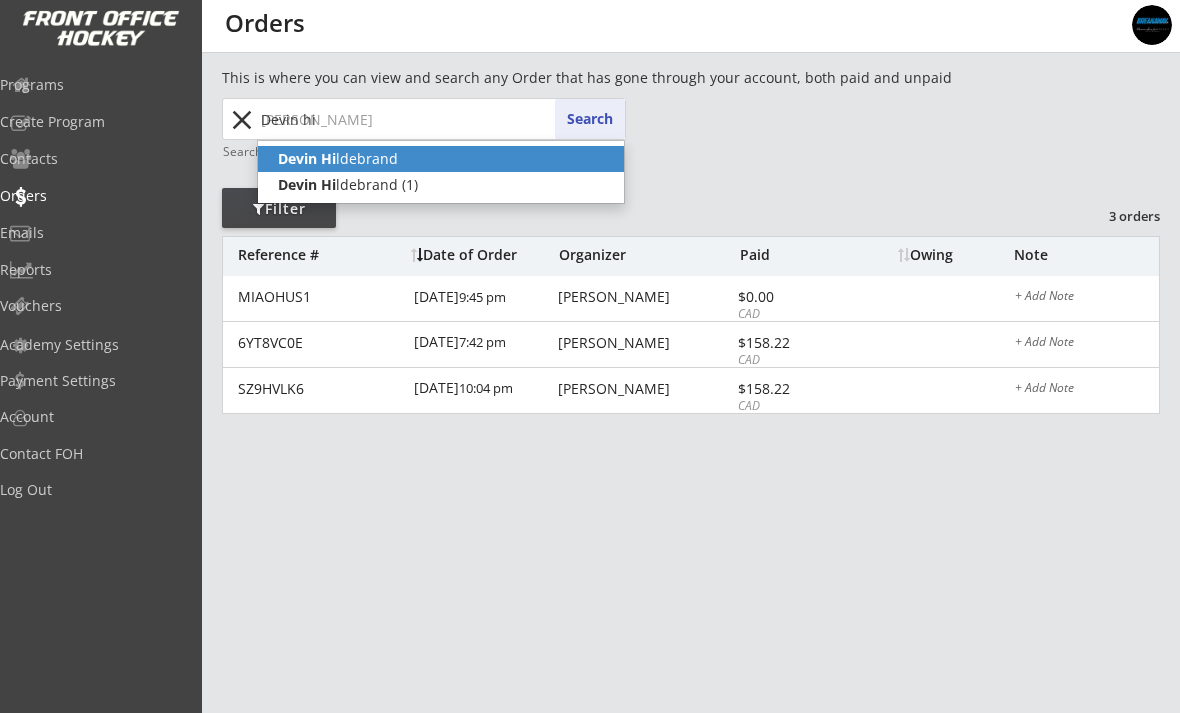 click on "Devin Hi" 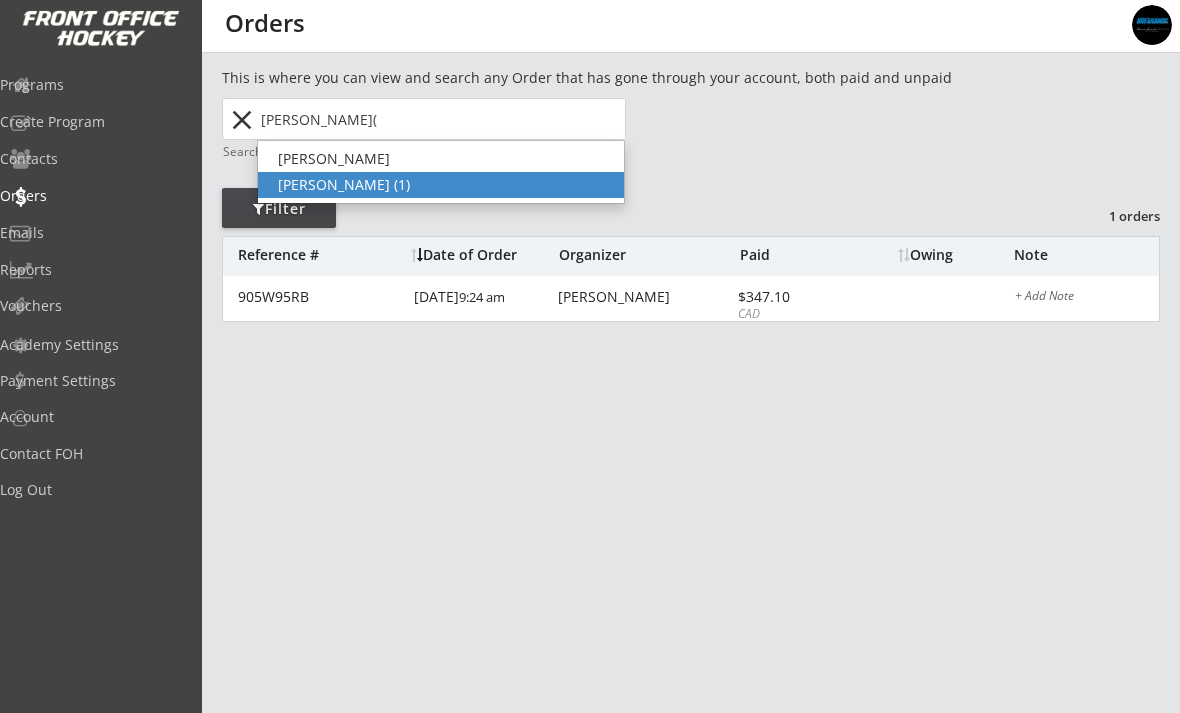 click on "[PERSON_NAME] (1)" at bounding box center (441, 185) 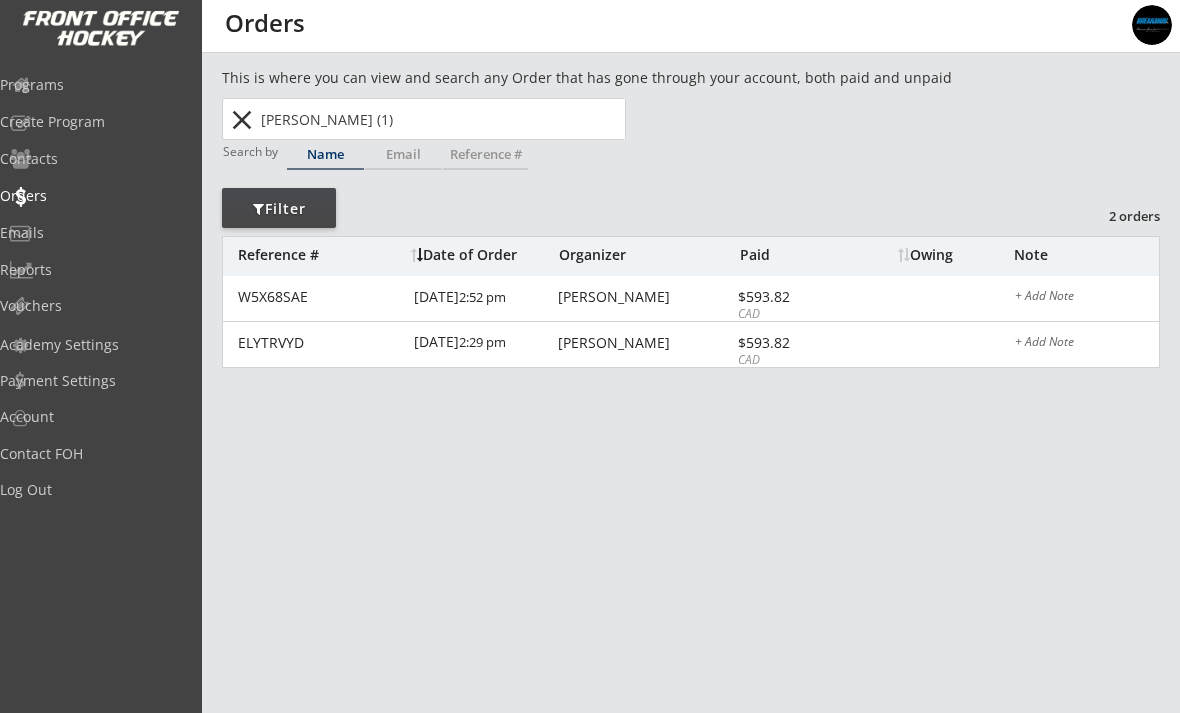 click on "[PERSON_NAME]" at bounding box center [645, 297] 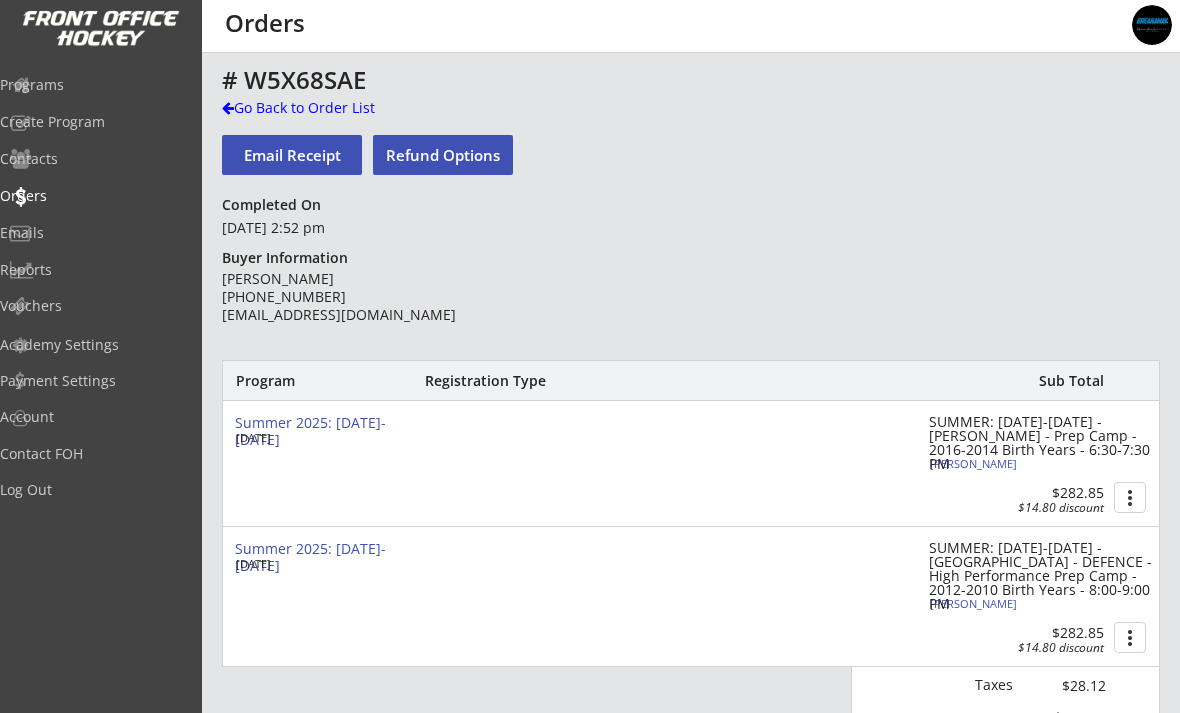 click on "Refund Options" at bounding box center [443, 155] 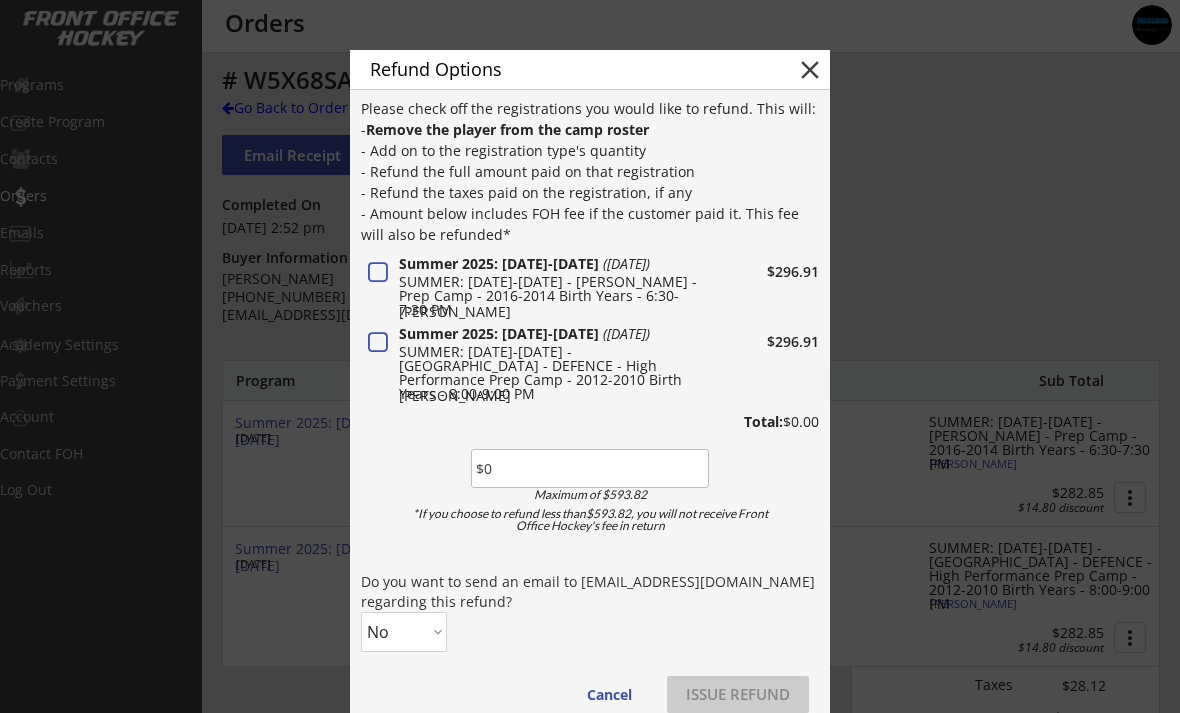 click at bounding box center [378, 273] 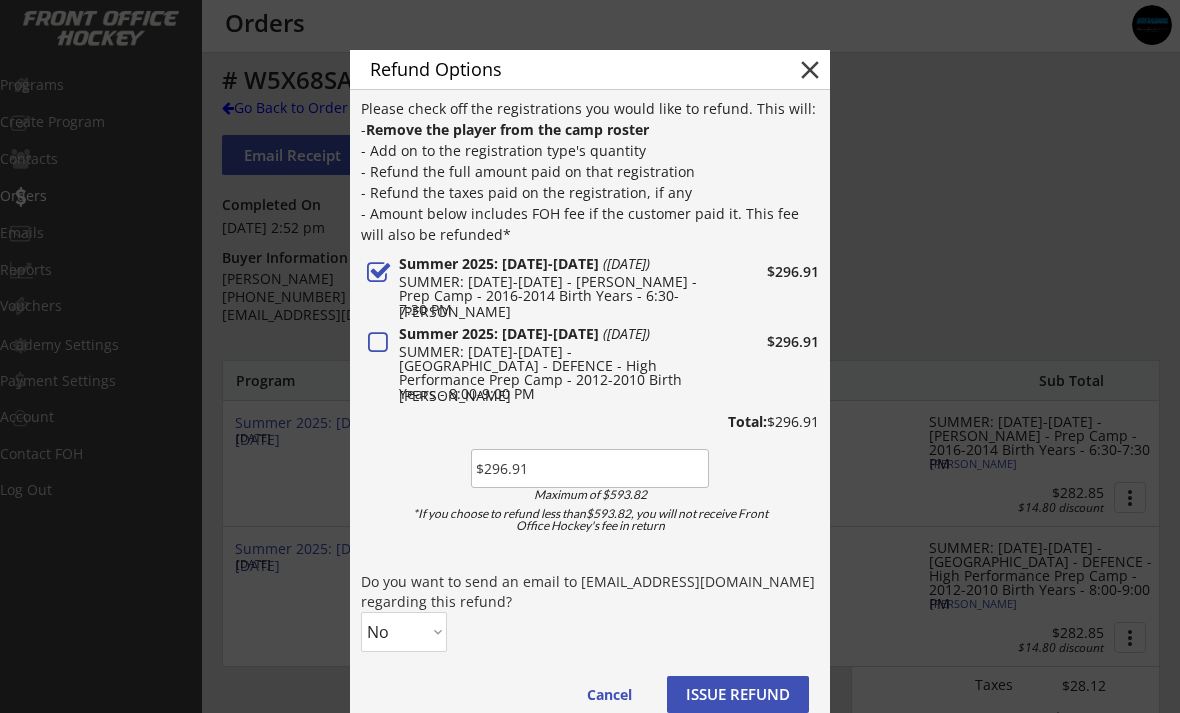 click at bounding box center [378, 343] 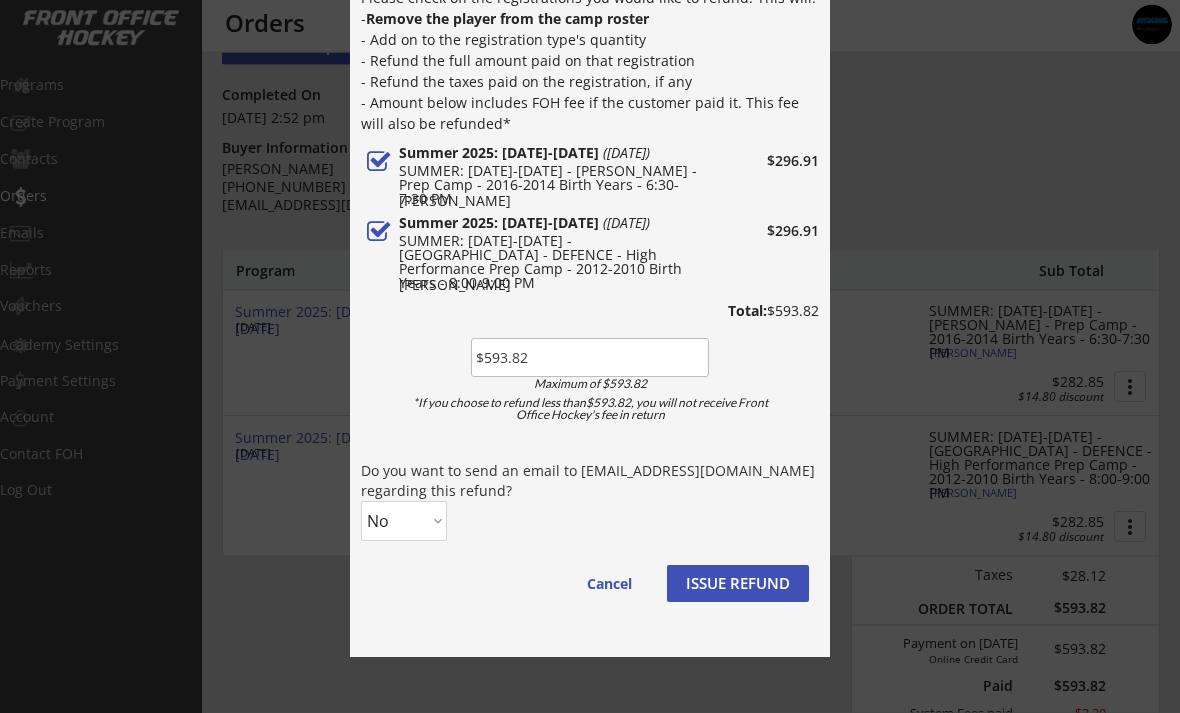 click on "No Yes" at bounding box center (404, 522) 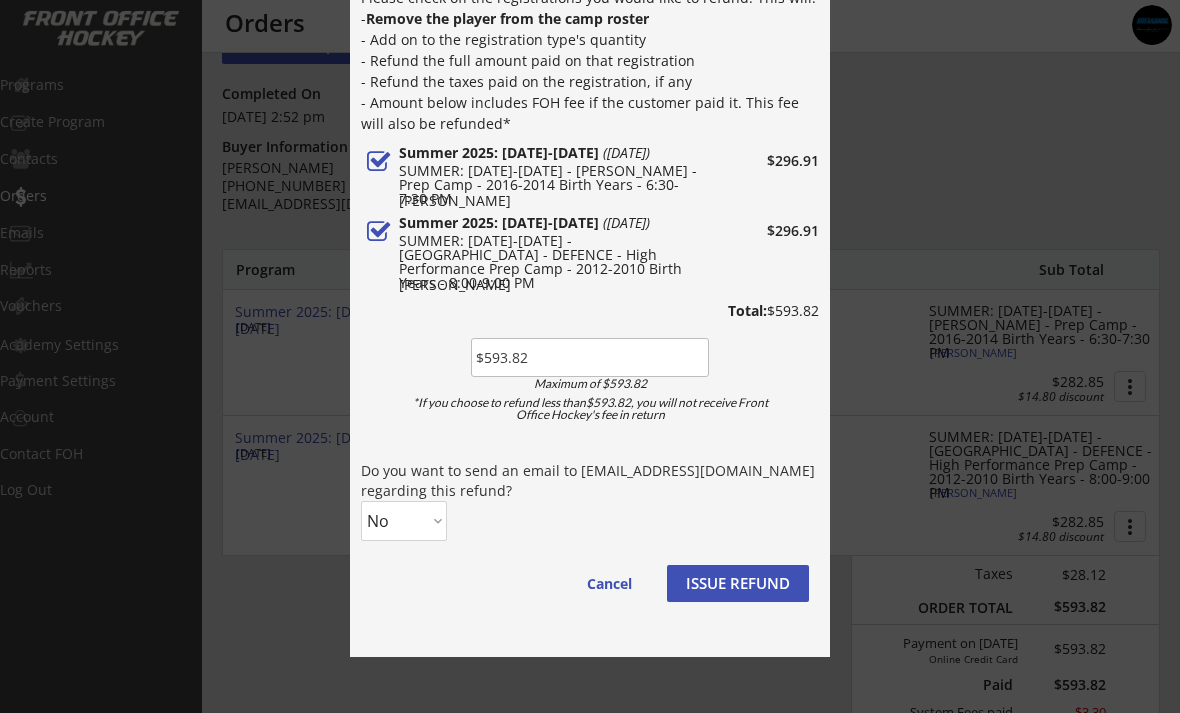 select on ""Yes"" 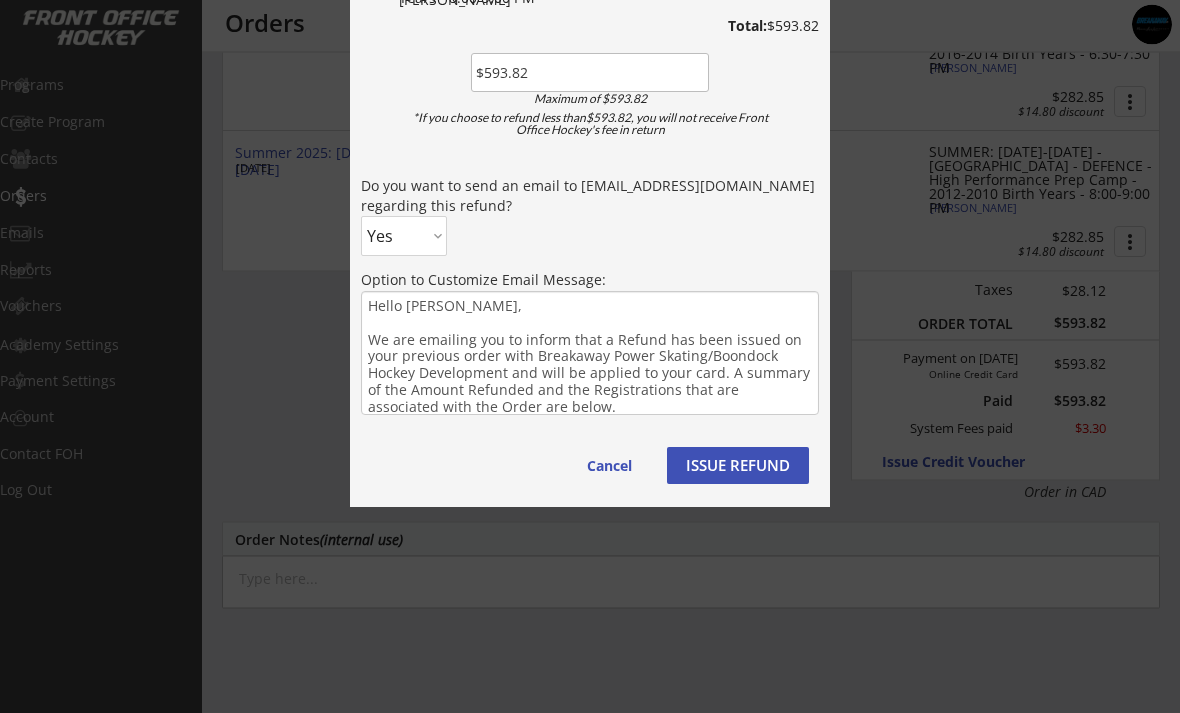 scroll, scrollTop: 397, scrollLeft: 0, axis: vertical 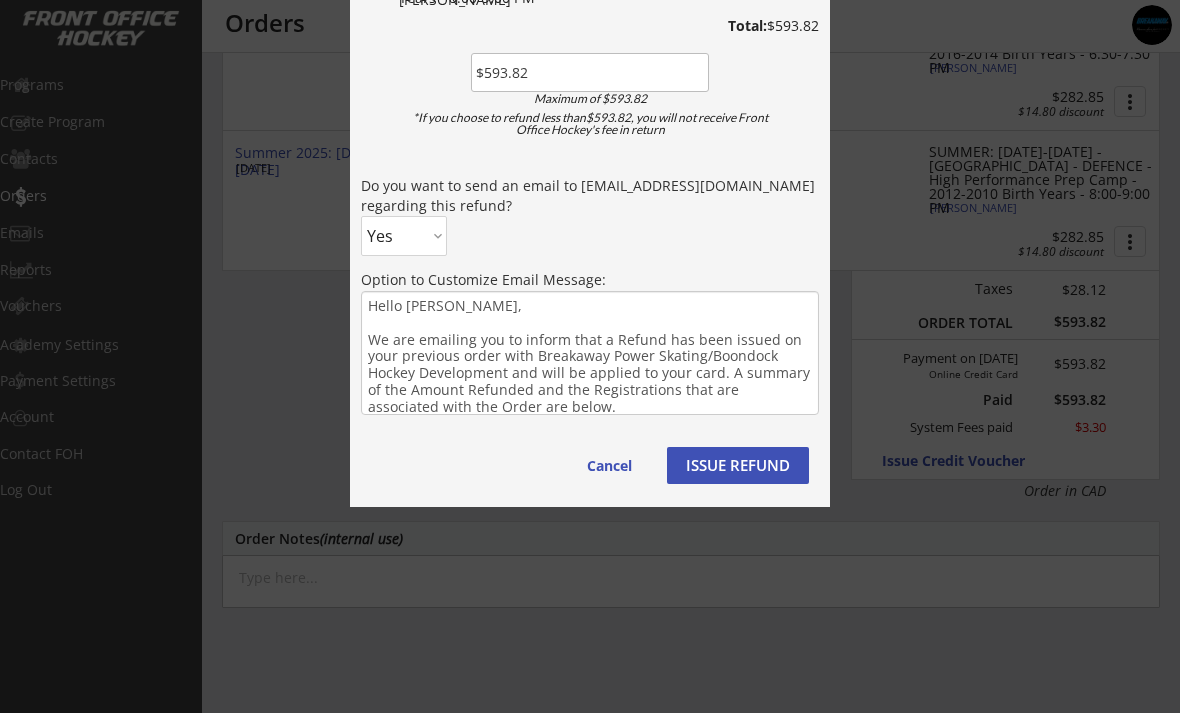 click on "ISSUE REFUND" at bounding box center [738, 465] 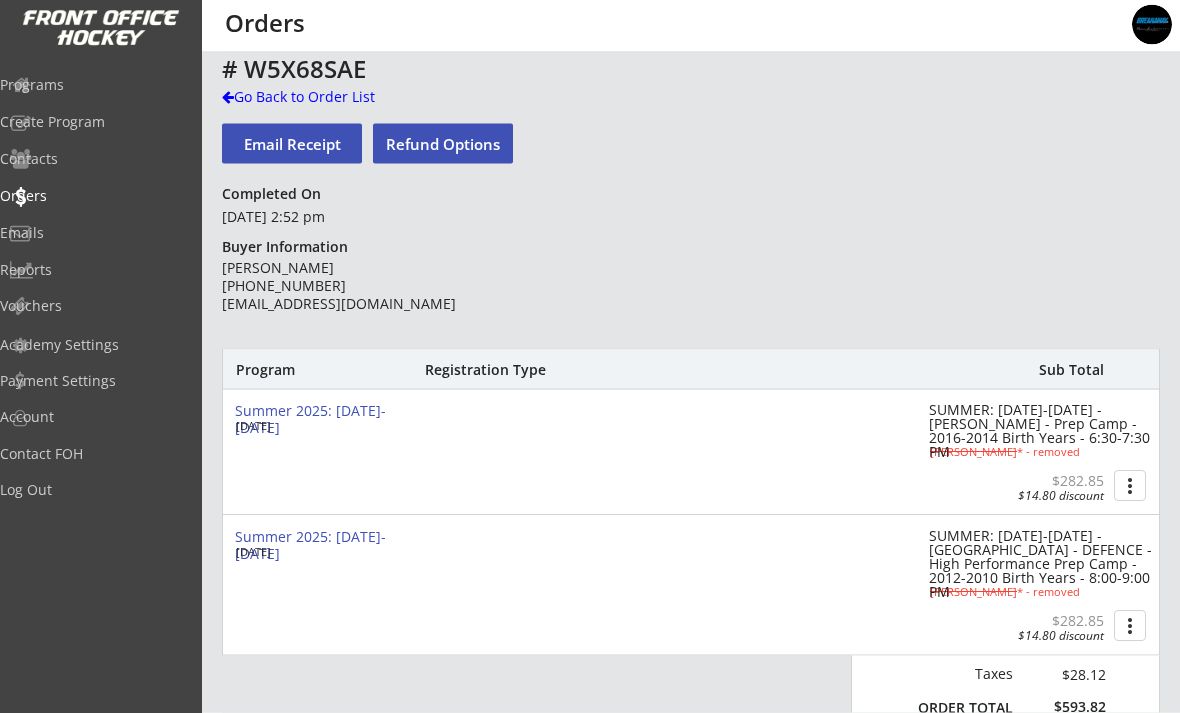 scroll, scrollTop: 0, scrollLeft: 0, axis: both 